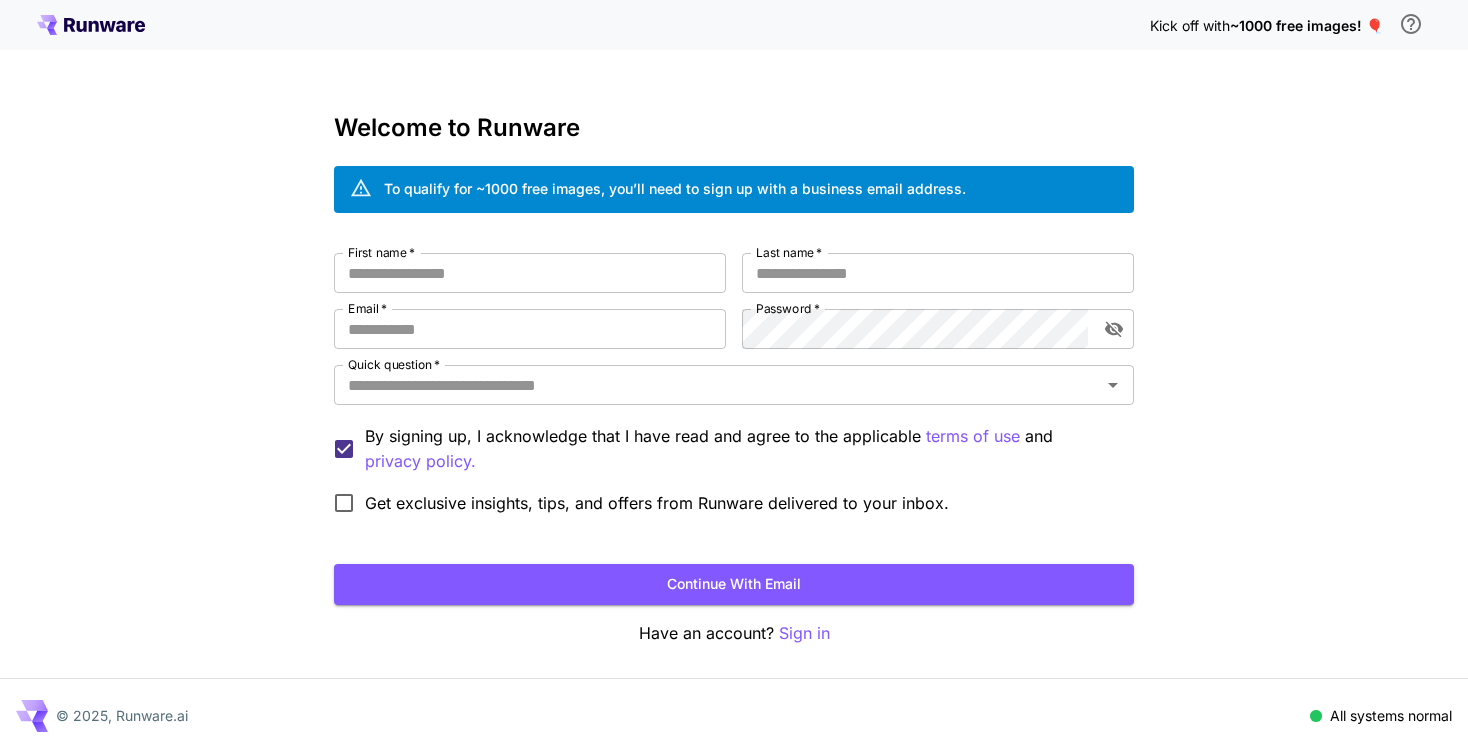 scroll, scrollTop: 0, scrollLeft: 0, axis: both 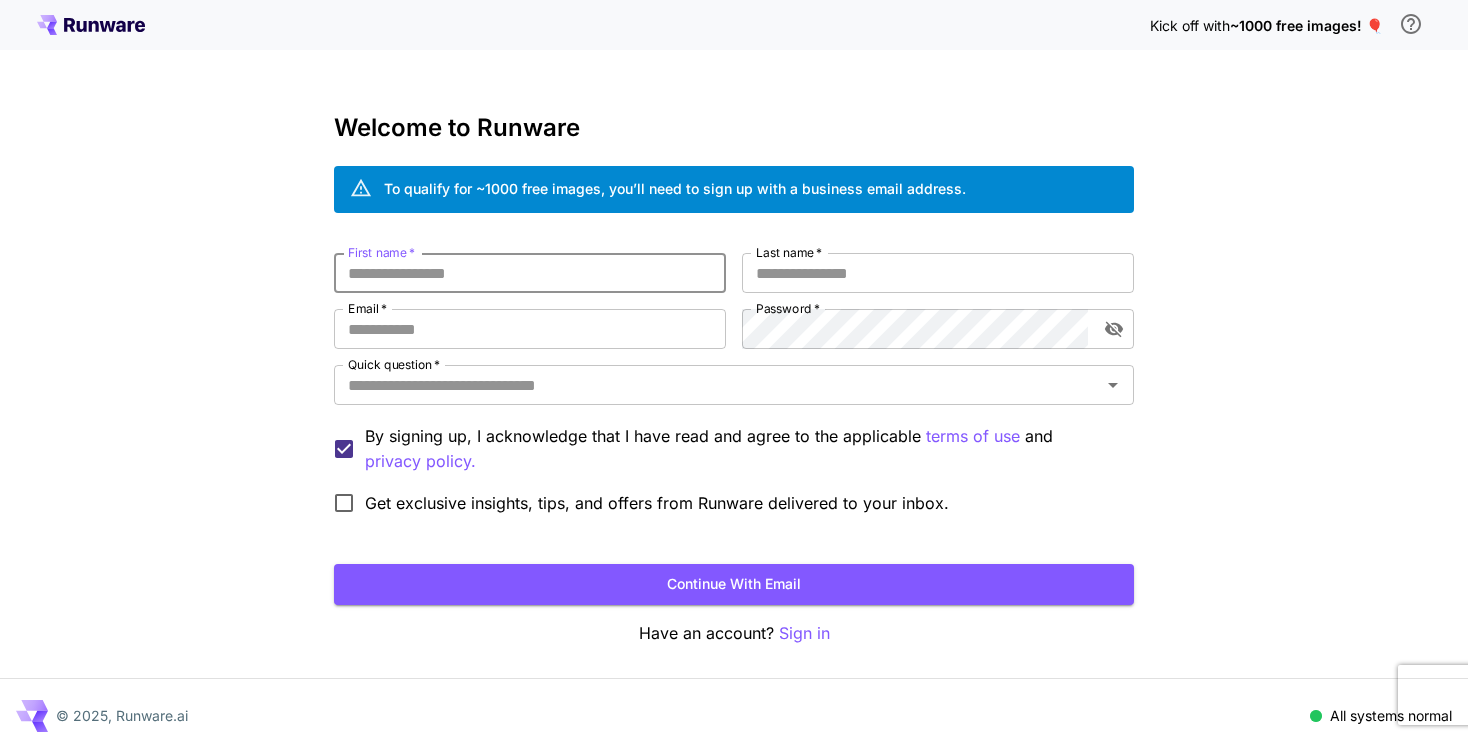 click on "First name   *" at bounding box center (530, 273) 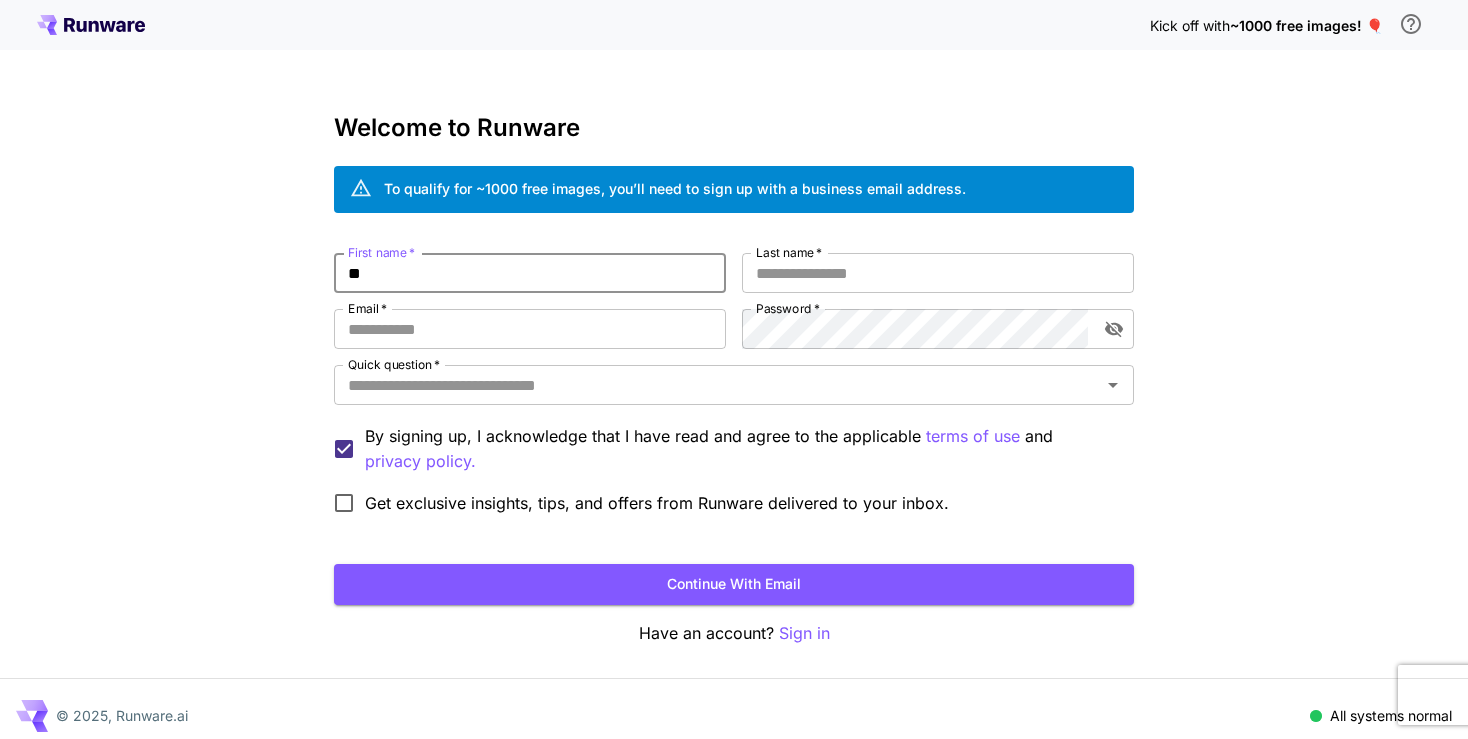 type on "*" 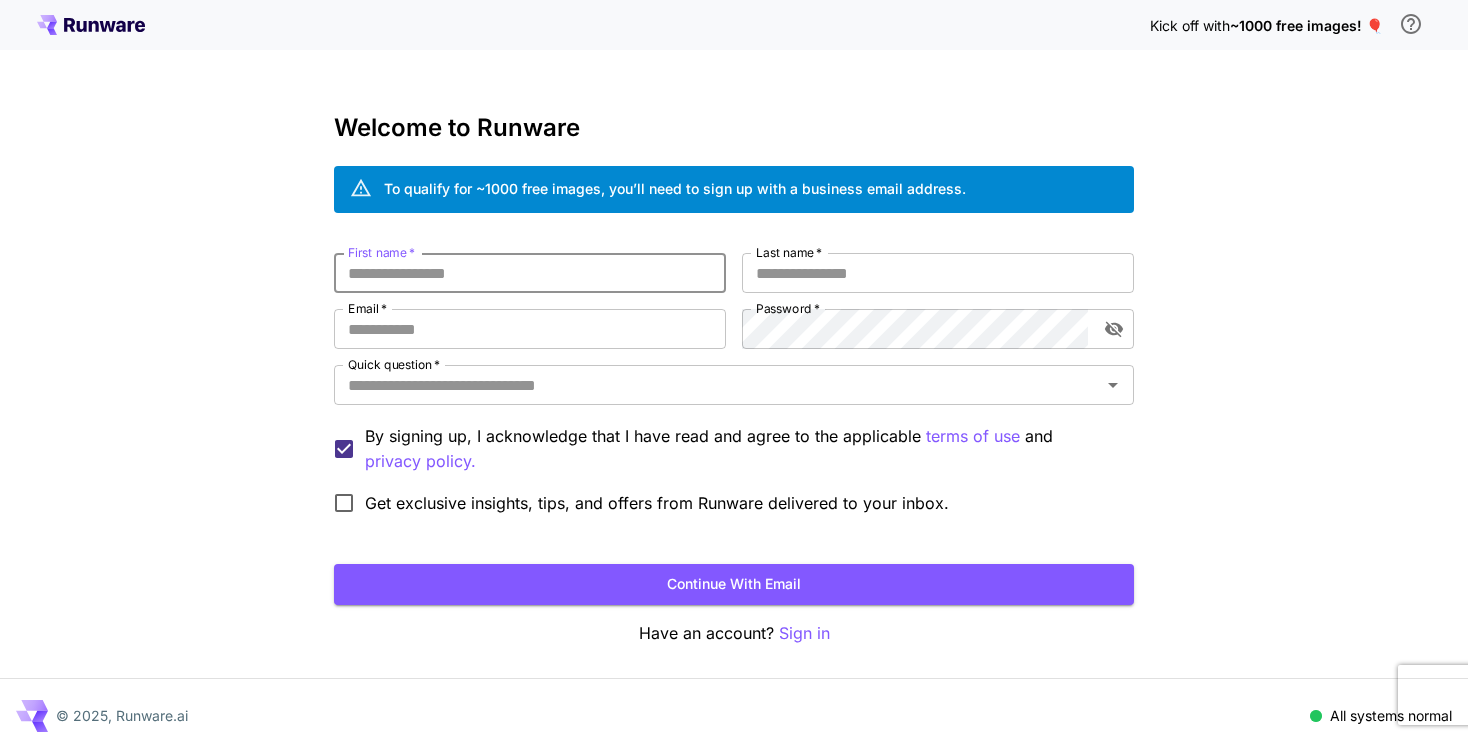 click on "First name   *" at bounding box center (530, 273) 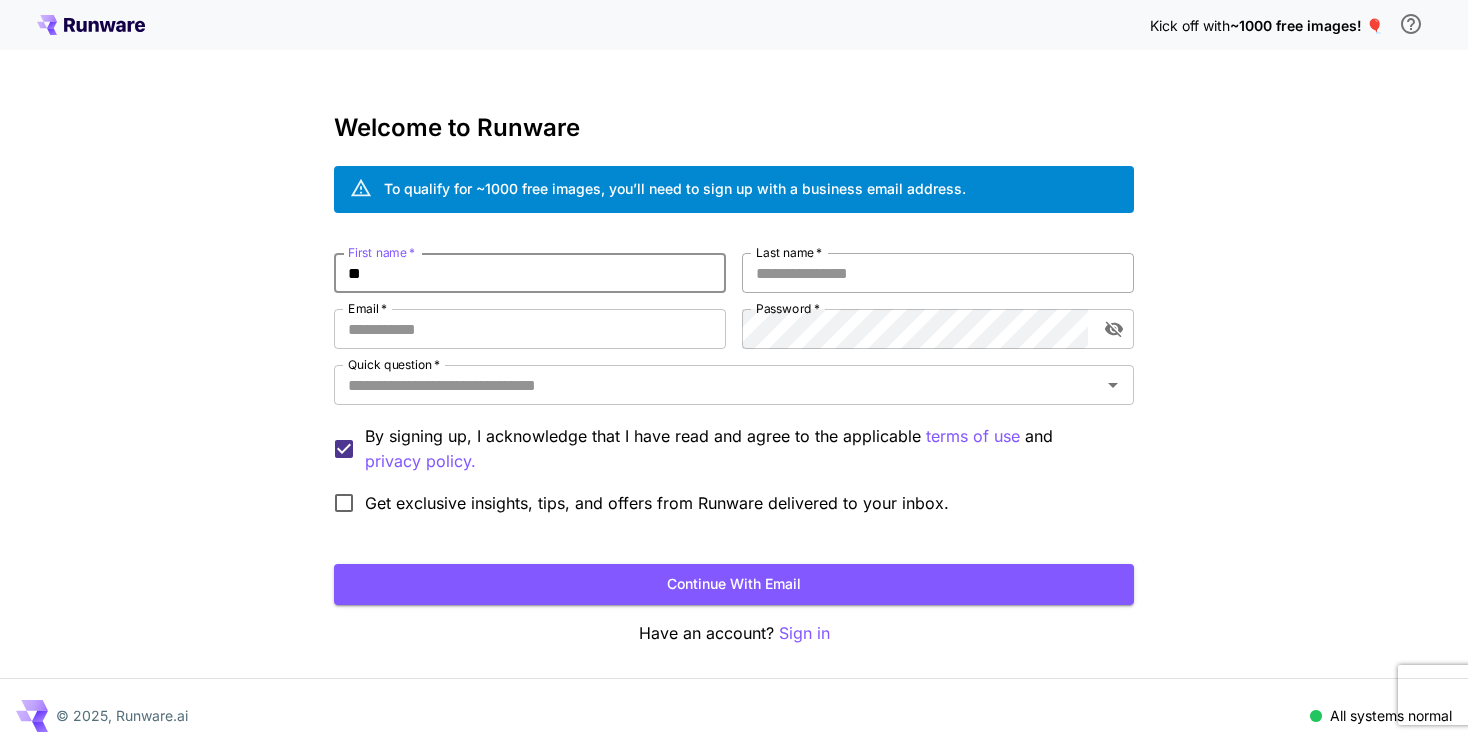 type on "**" 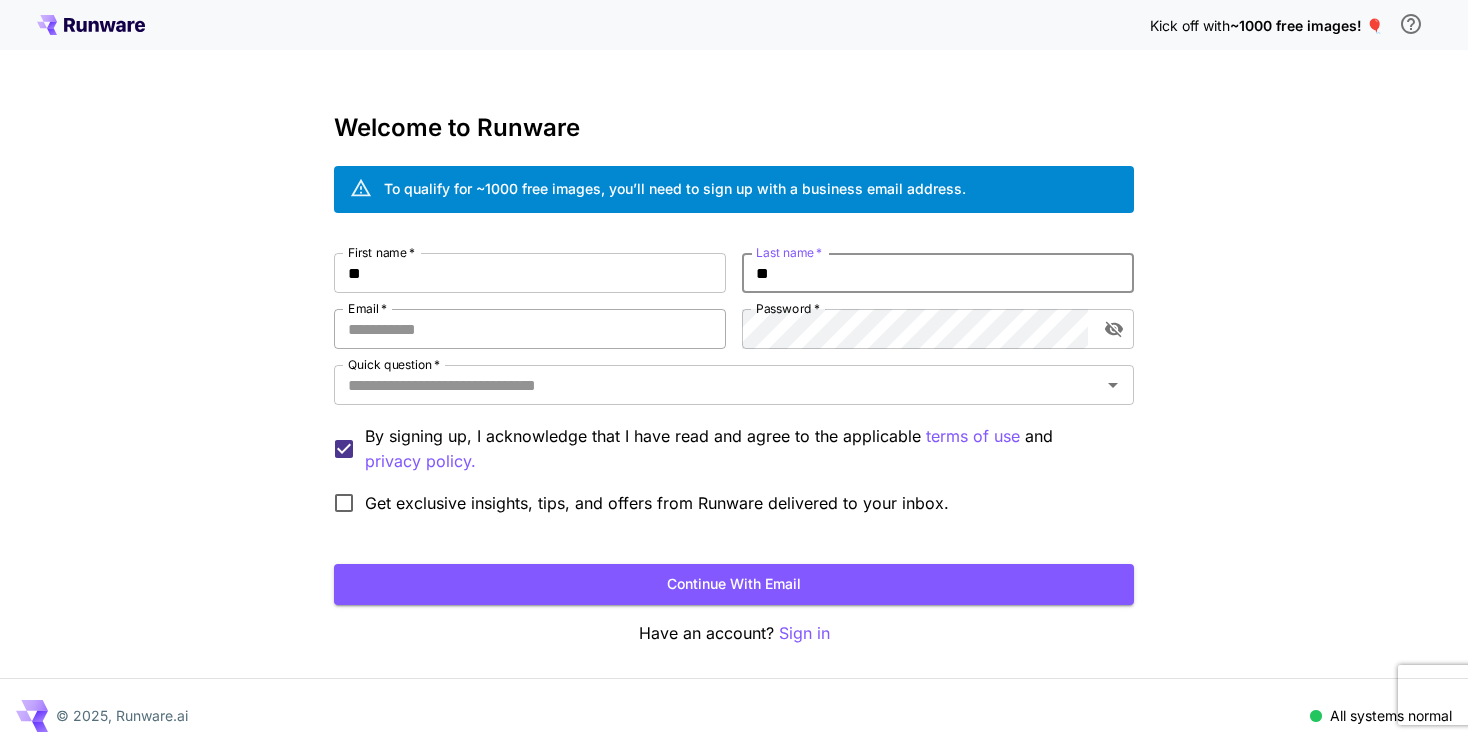 type on "**" 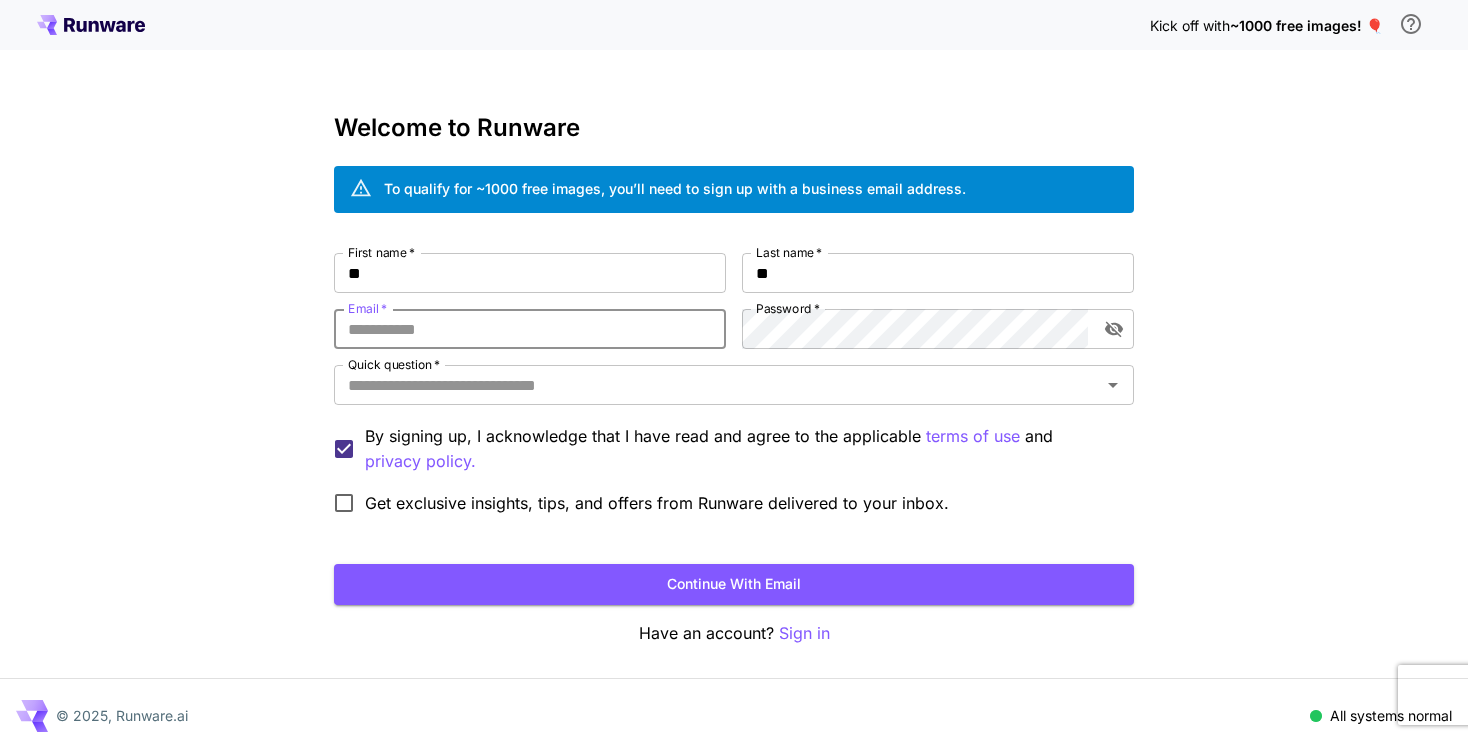 paste on "**********" 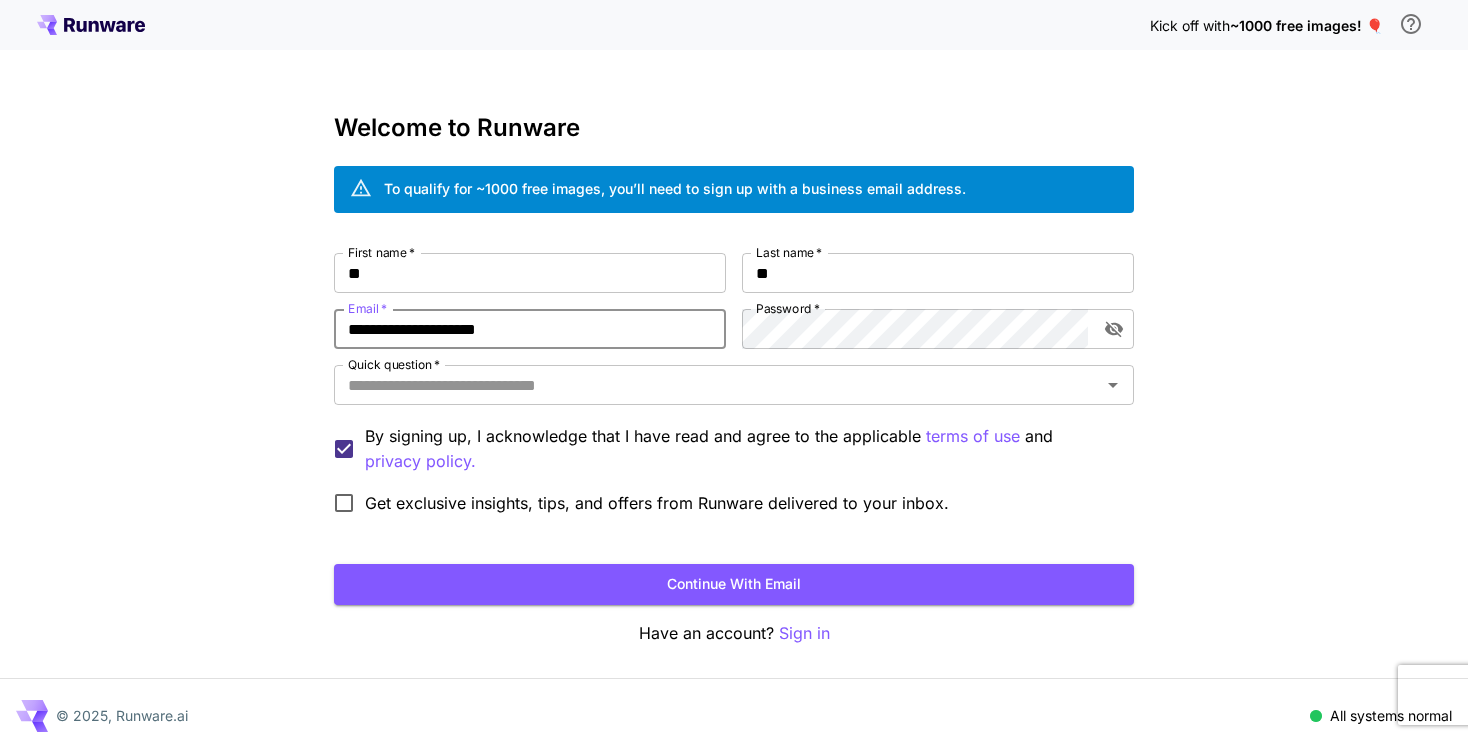 type on "**********" 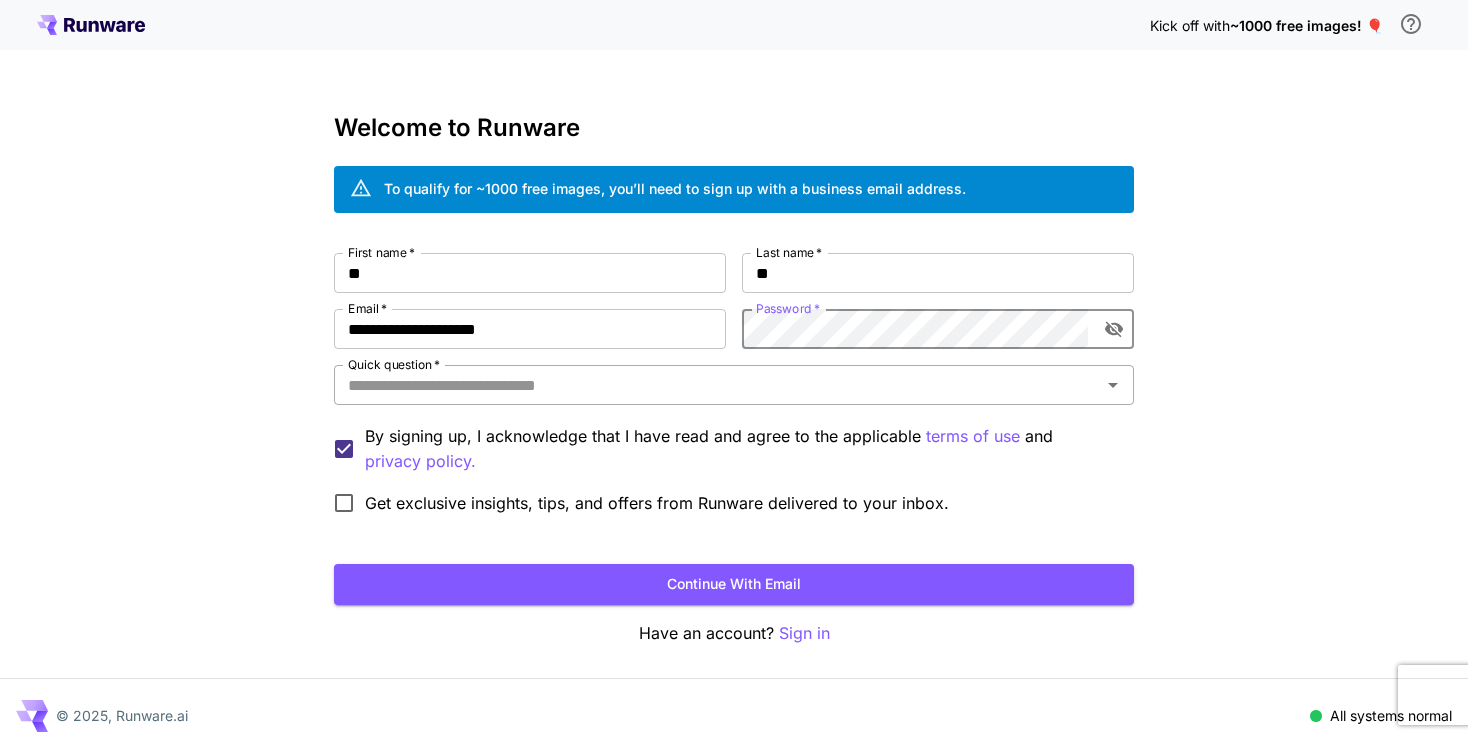 click on "Quick question   *" at bounding box center (717, 385) 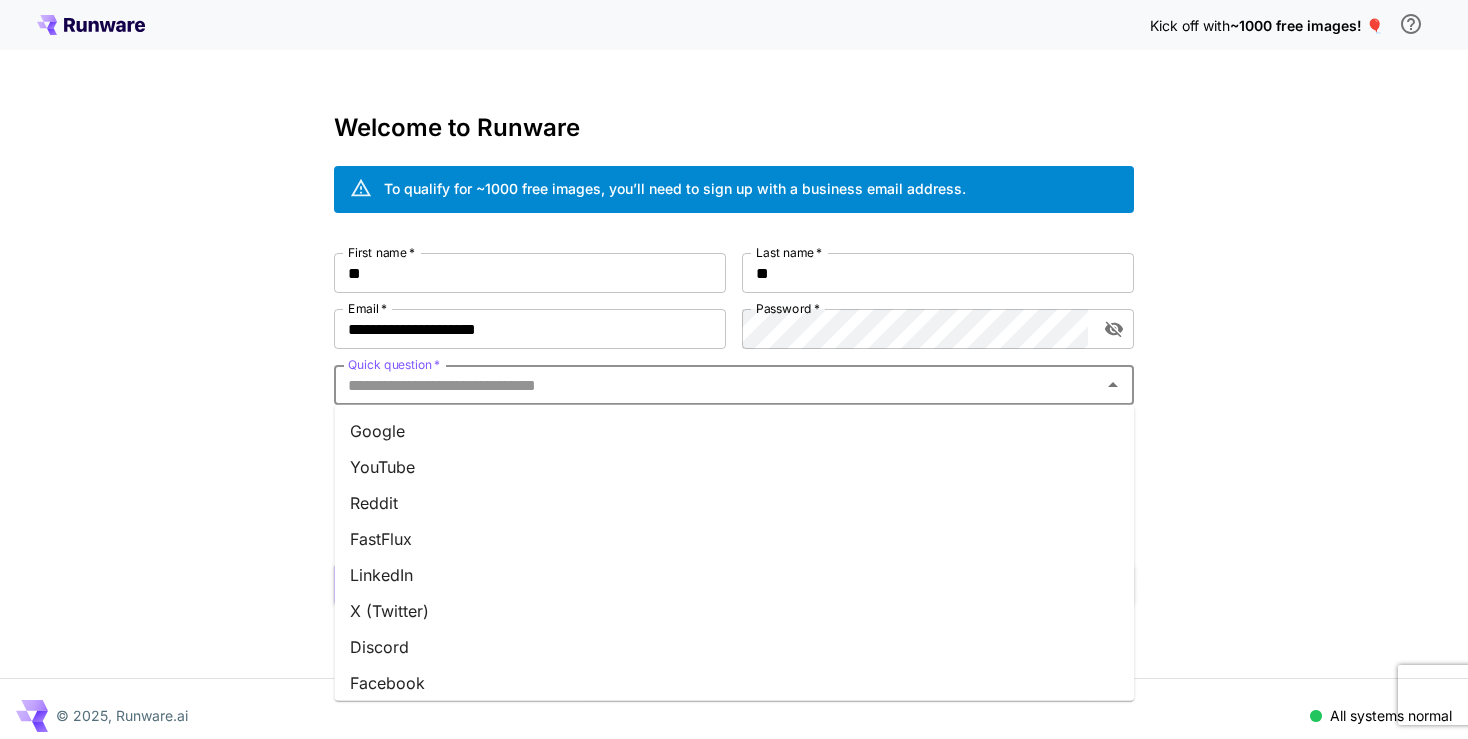 click on "Google" at bounding box center [734, 431] 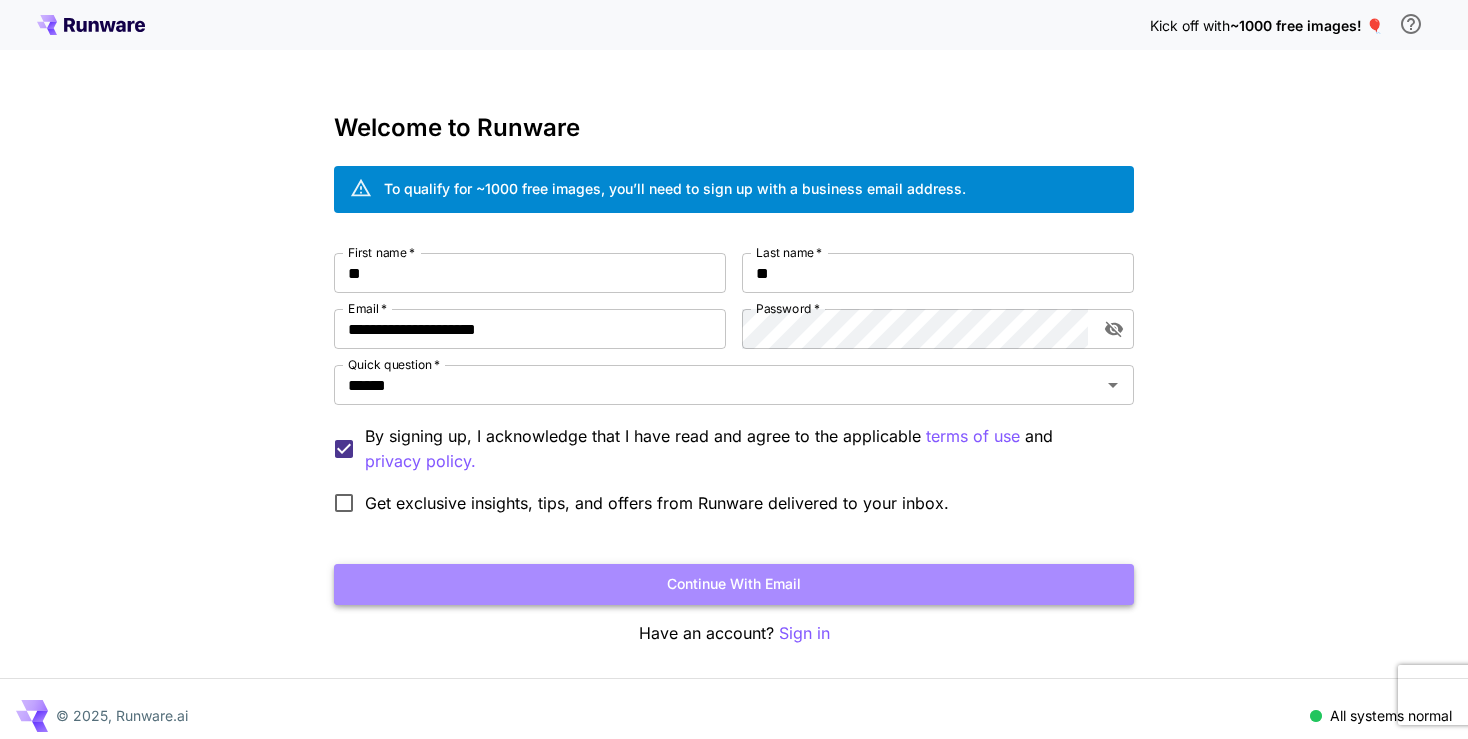 click on "Continue with email" at bounding box center (734, 584) 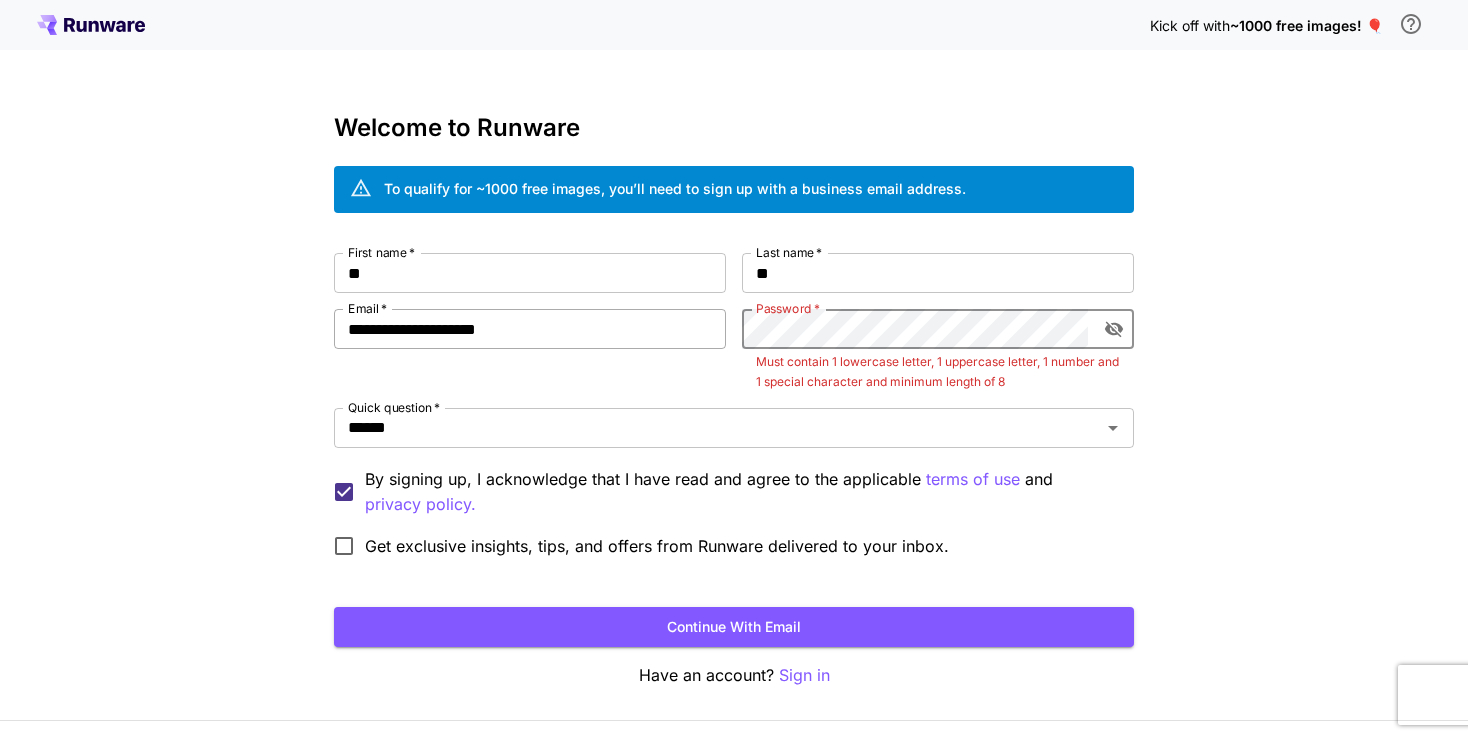 click on "**********" at bounding box center (734, 410) 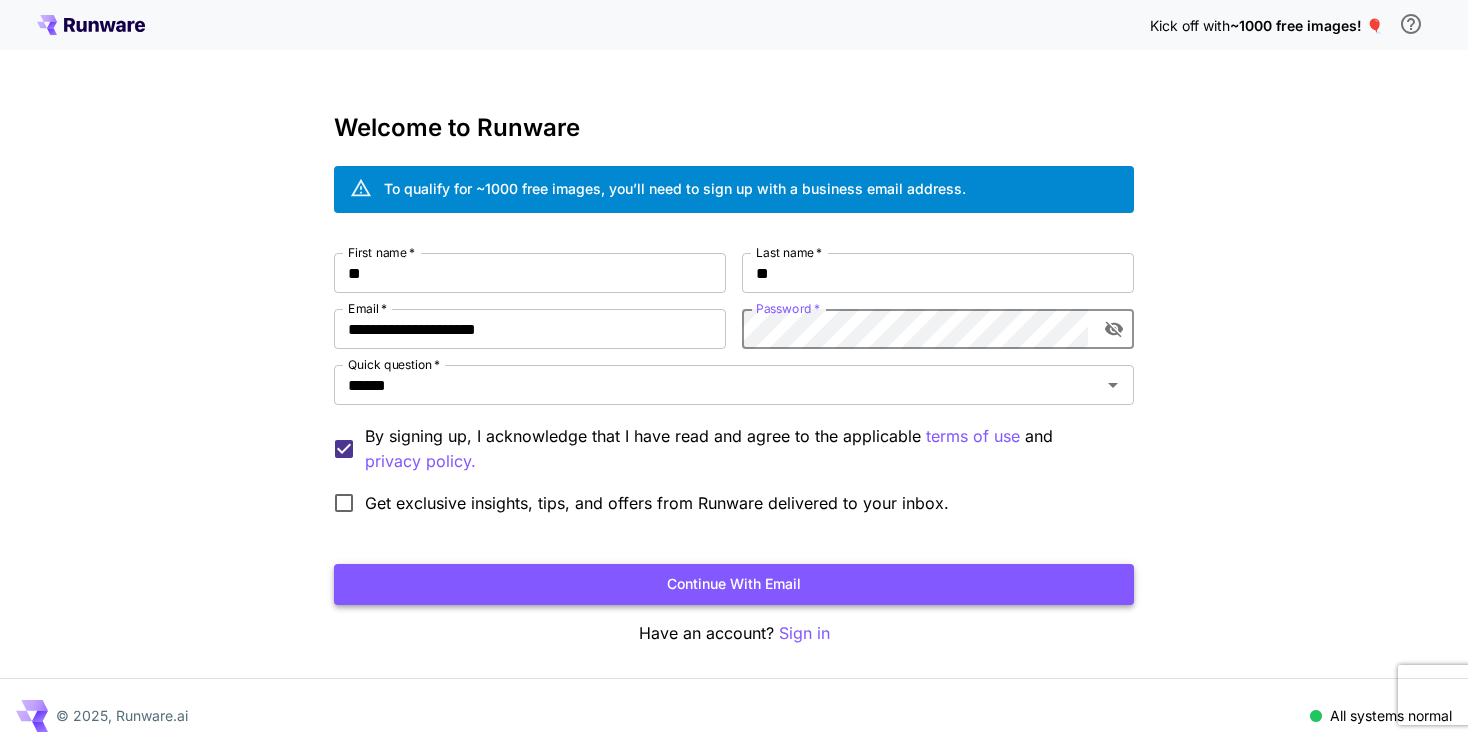 click on "Continue with email" at bounding box center (734, 584) 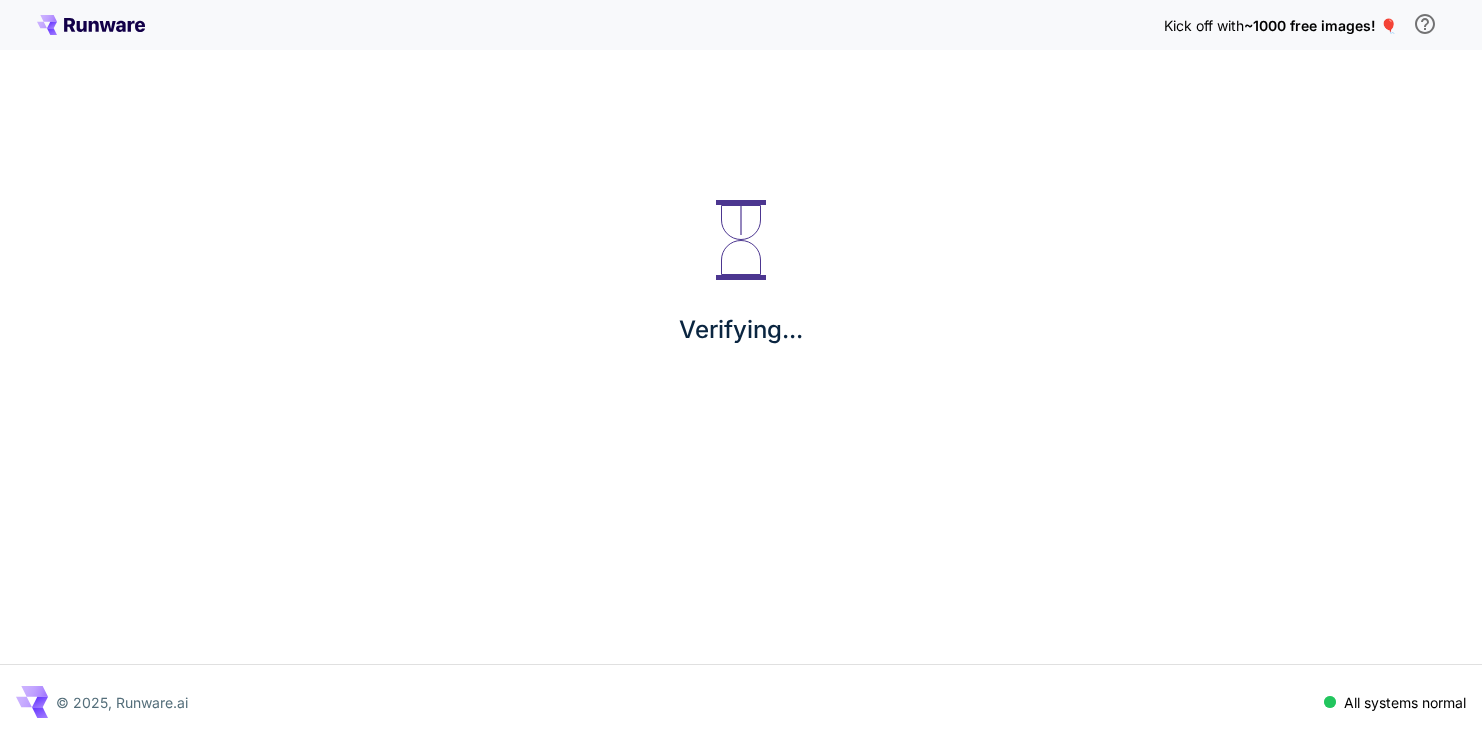 scroll, scrollTop: 0, scrollLeft: 0, axis: both 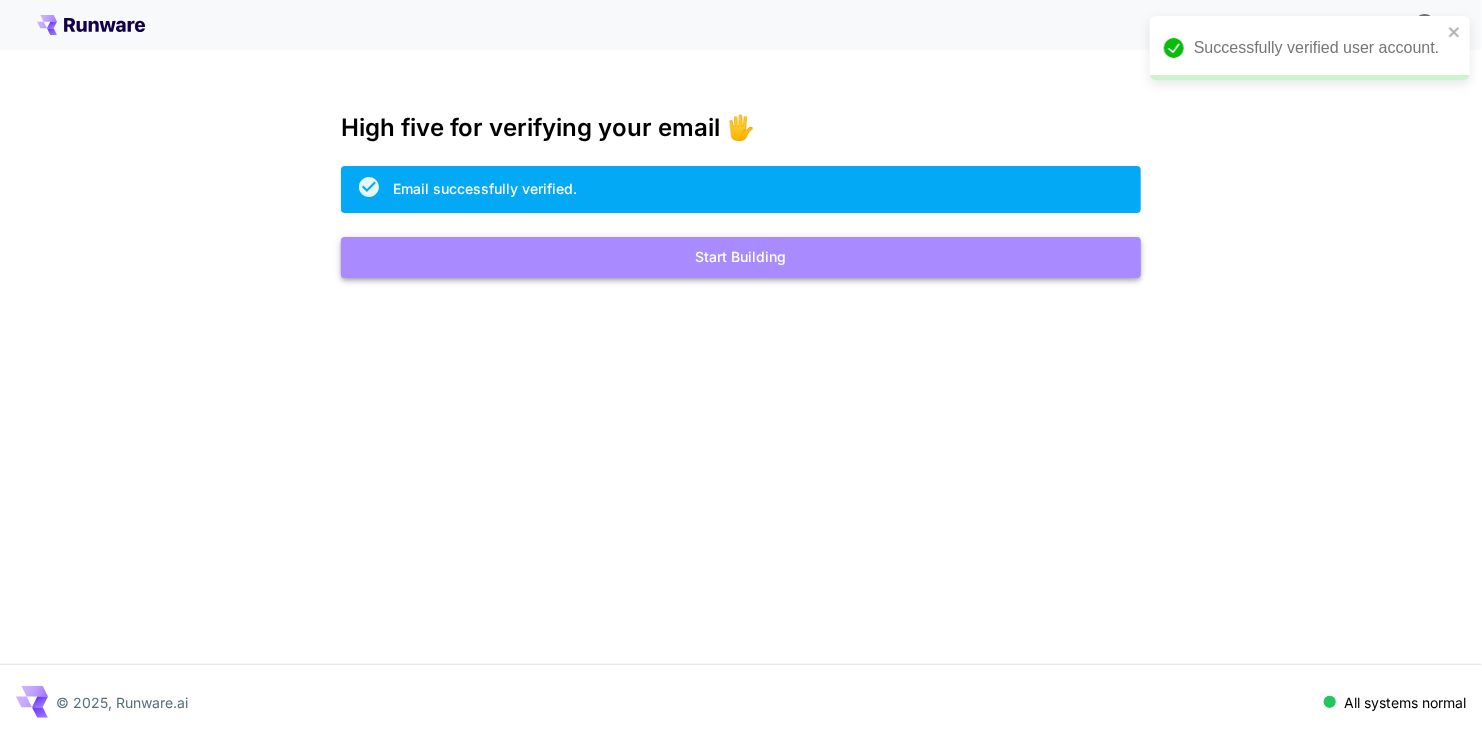 click on "Start Building" at bounding box center [741, 257] 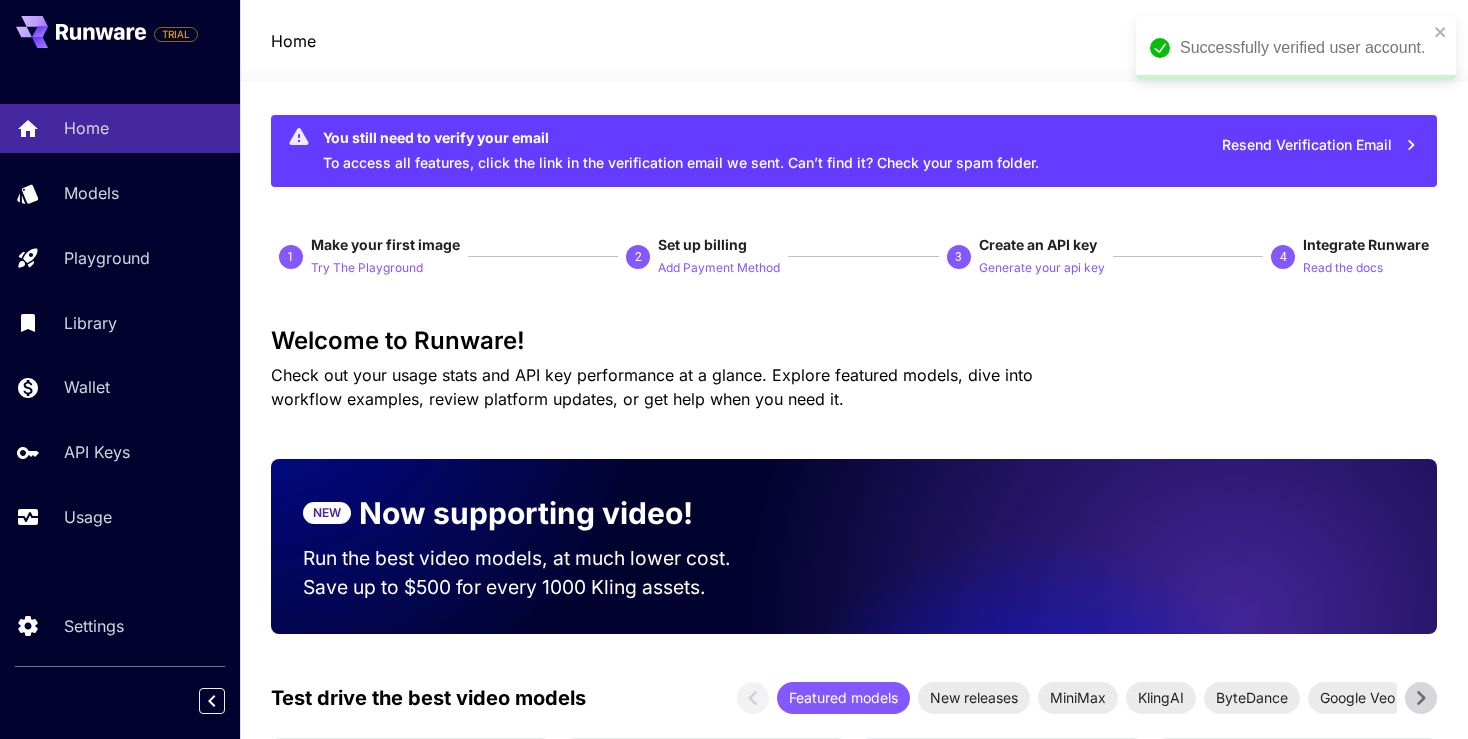 scroll, scrollTop: 0, scrollLeft: 0, axis: both 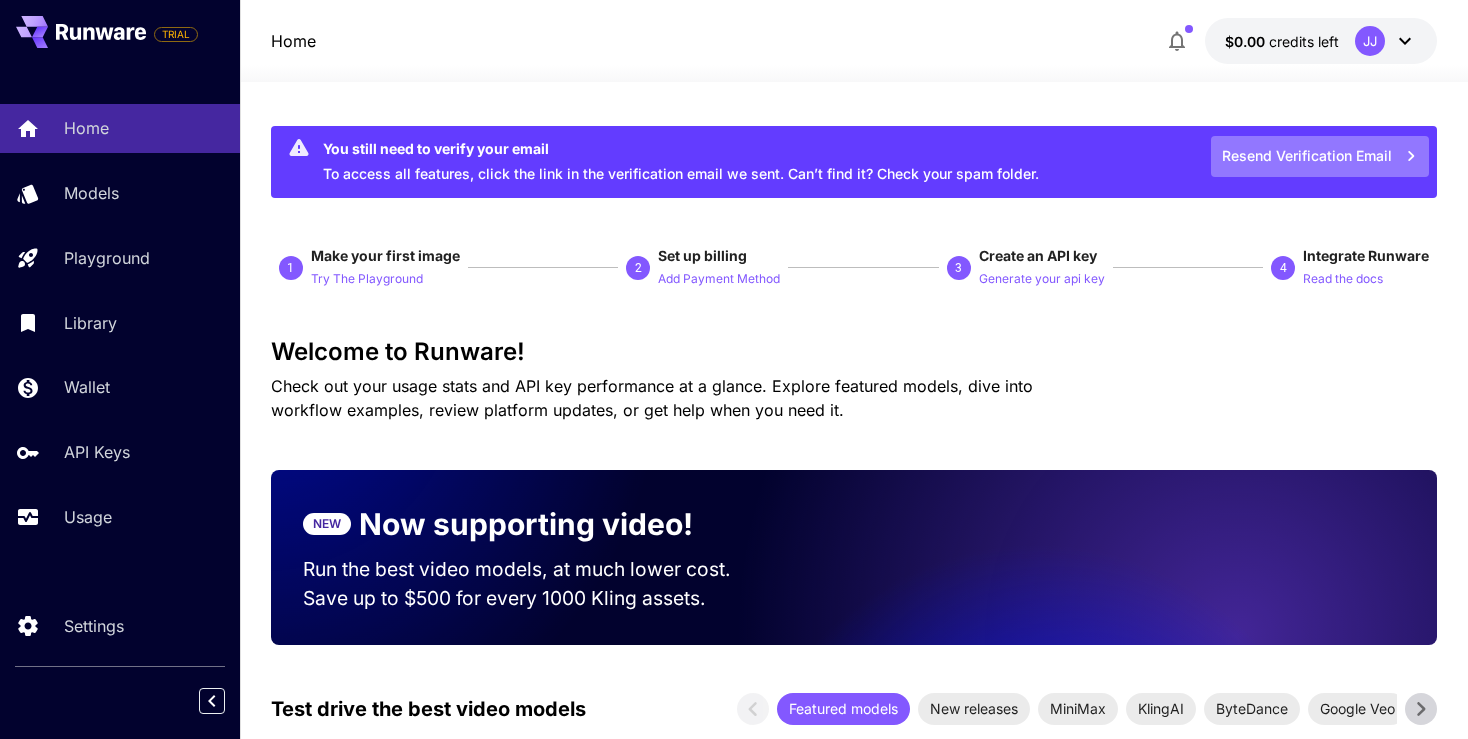 click on "Resend Verification Email" at bounding box center (1320, 156) 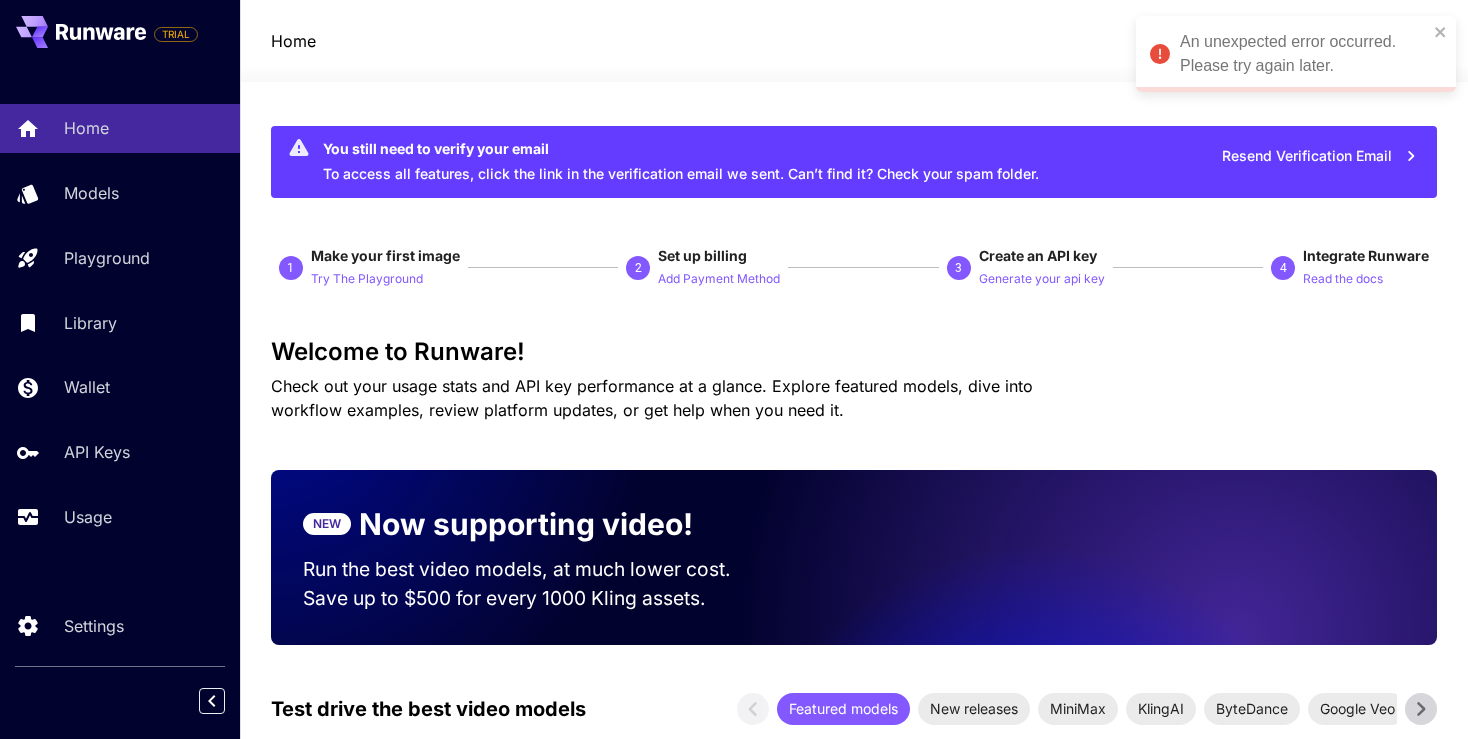 click on "You still need to verify your email To access all features, click the link in the verification email we sent. Can’t find it? Check your spam folder. Resend Verification Email 1 Make your first image Try The Playground 2 Set up billing Add Payment Method 3 Create an API key Generate your api key 4 Integrate Runware Read the docs Welcome to Runware! Check out your usage stats and API key performance at a glance. Explore featured models, dive into workflow examples, review platform updates, or get help when you need it. NEW Now supporting video! Run the best video models, at much lower cost. Save up to $500 for every 1000 Kling assets. Test drive the best video models Featured models New releases MiniMax KlingAI ByteDance Google Veo PixVerse Vidu Launch in Playground minimax:3@1                             MiniMax 02 Hailuo Most polished and dynamic model with vibrant, theatrical visuals and fluid motion. Ideal for viral content and commercial-style footage. Launch in Playground bytedance:2@1" at bounding box center [854, 3288] 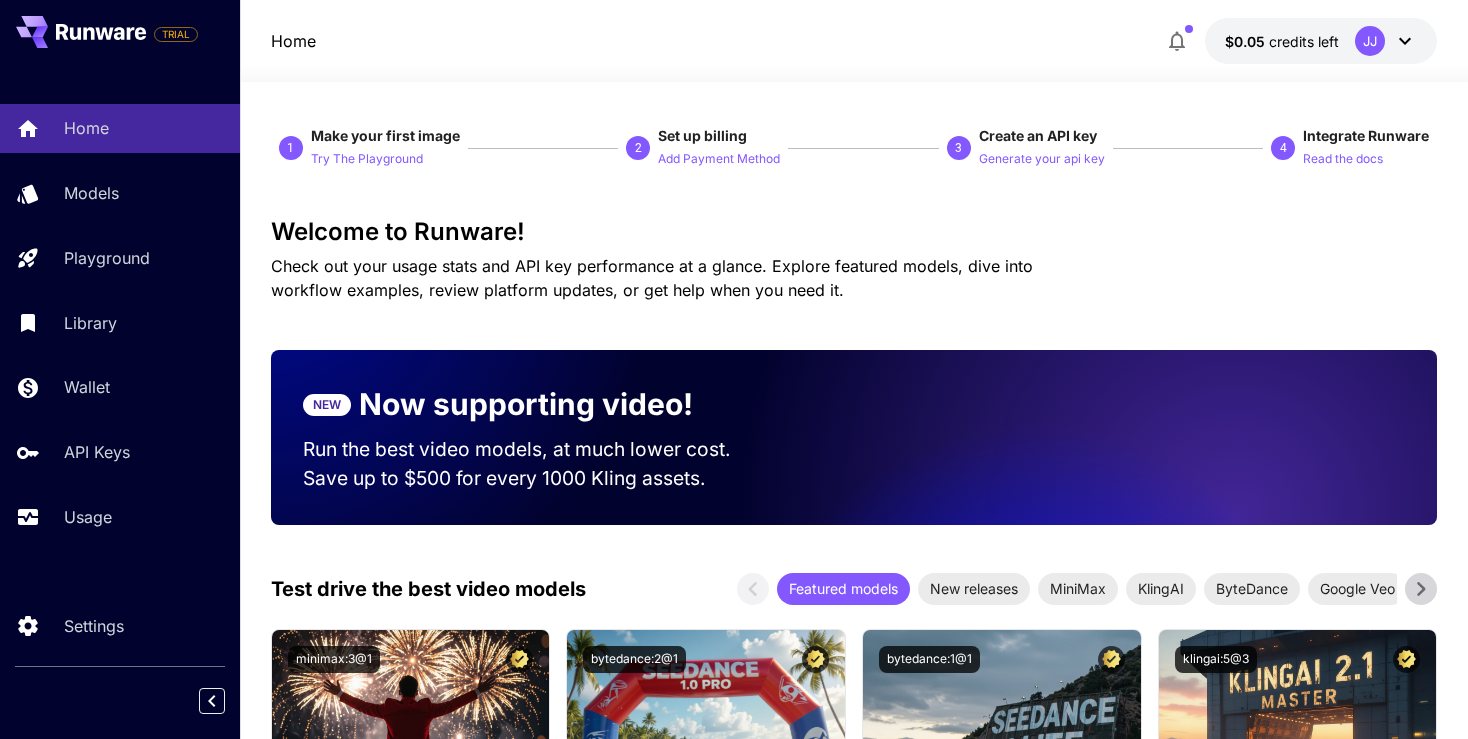 scroll, scrollTop: 0, scrollLeft: 0, axis: both 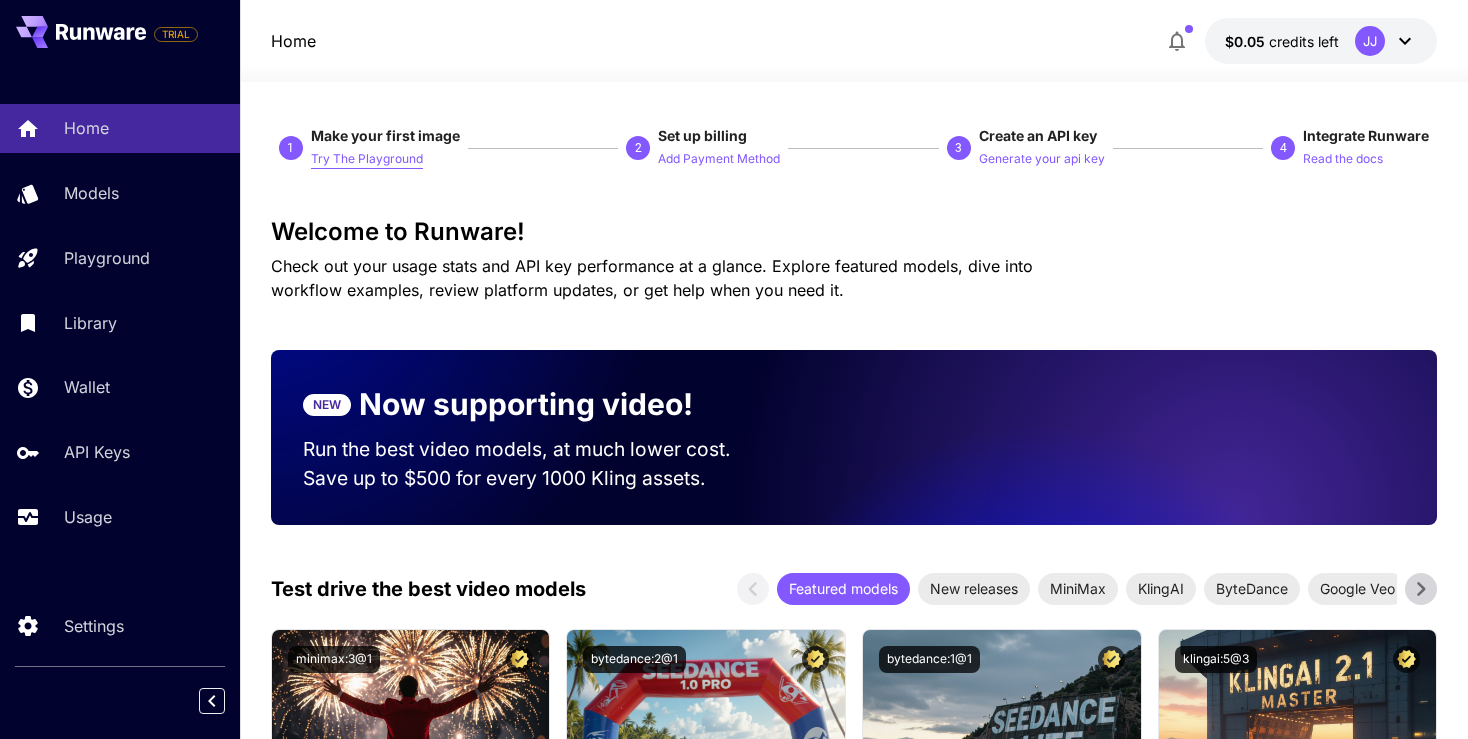 click on "Try The Playground" at bounding box center (367, 159) 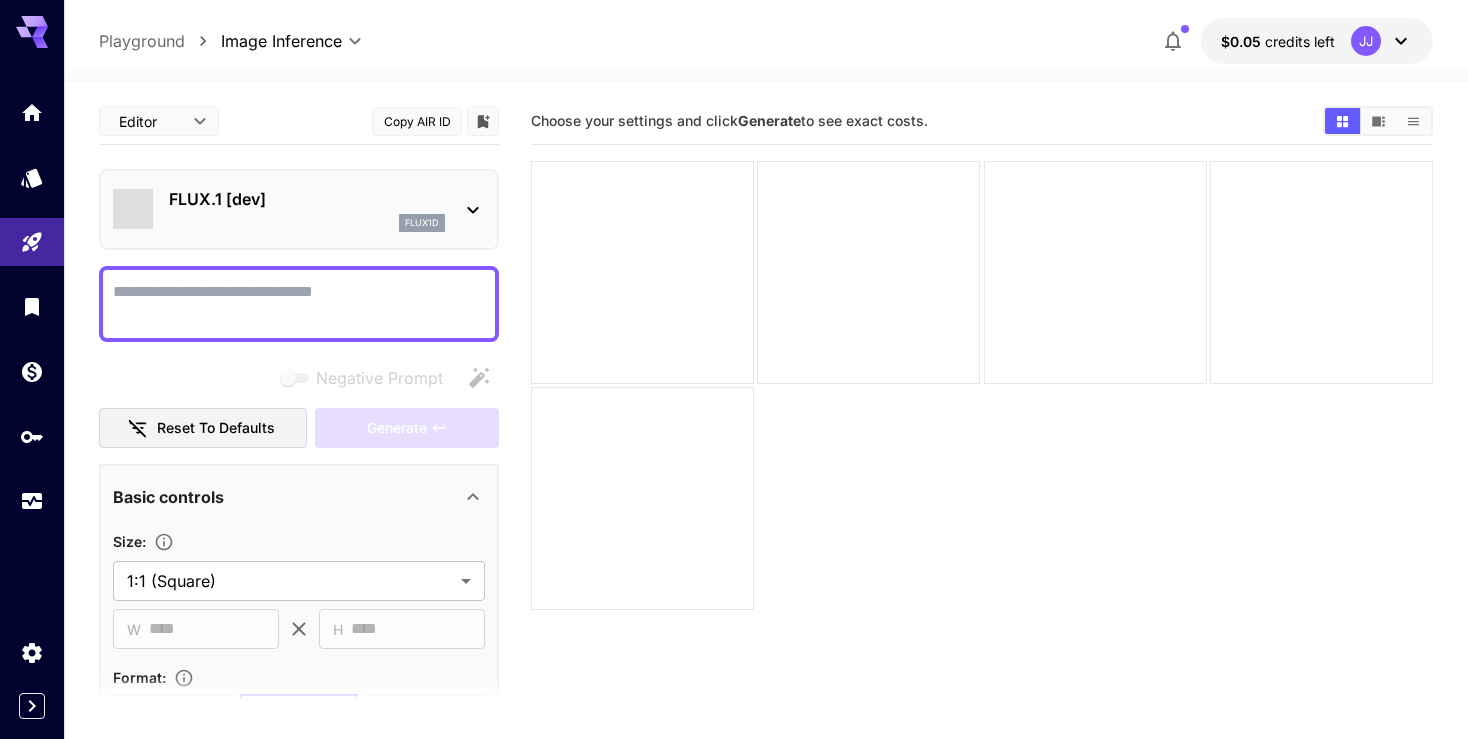 click on "Negative Prompt" at bounding box center (299, 304) 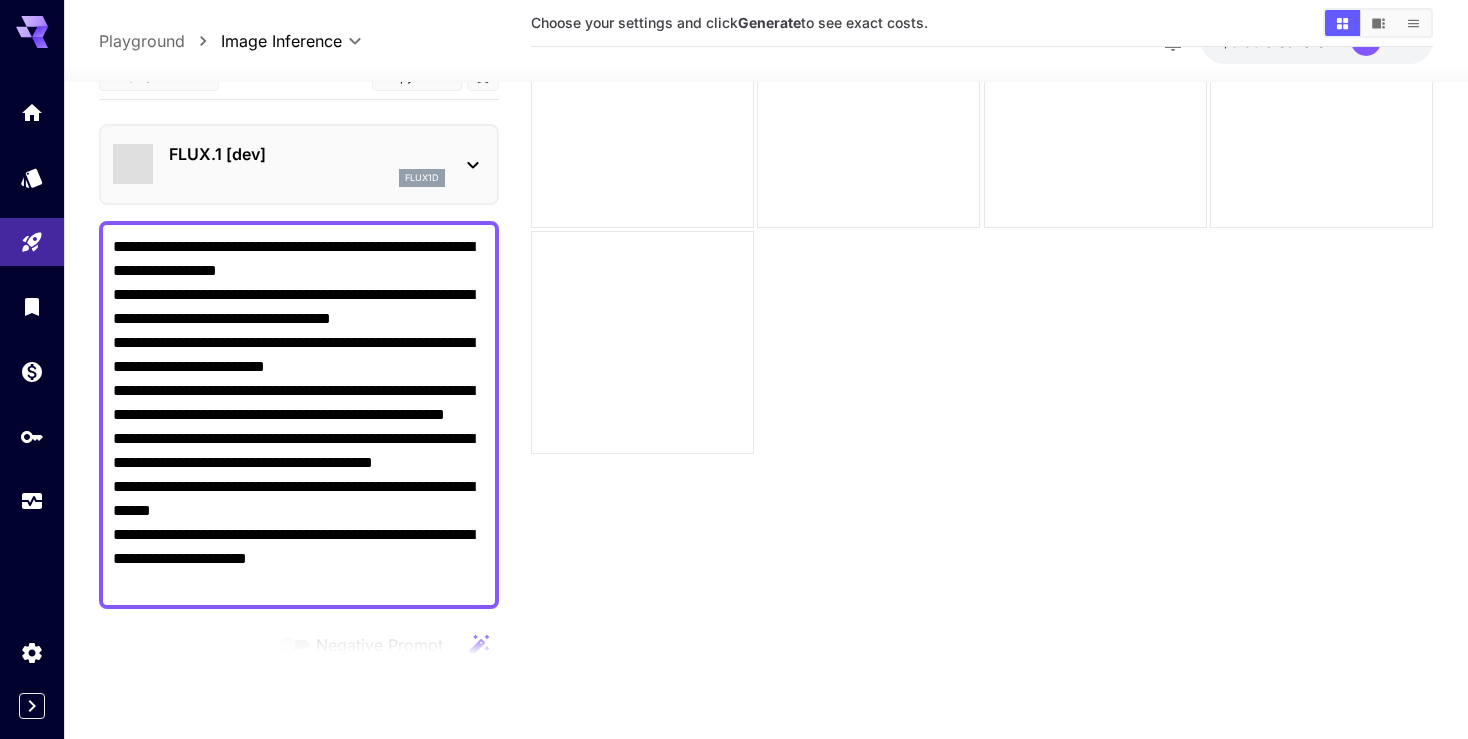 scroll, scrollTop: 158, scrollLeft: 0, axis: vertical 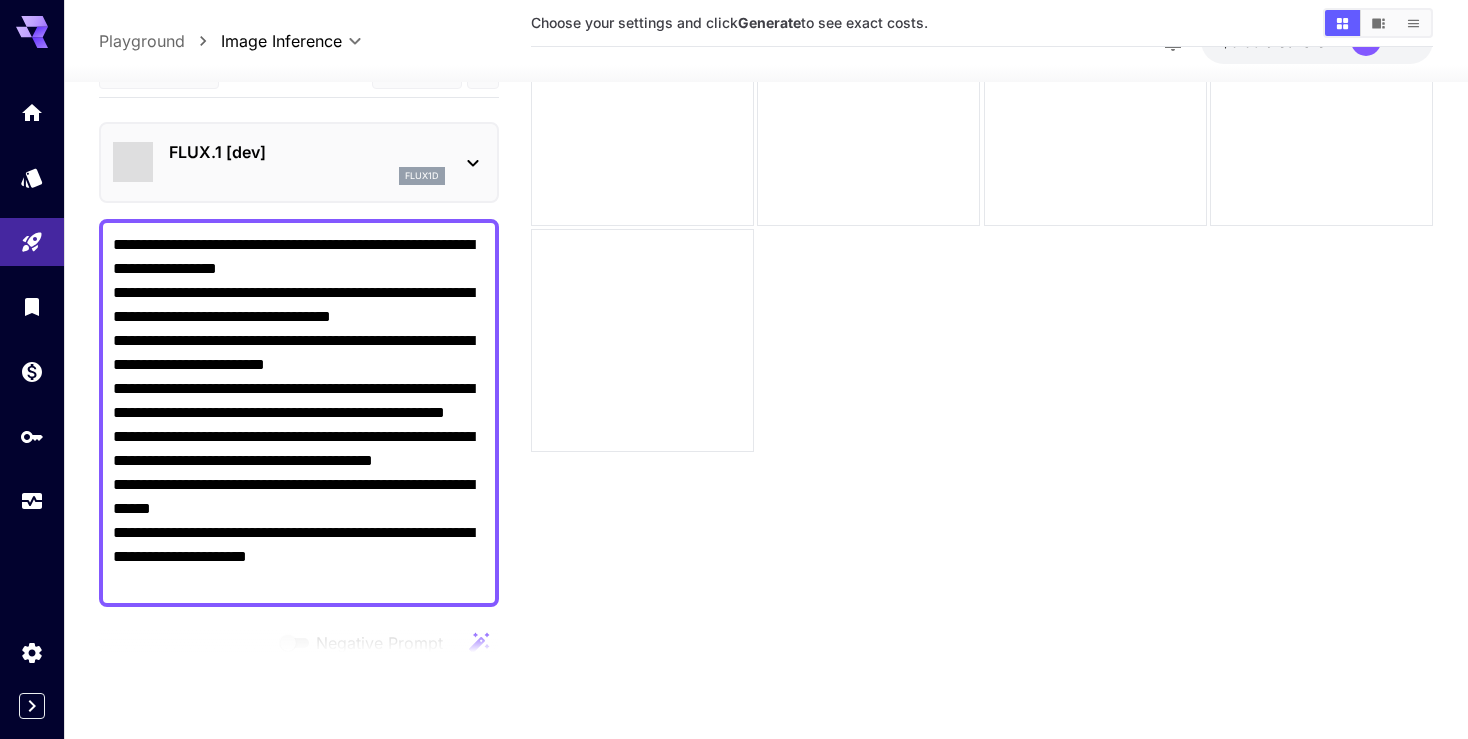 type on "**********" 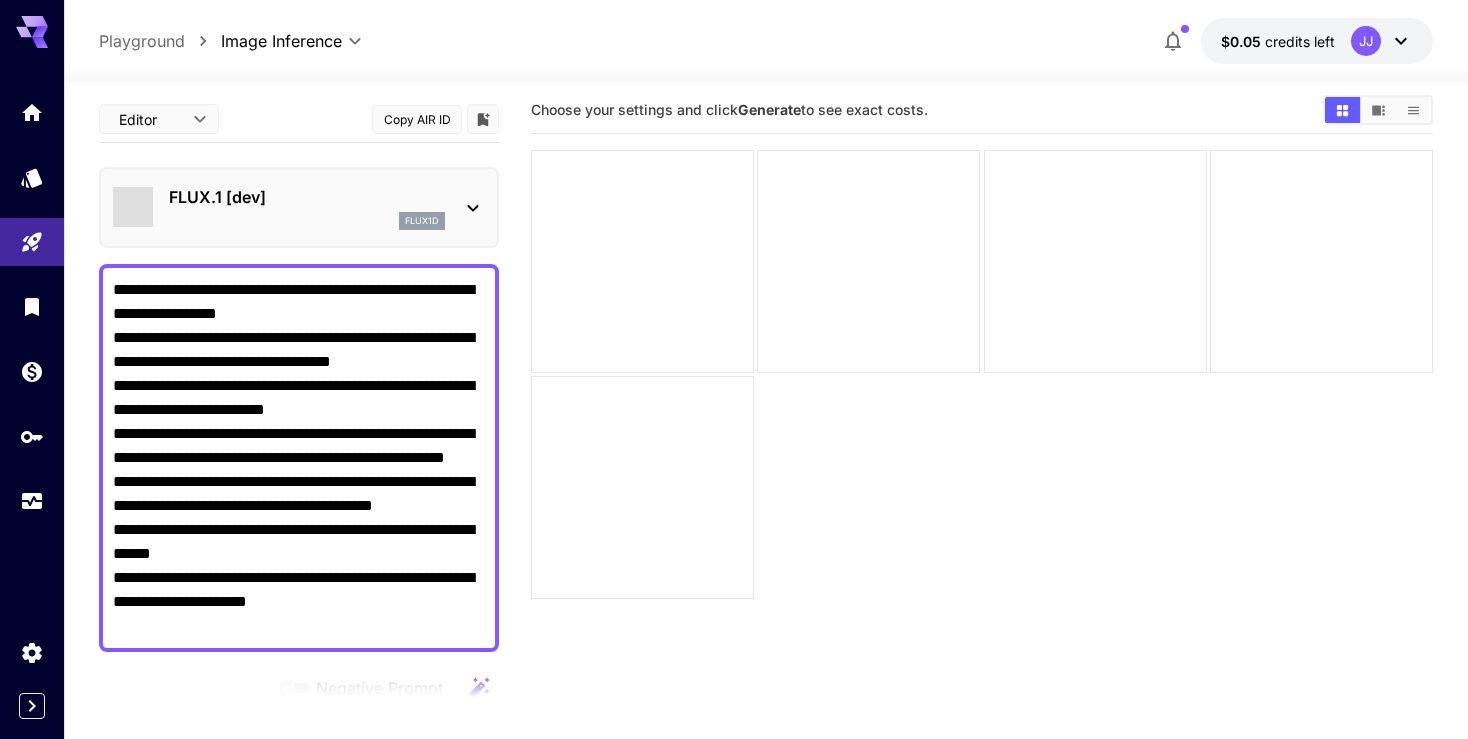 scroll, scrollTop: 0, scrollLeft: 0, axis: both 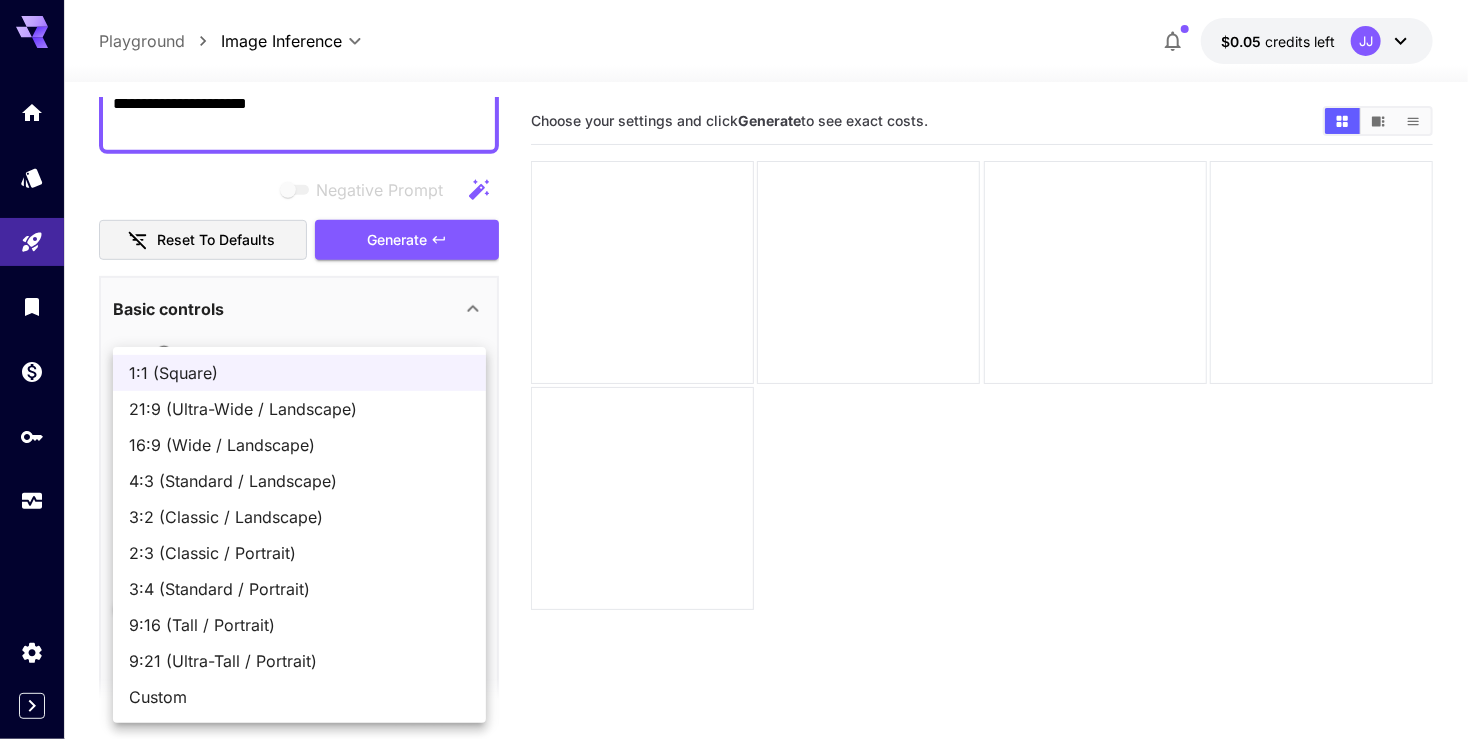 click on "**********" at bounding box center [741, 448] 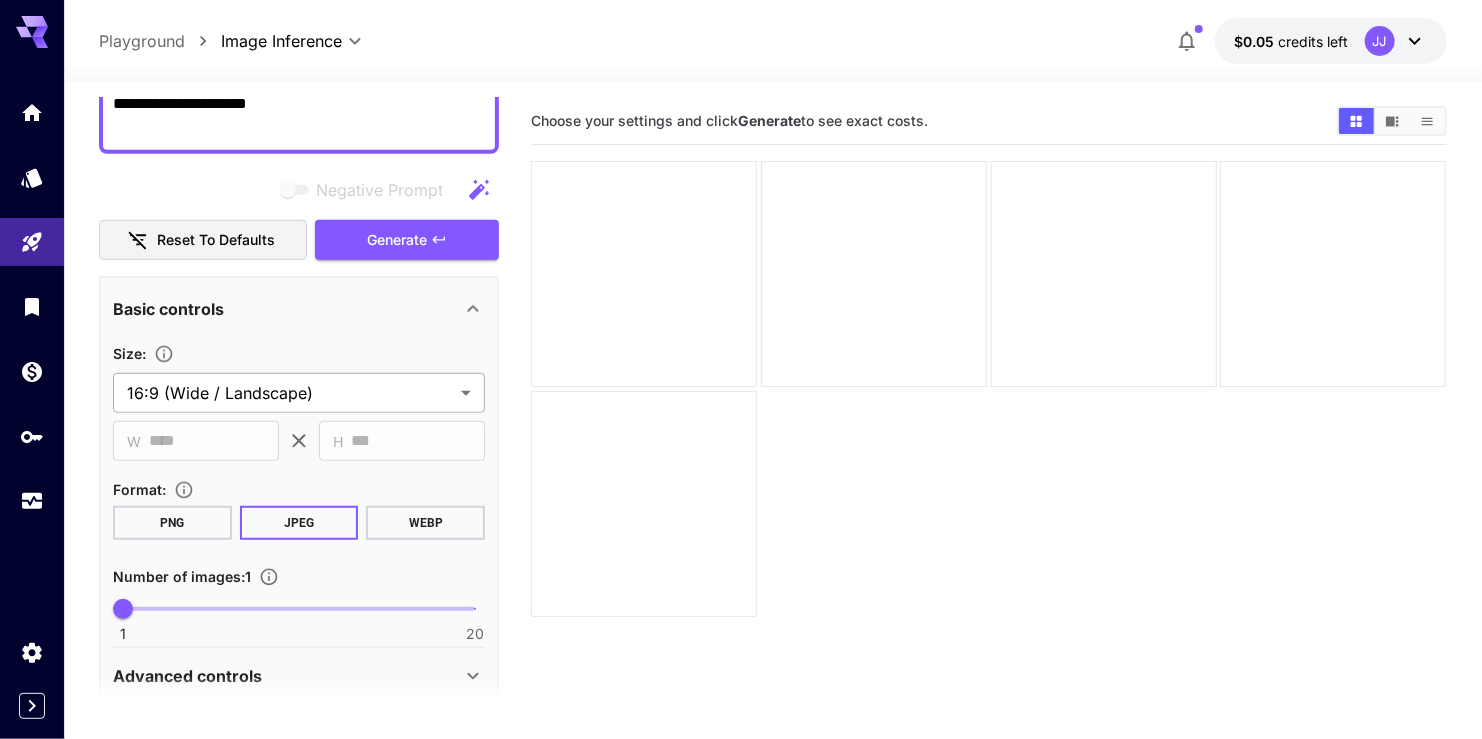 click on "**********" at bounding box center [741, 448] 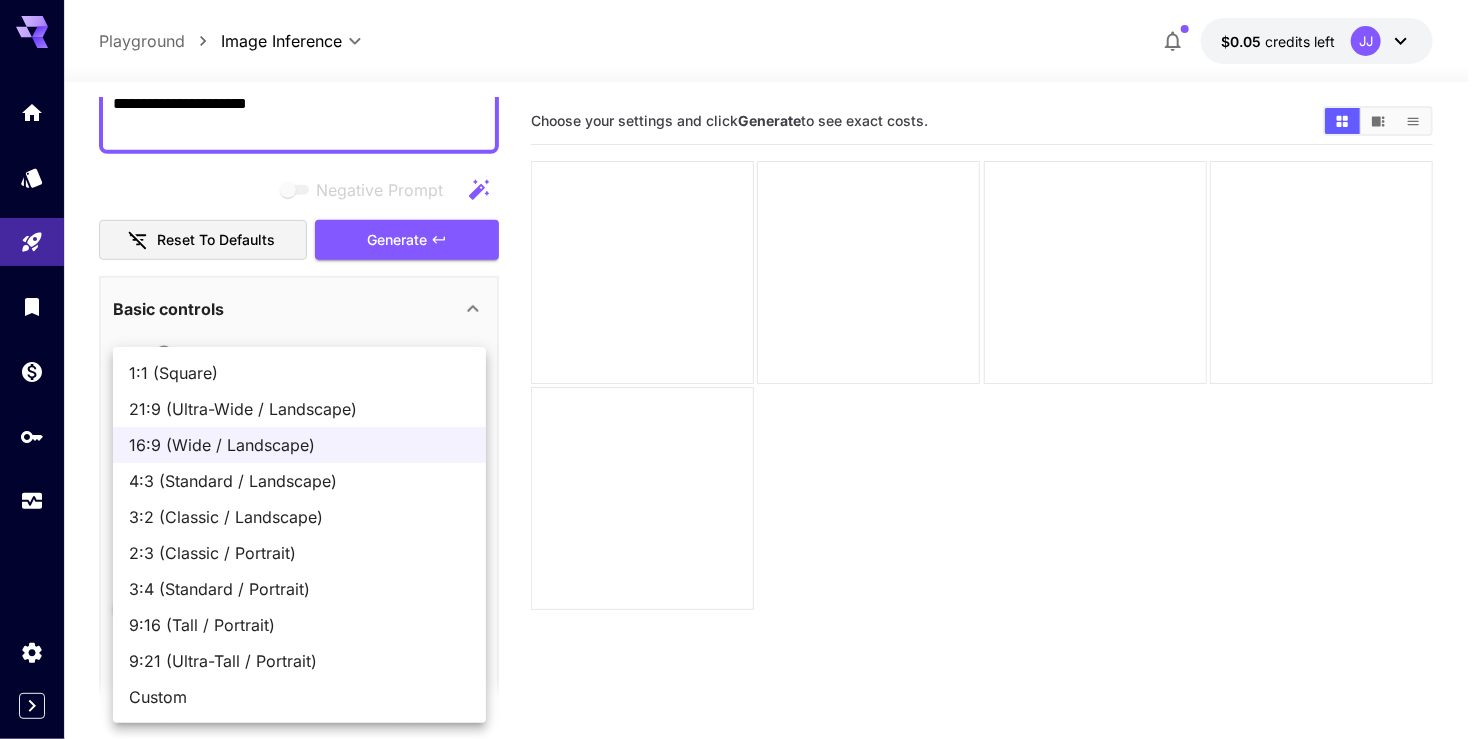 click on "Custom" at bounding box center (299, 697) 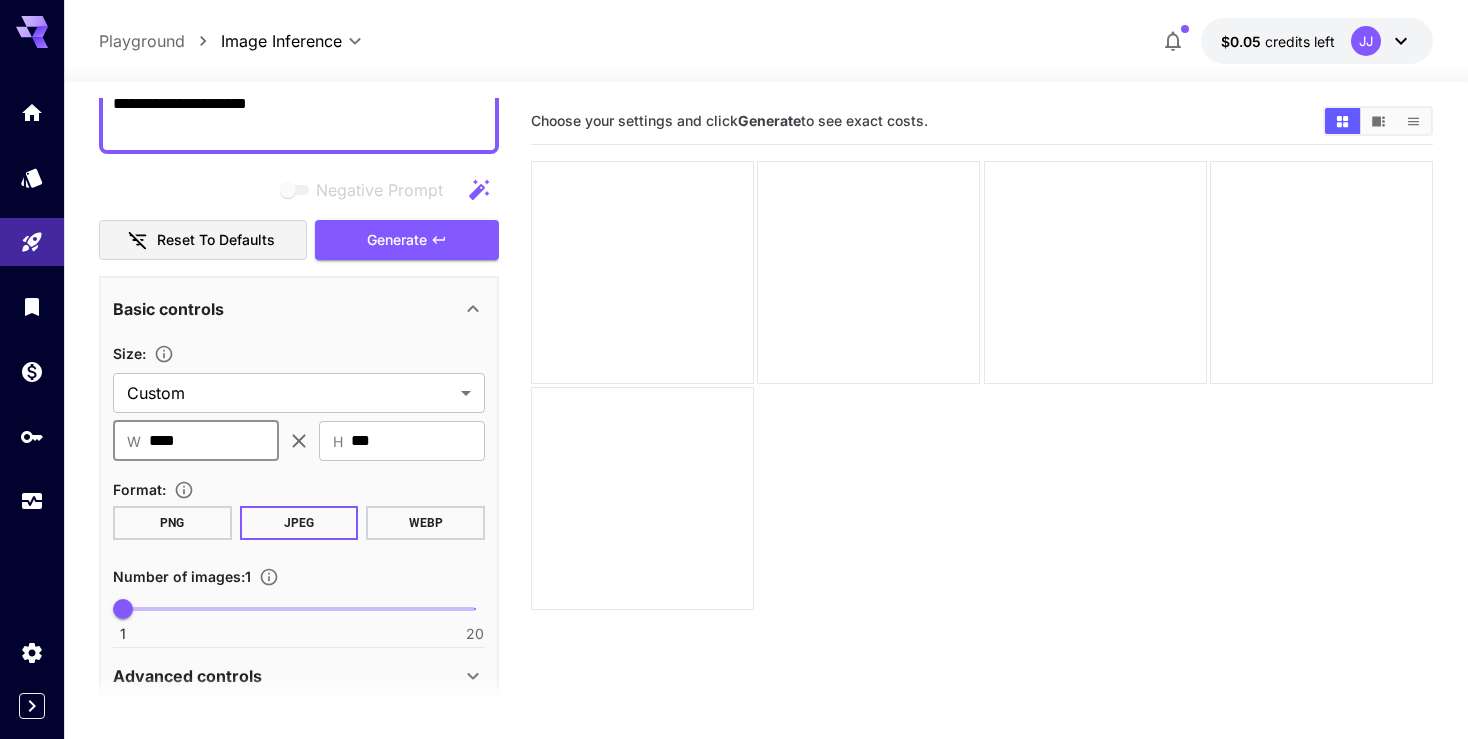drag, startPoint x: 209, startPoint y: 438, endPoint x: 104, endPoint y: 438, distance: 105 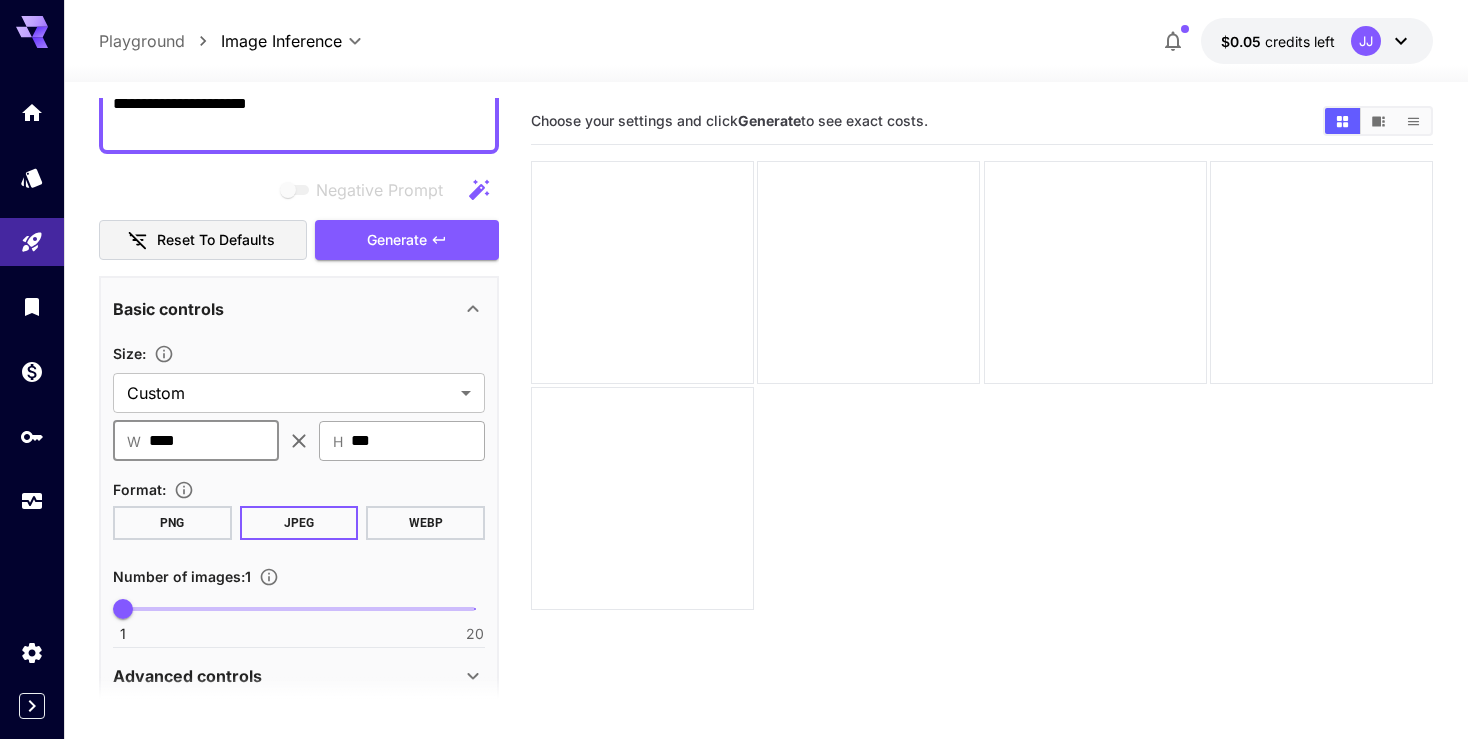 type on "****" 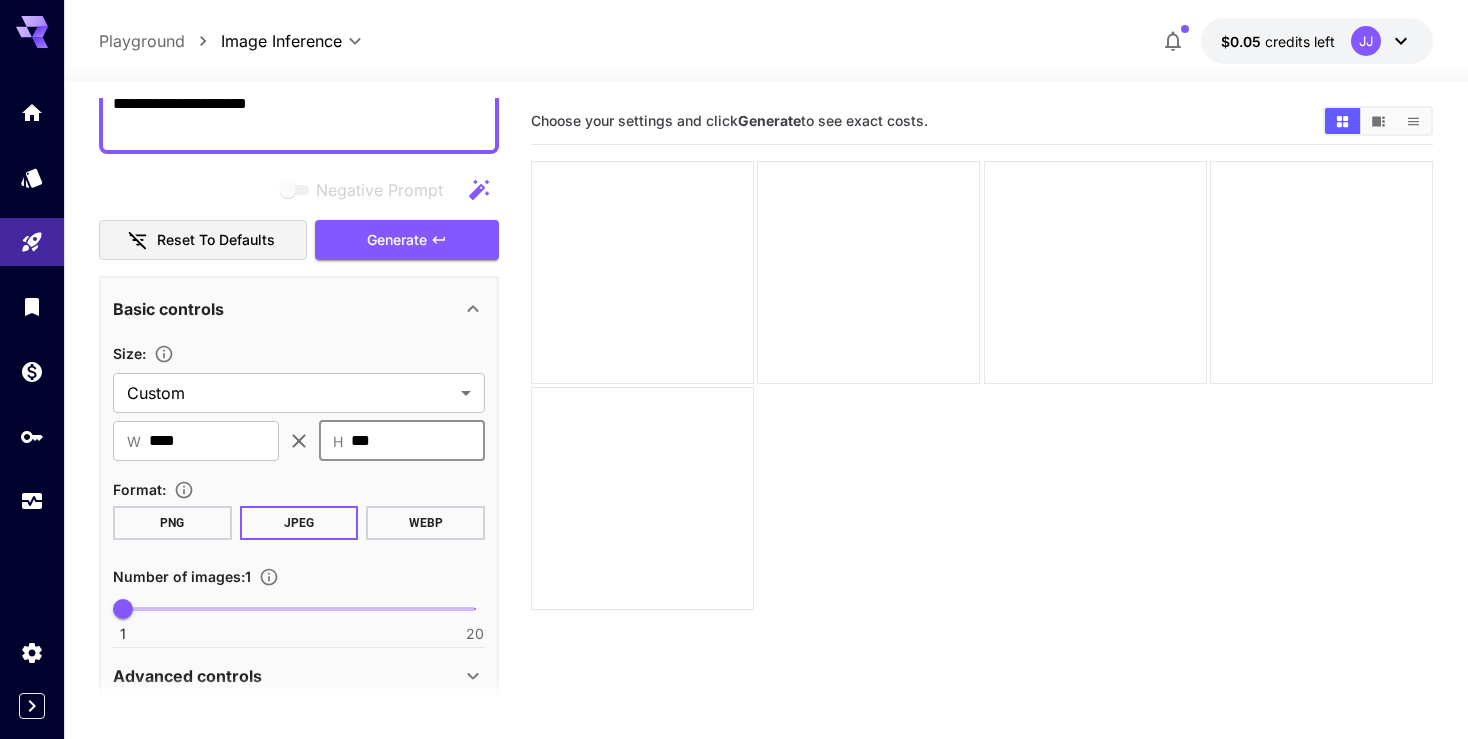 drag, startPoint x: 423, startPoint y: 434, endPoint x: 437, endPoint y: 426, distance: 16.124516 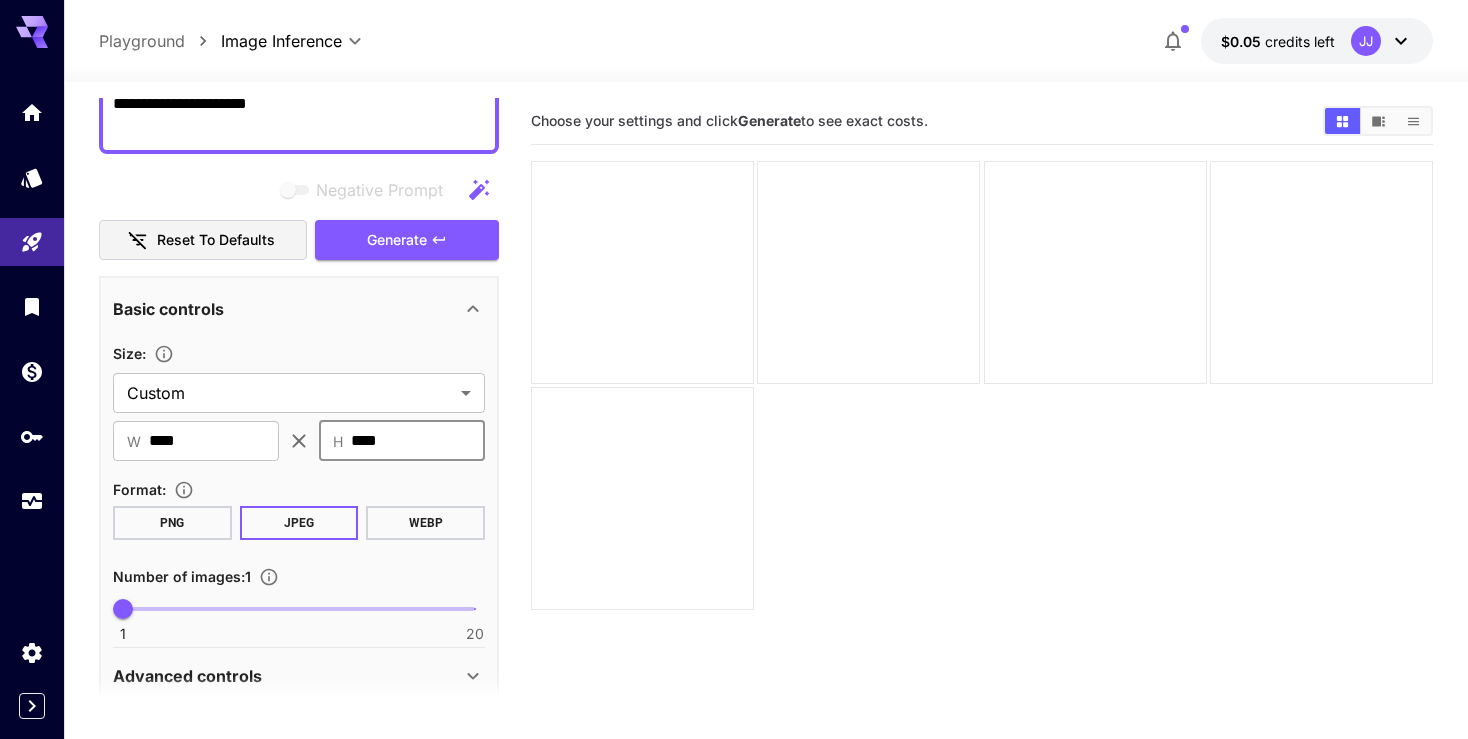 type on "****" 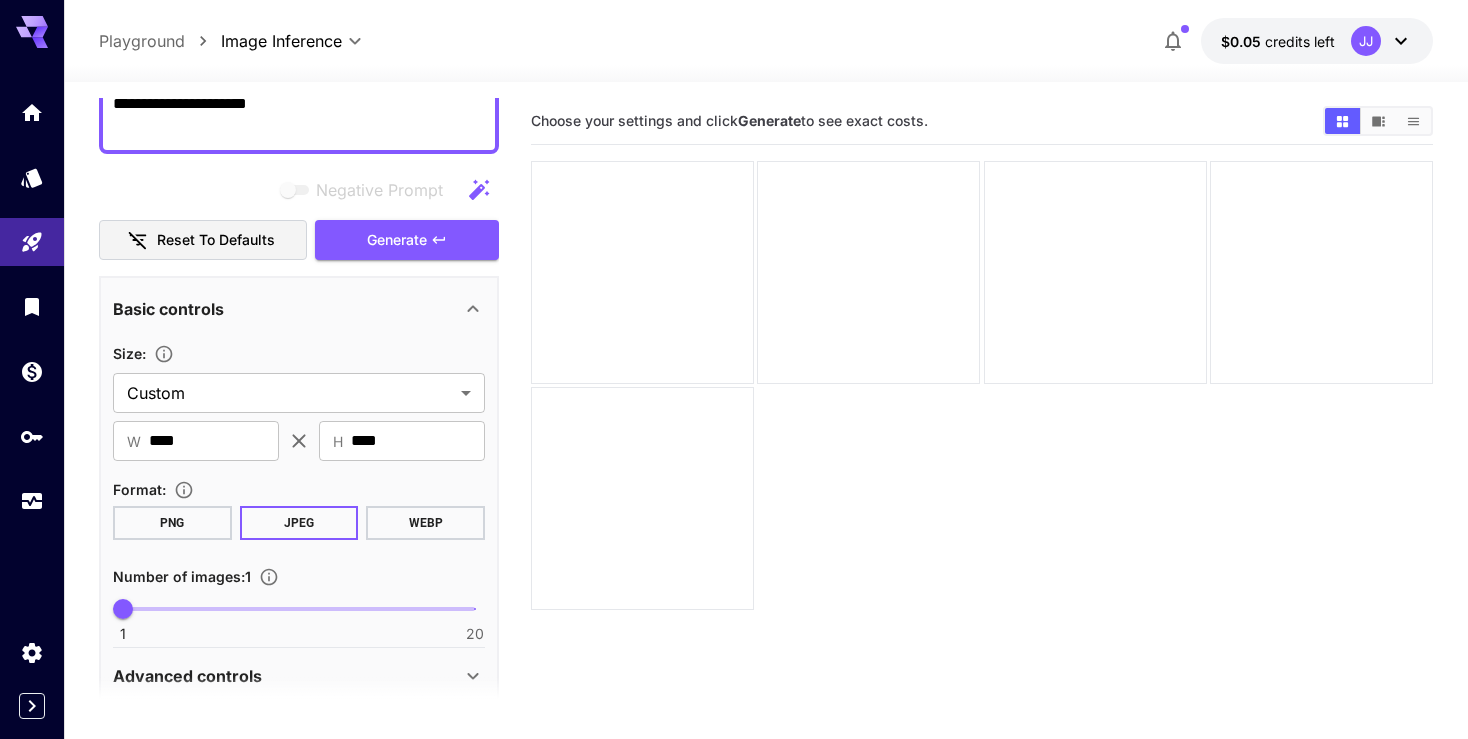 click on "PNG" at bounding box center (172, 523) 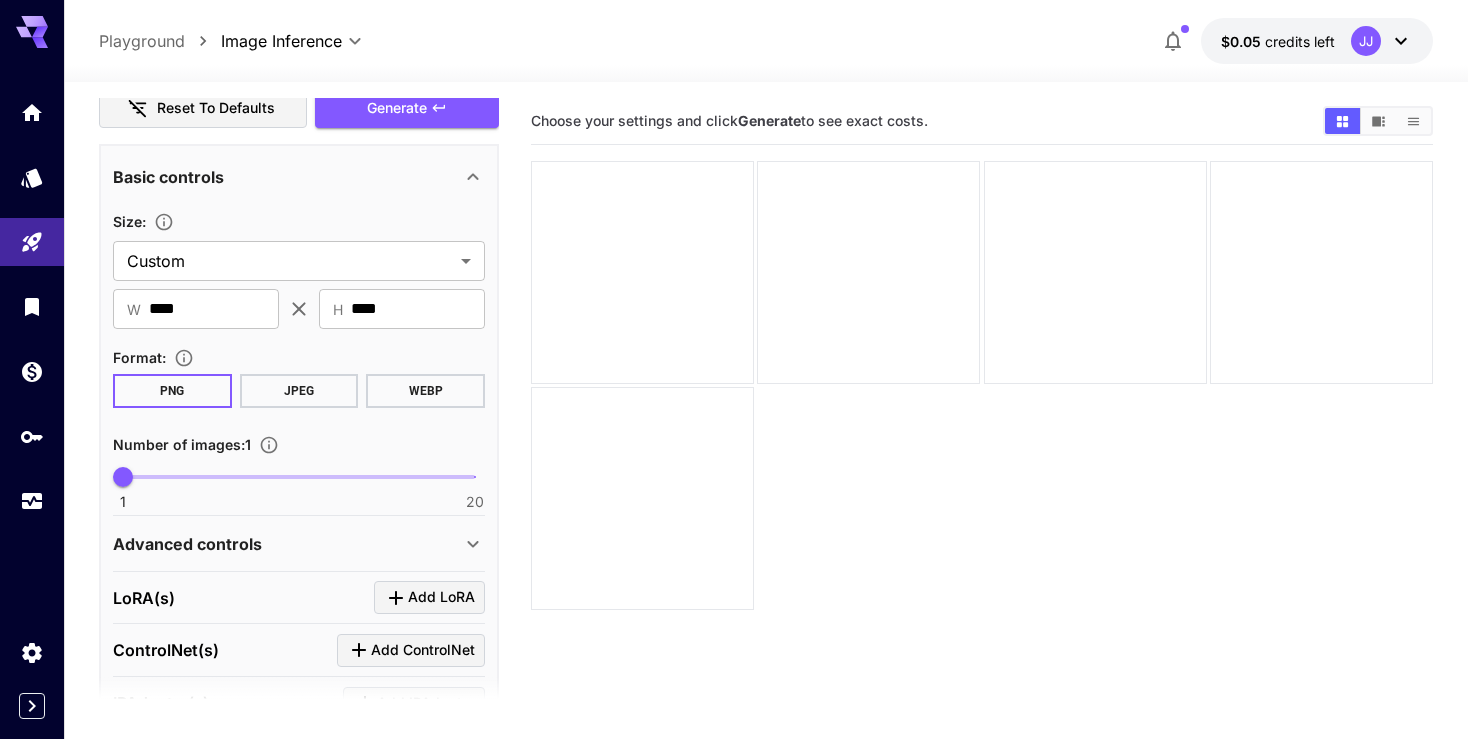 scroll, scrollTop: 700, scrollLeft: 0, axis: vertical 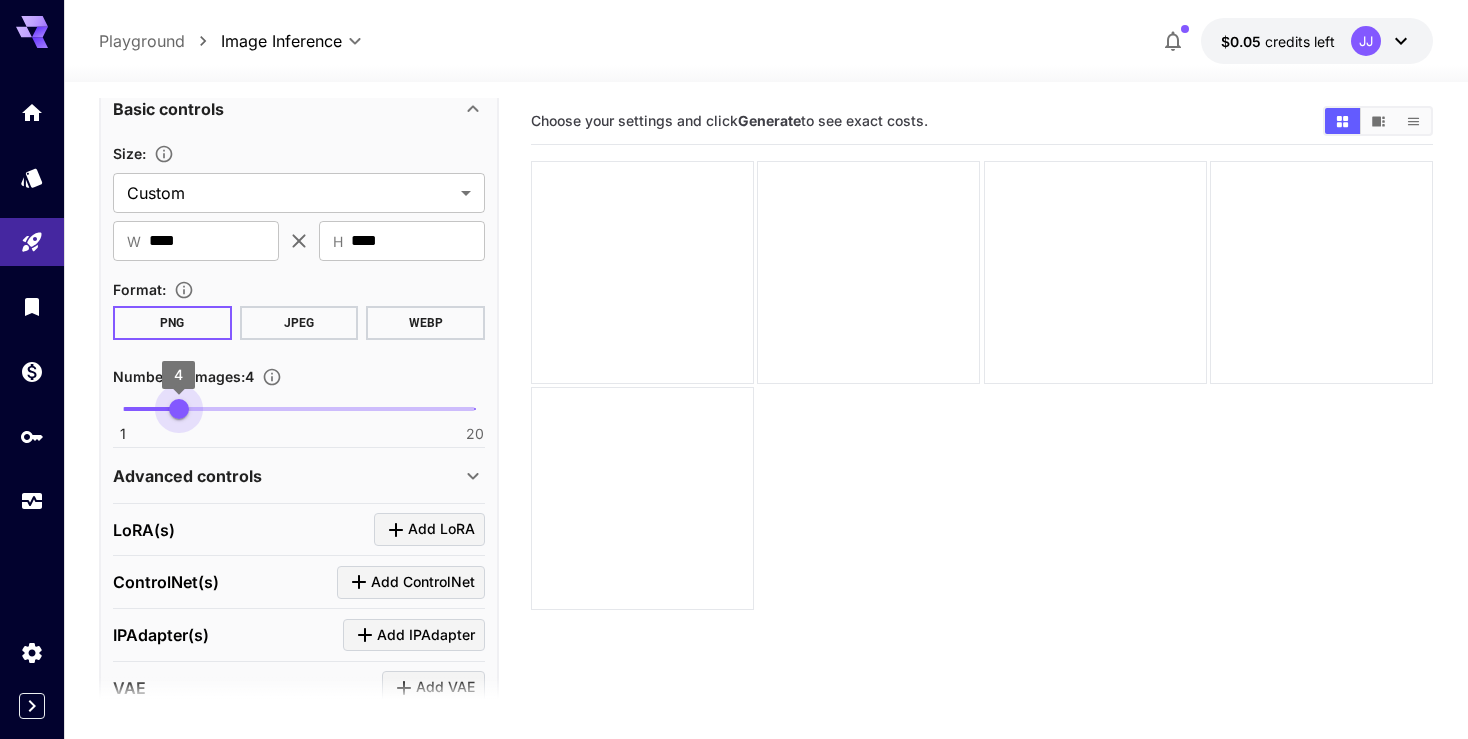 drag, startPoint x: 122, startPoint y: 408, endPoint x: 175, endPoint y: 416, distance: 53.600372 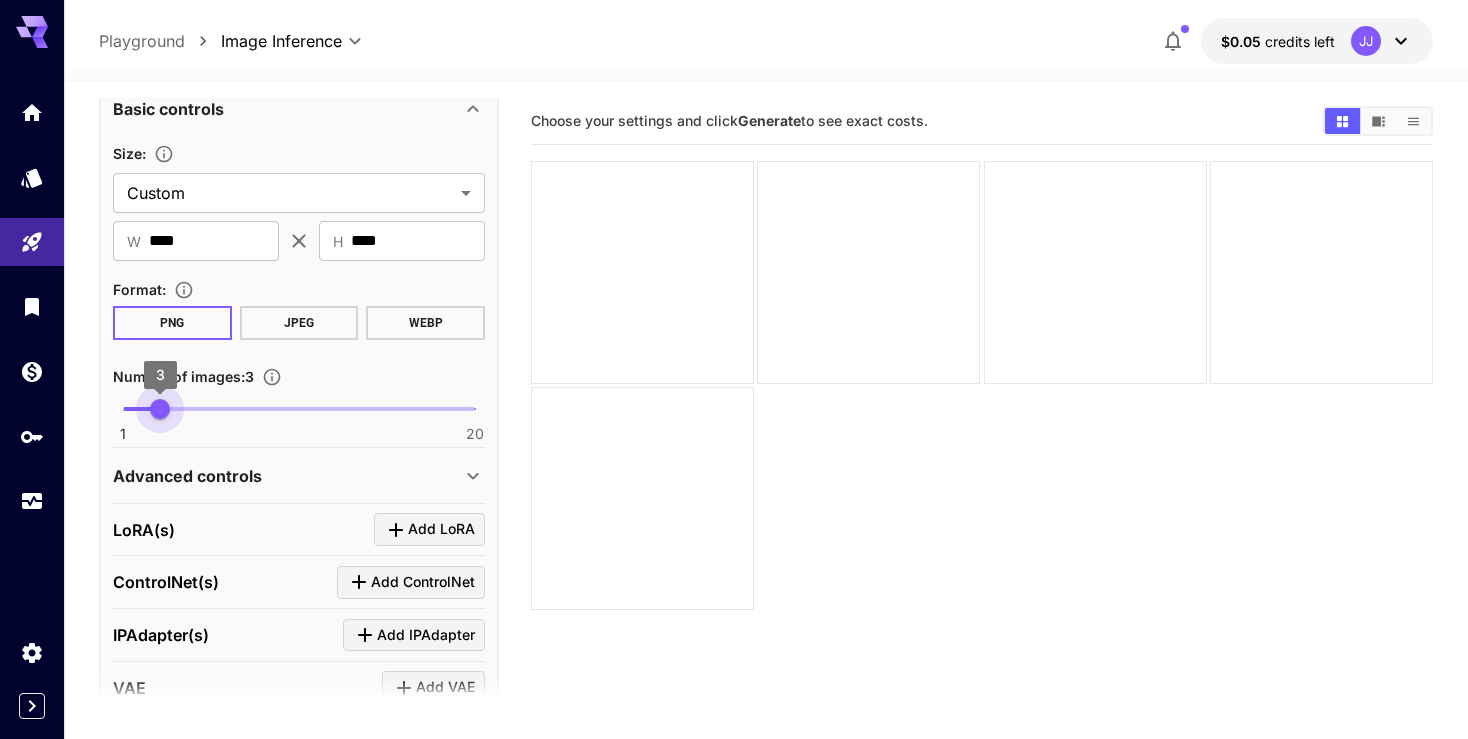 drag, startPoint x: 175, startPoint y: 404, endPoint x: 159, endPoint y: 408, distance: 16.492422 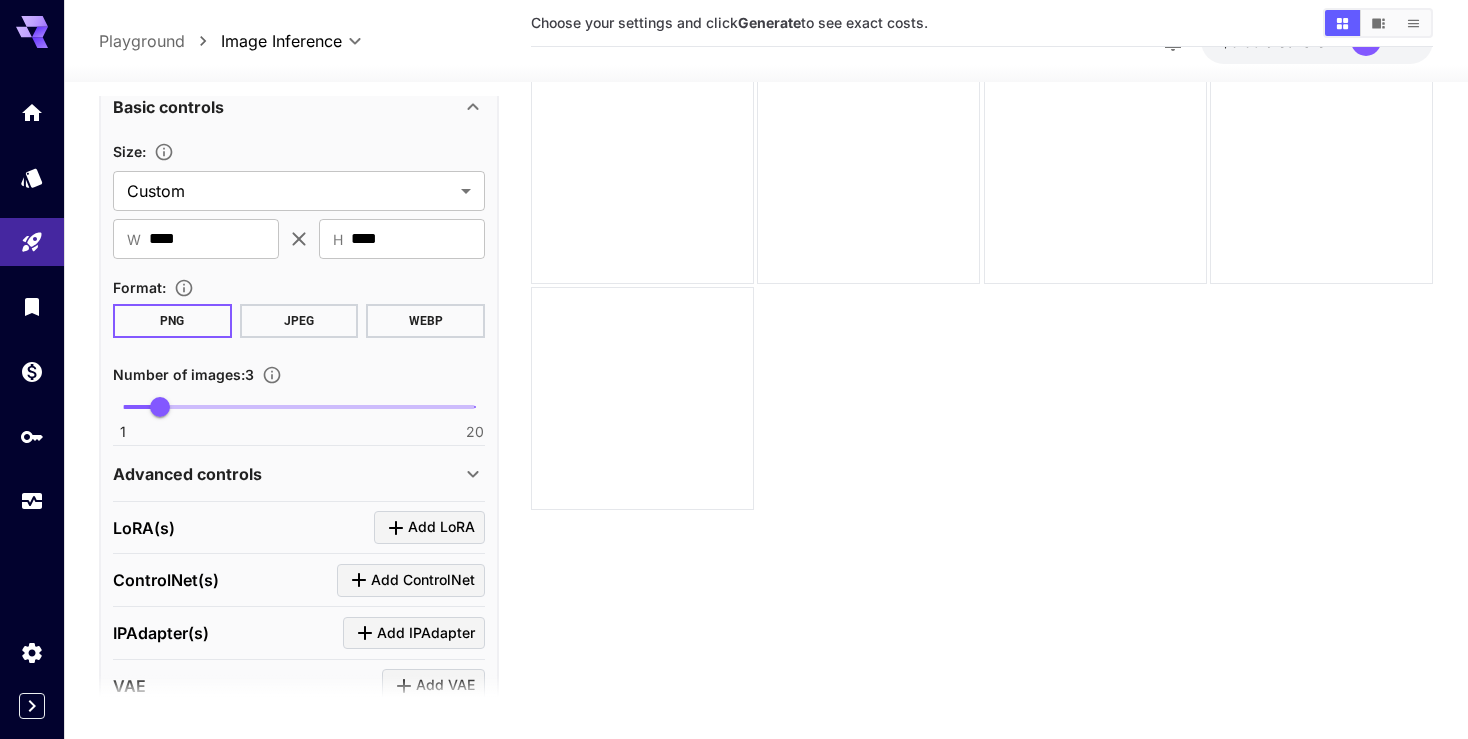 scroll, scrollTop: 158, scrollLeft: 0, axis: vertical 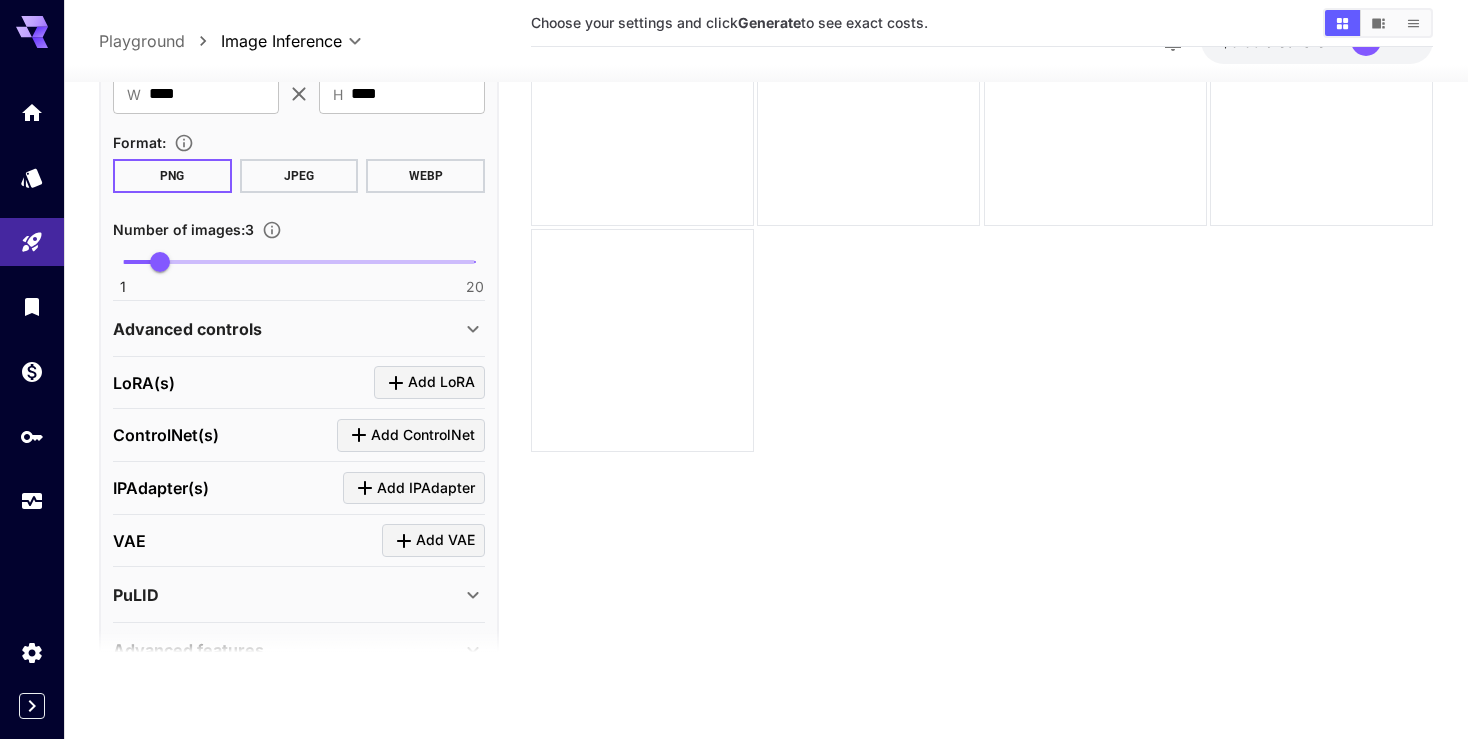 click 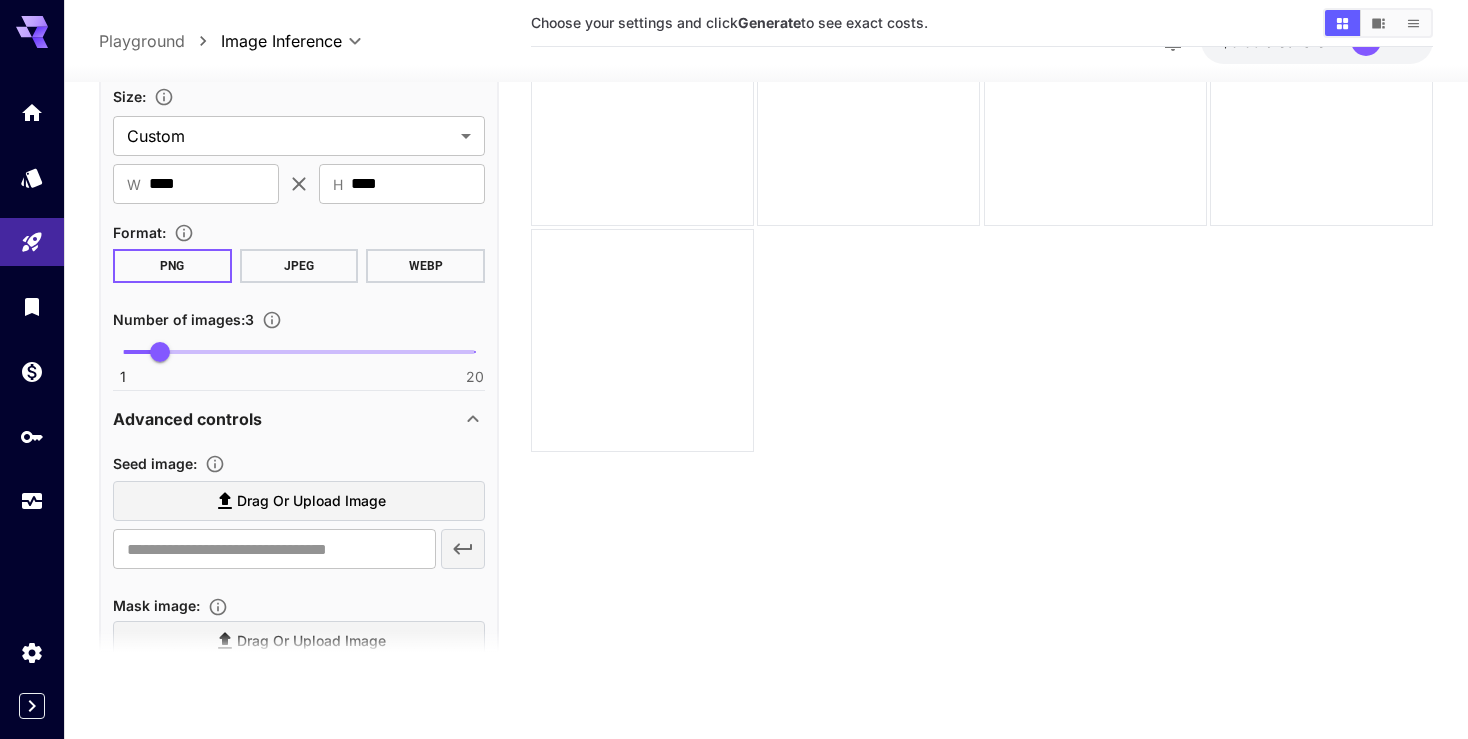 scroll, scrollTop: 700, scrollLeft: 0, axis: vertical 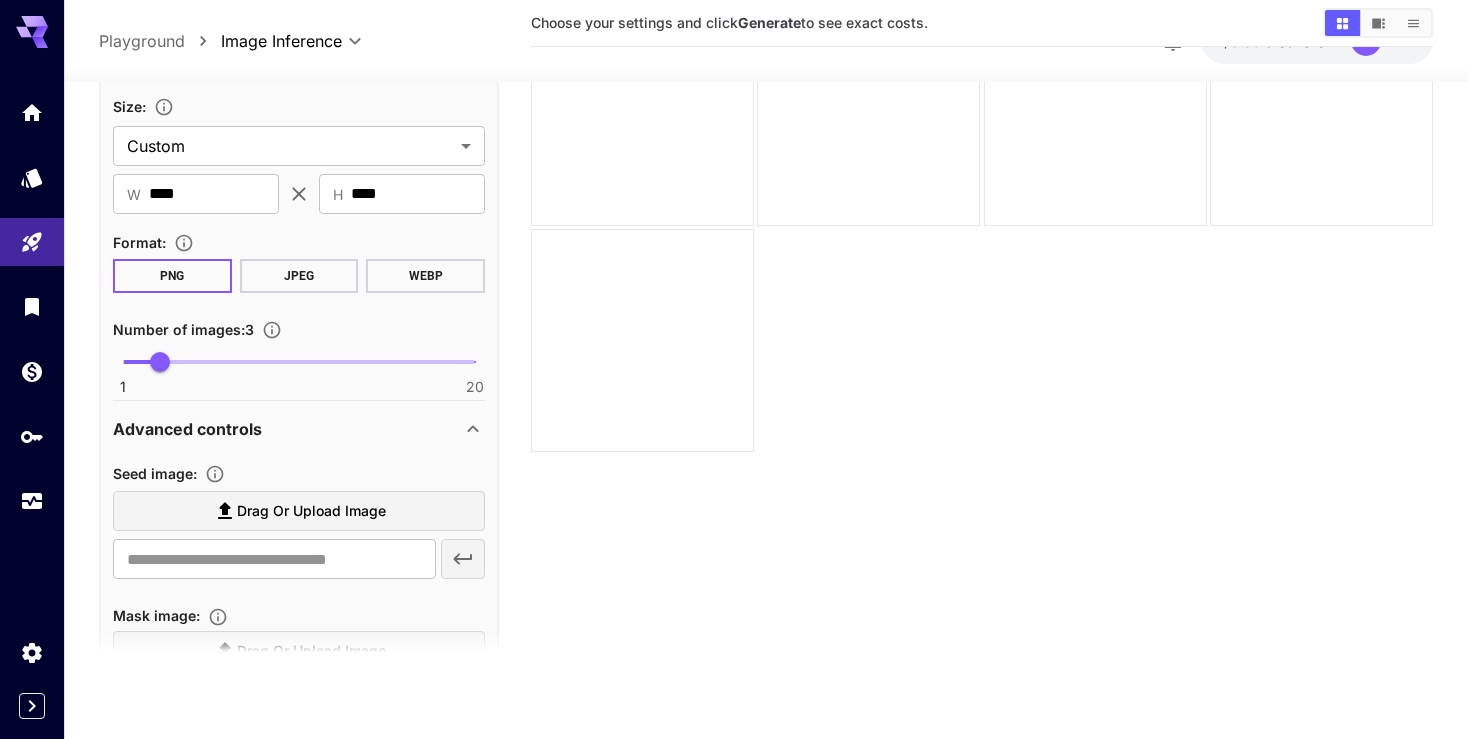 click 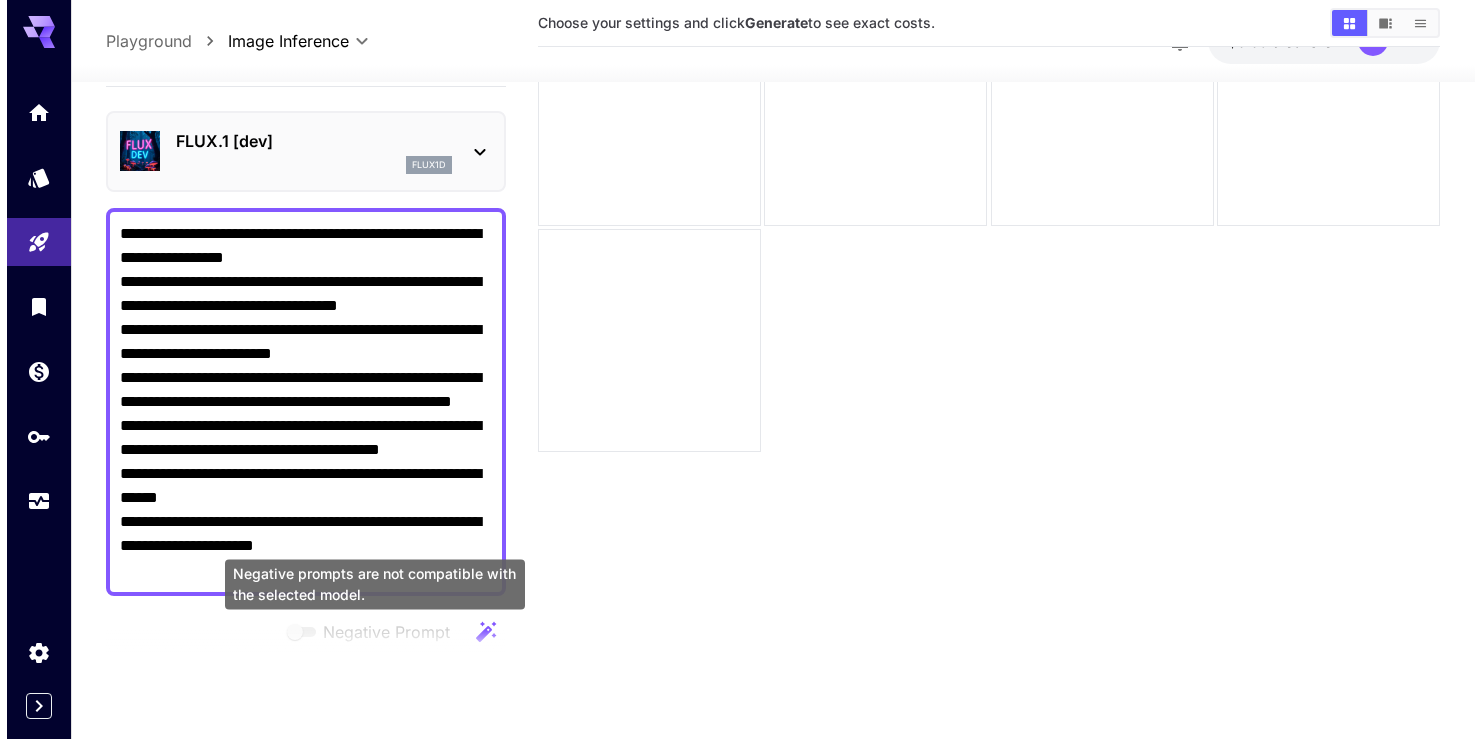 scroll, scrollTop: 0, scrollLeft: 0, axis: both 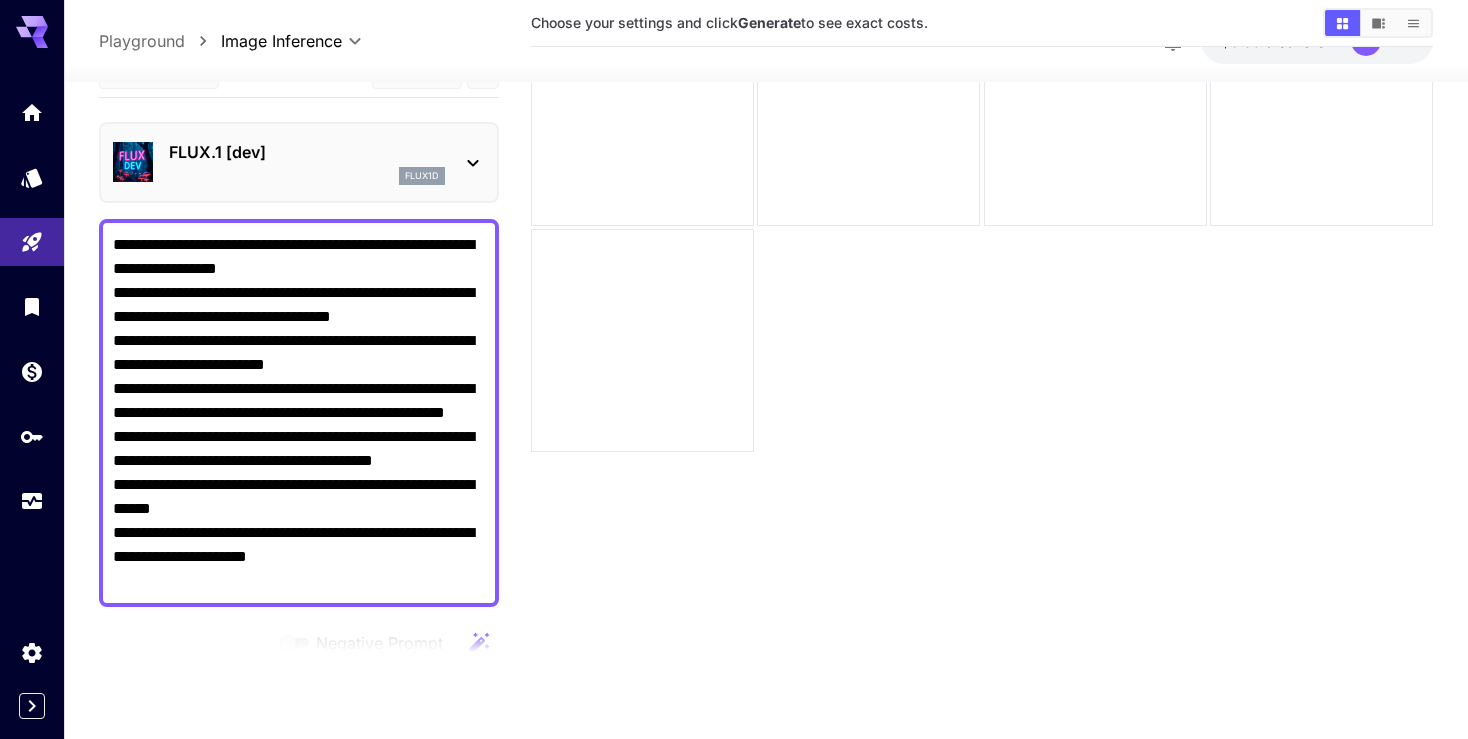 click 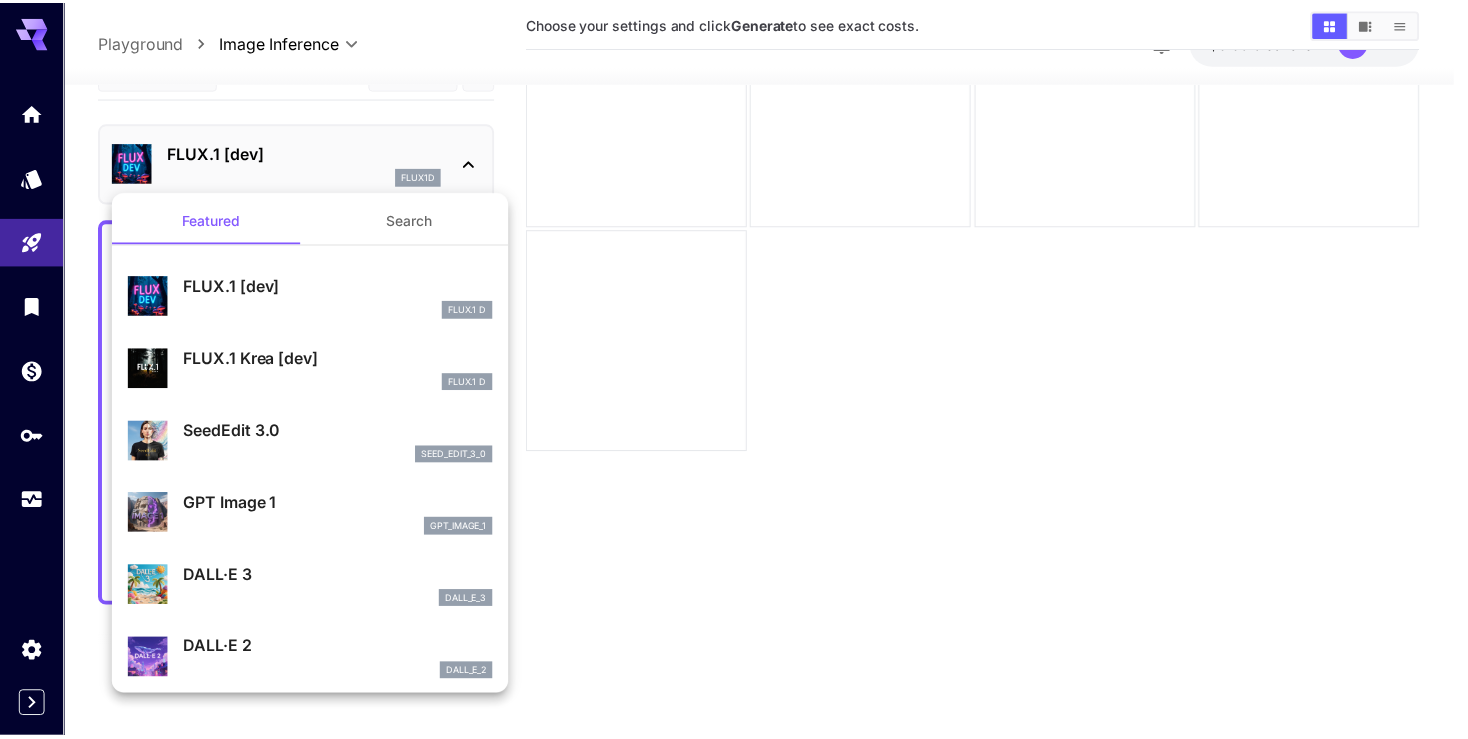 scroll, scrollTop: 0, scrollLeft: 0, axis: both 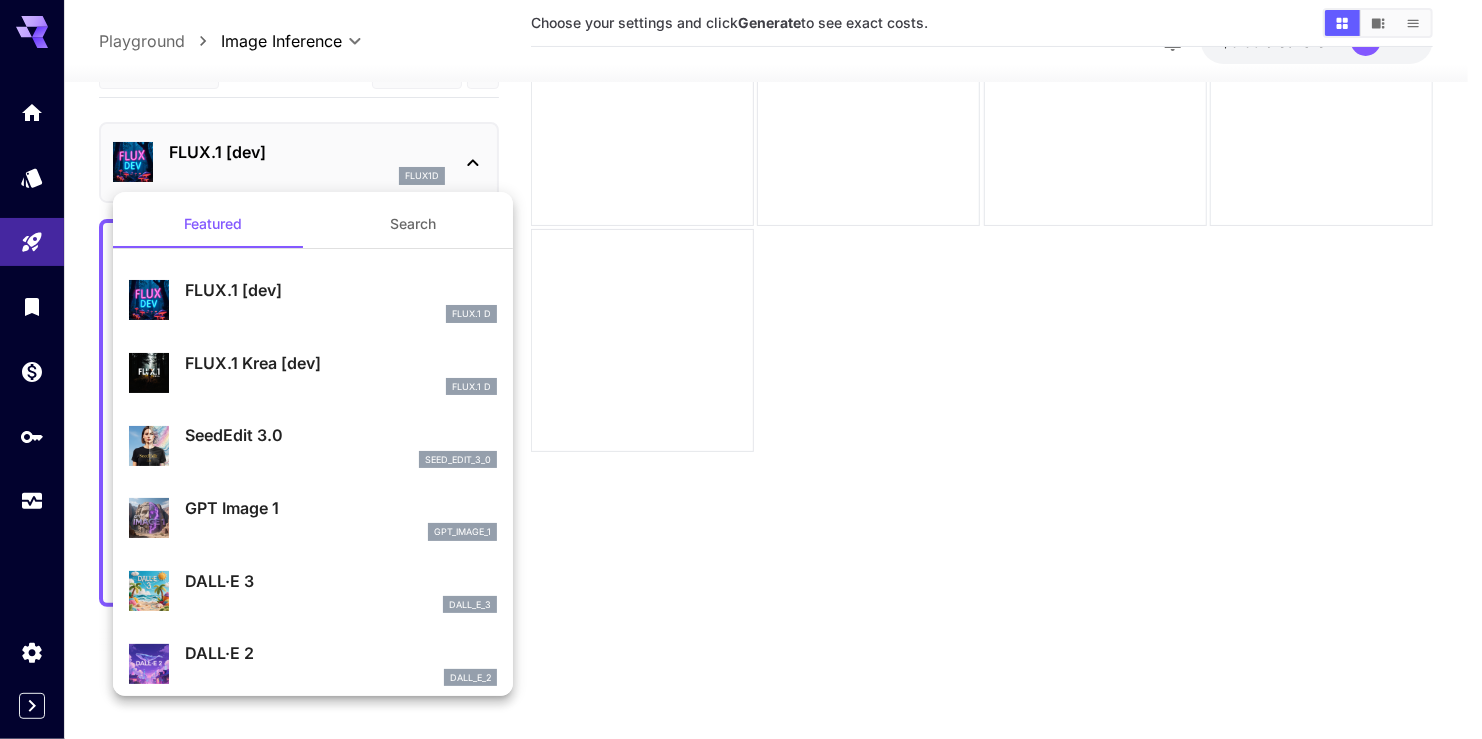 click on "FLUX.1 Krea [dev]" at bounding box center [341, 363] 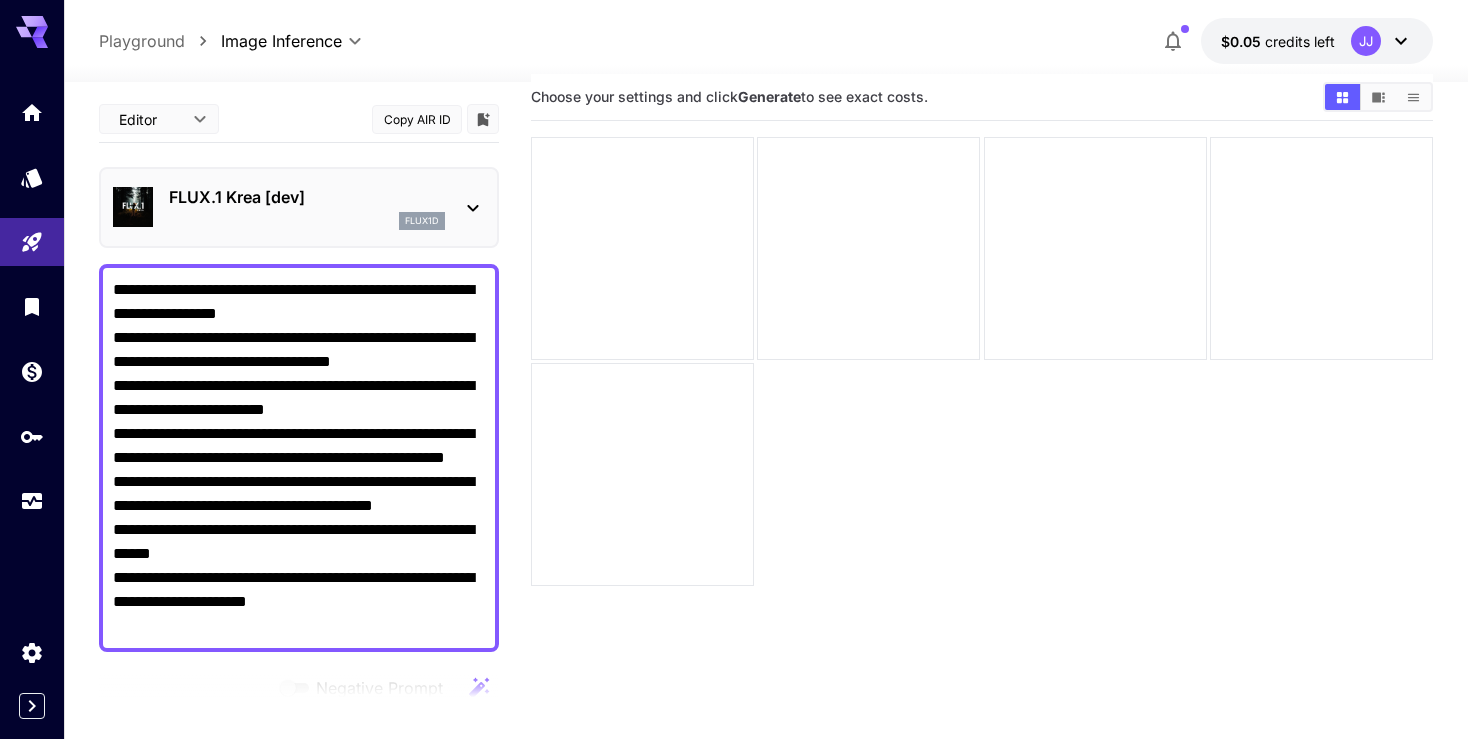scroll, scrollTop: 0, scrollLeft: 0, axis: both 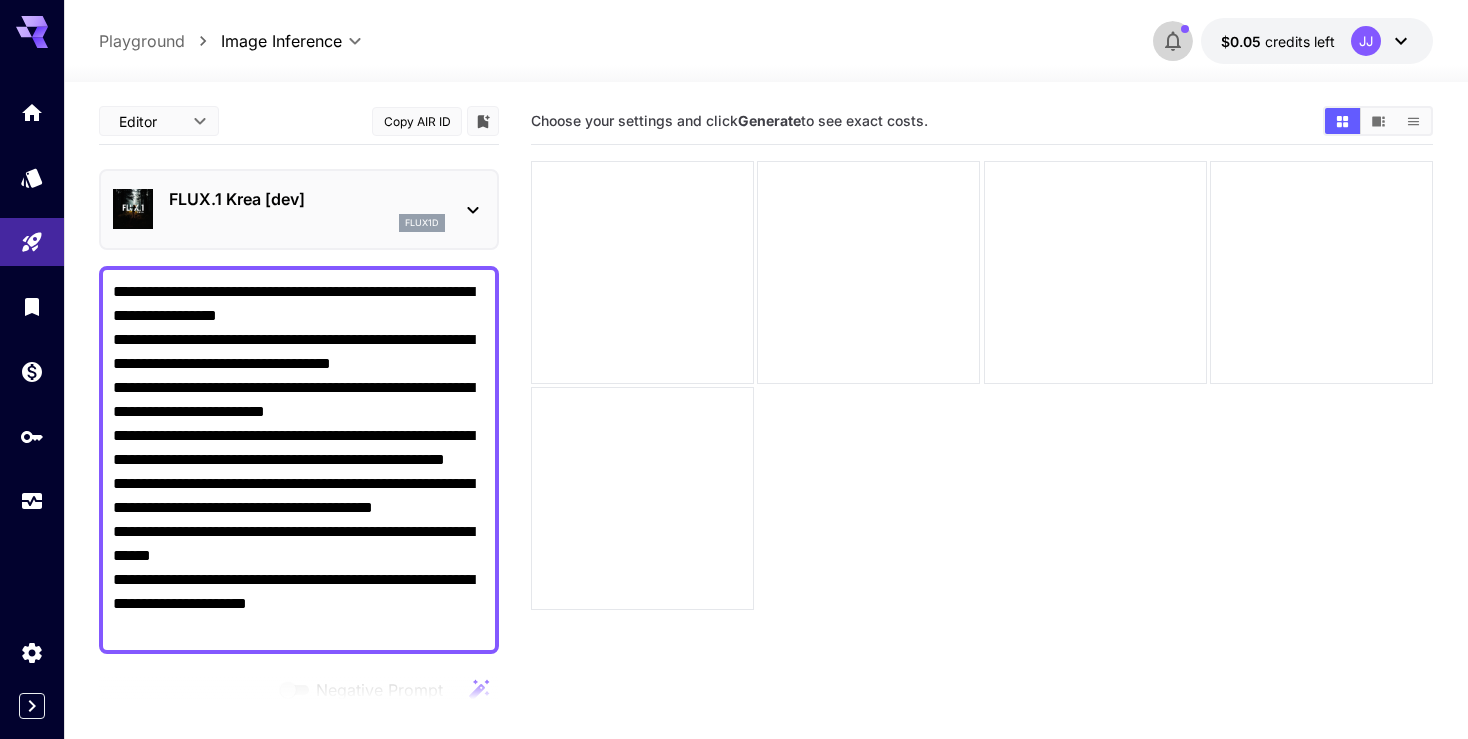 click 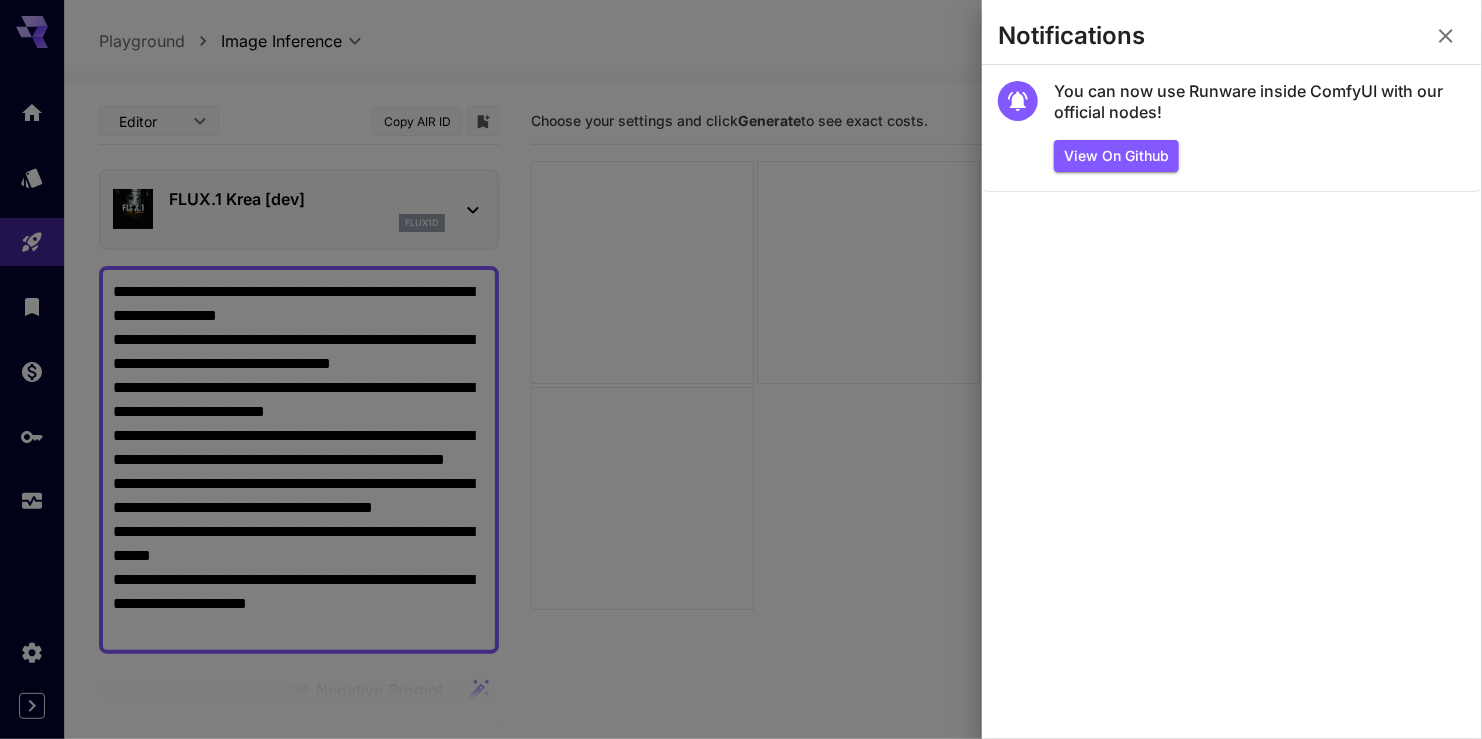 click 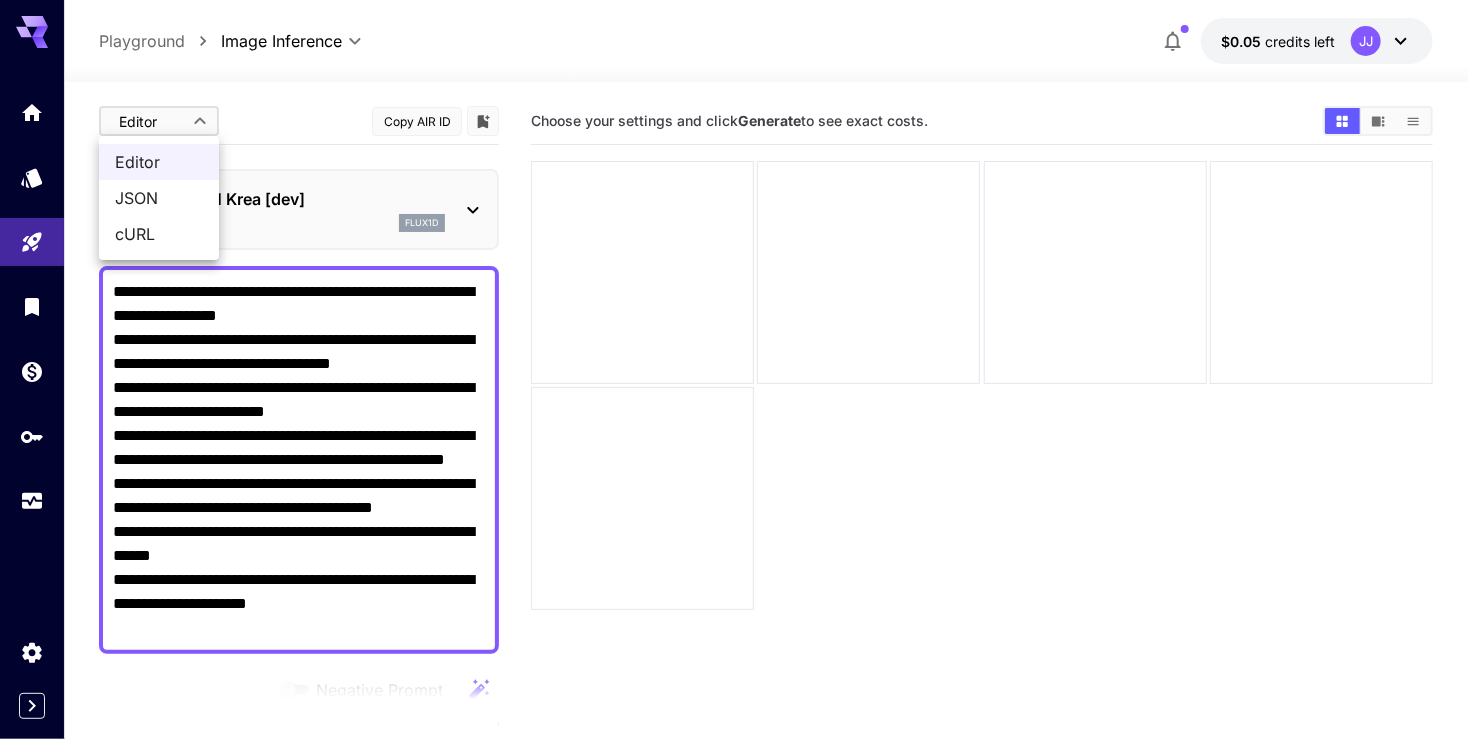 click on "**********" at bounding box center (741, 448) 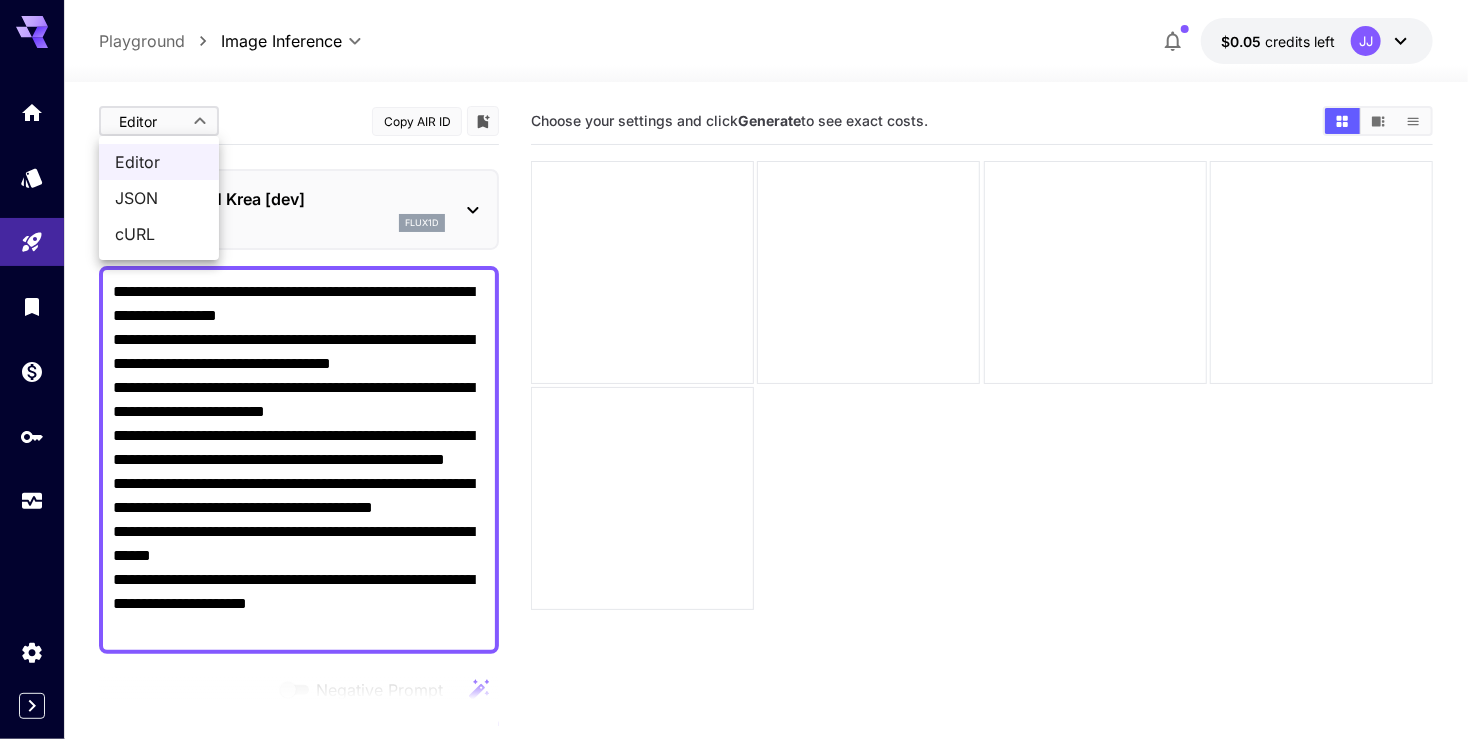 click at bounding box center (741, 369) 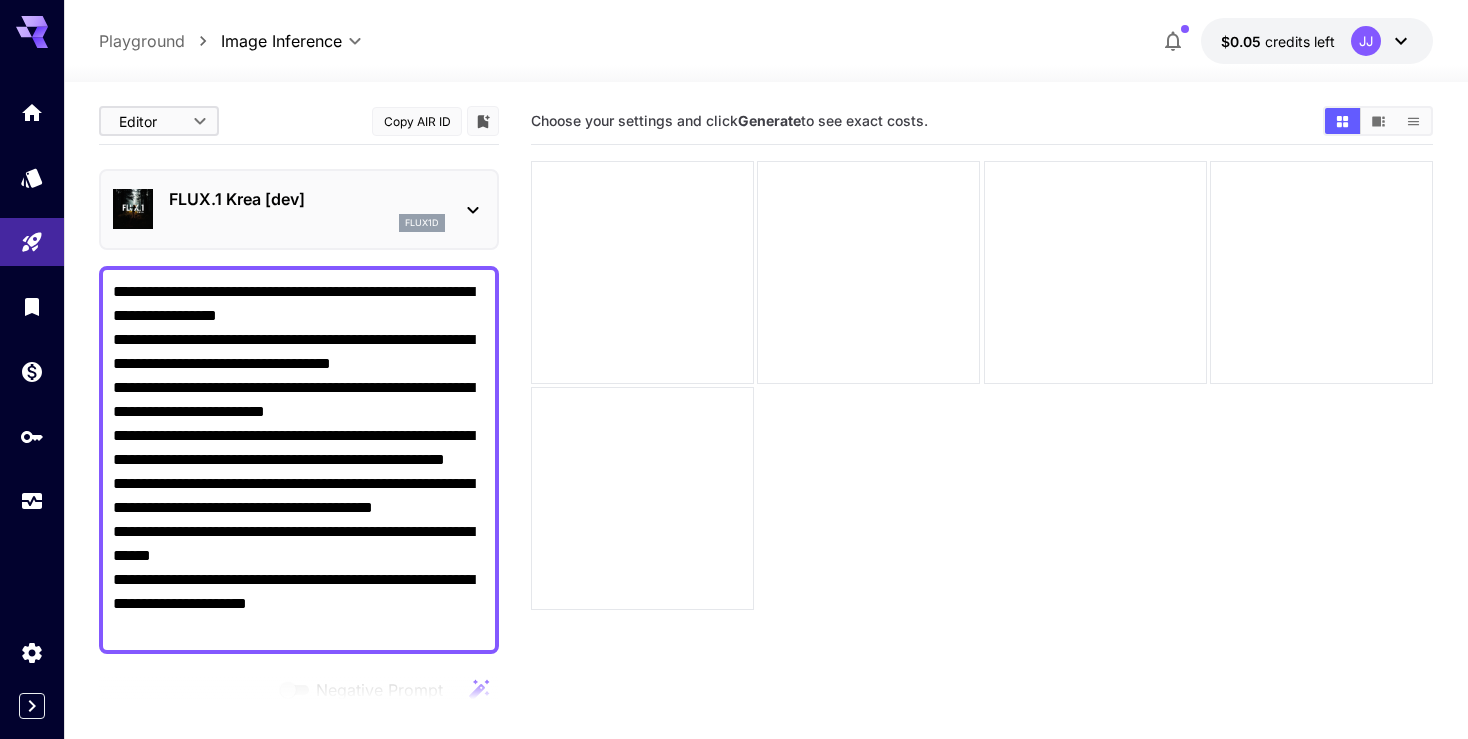 click on "**********" at bounding box center [766, 475] 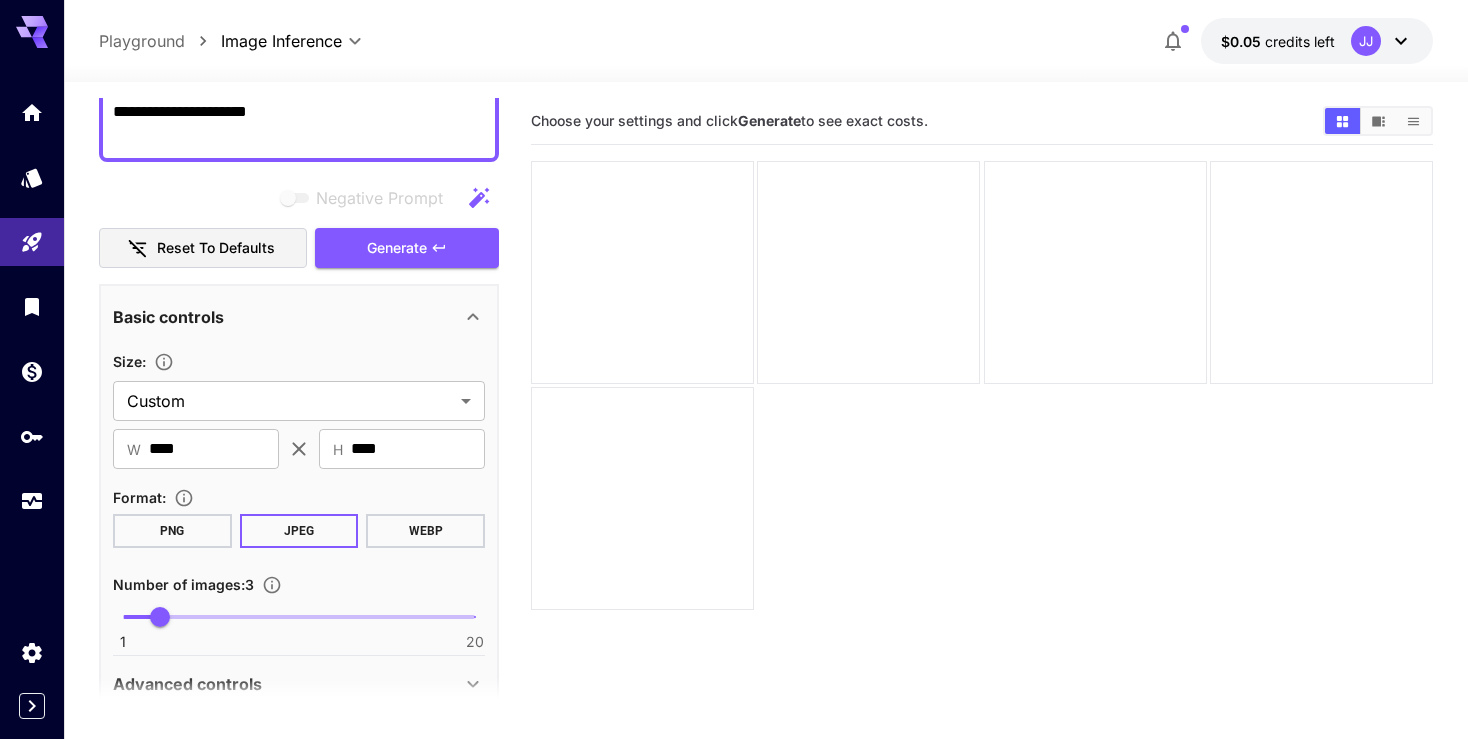 scroll, scrollTop: 500, scrollLeft: 0, axis: vertical 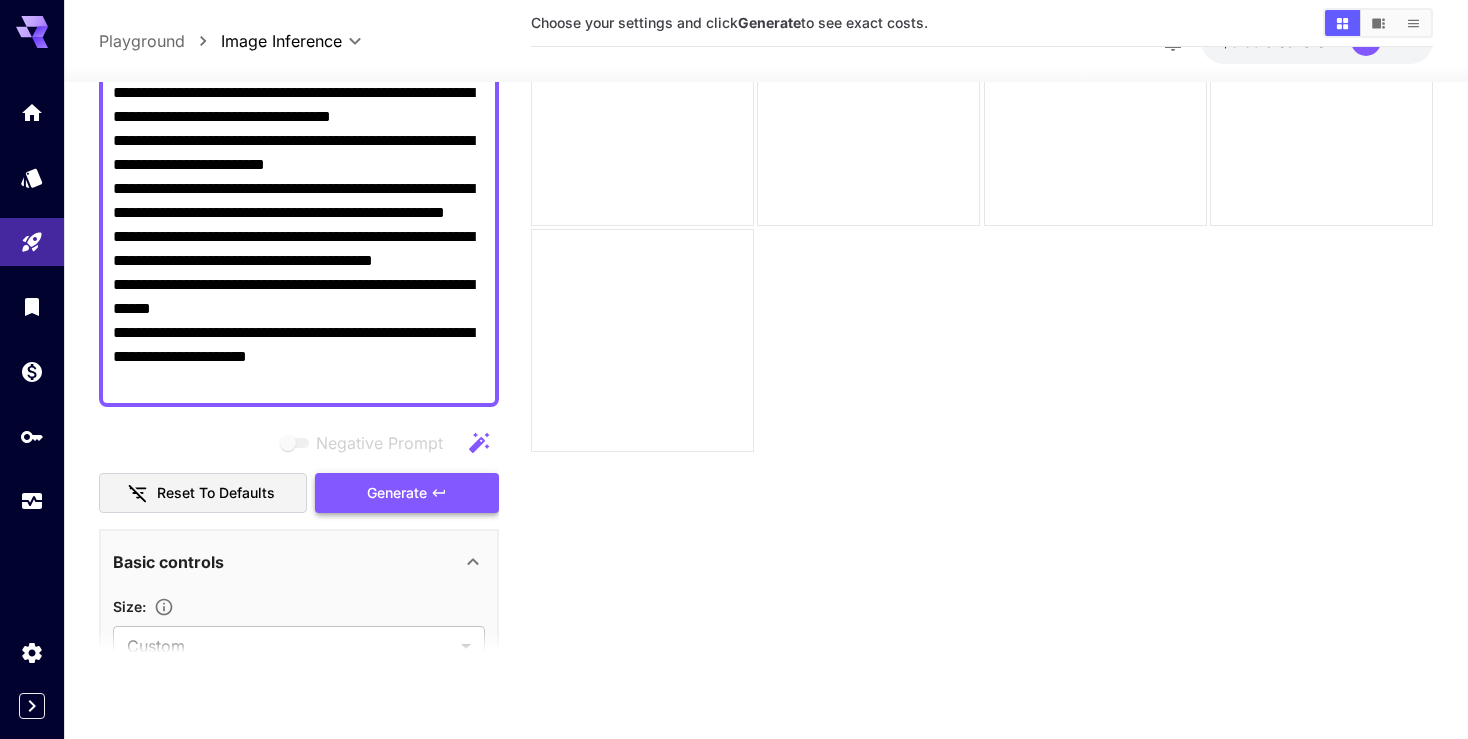 click on "Generate" at bounding box center [397, 493] 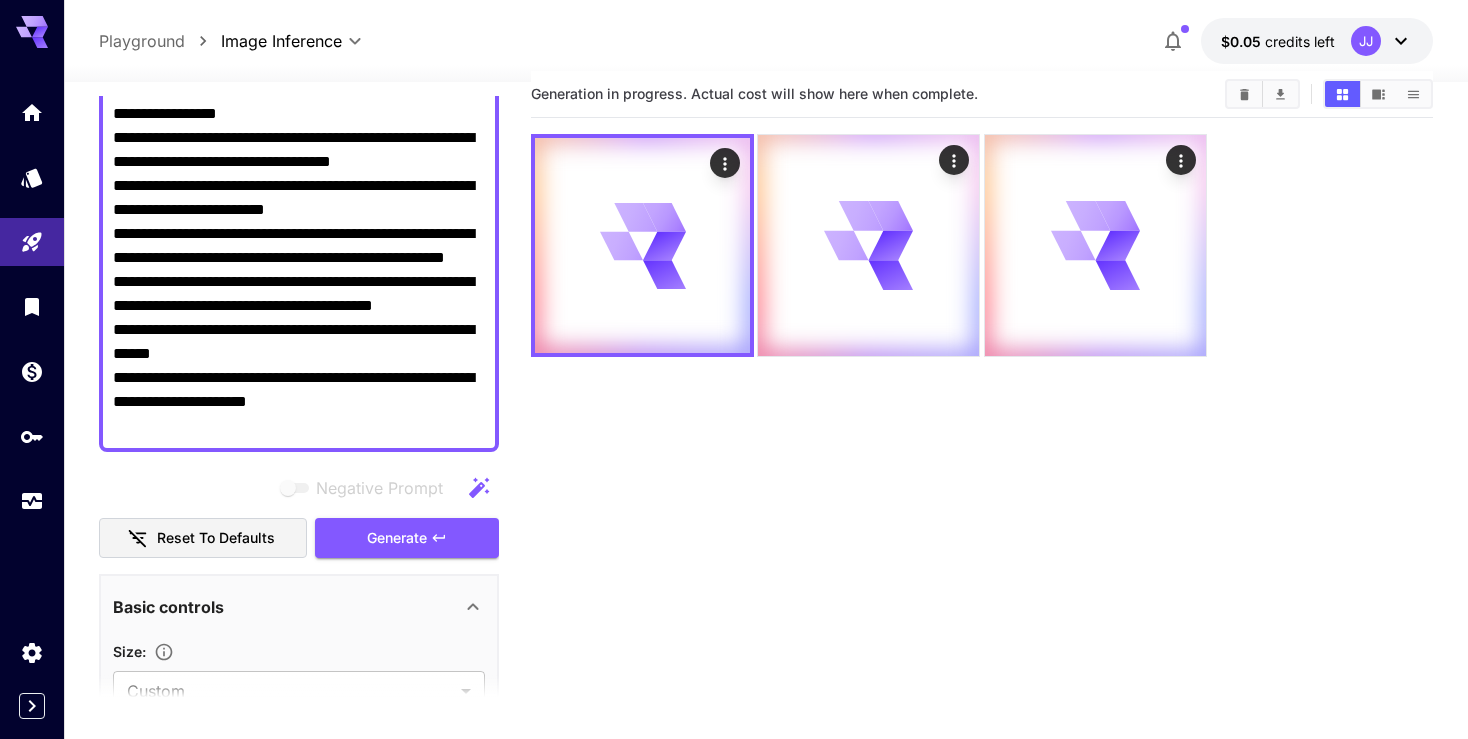 scroll, scrollTop: 0, scrollLeft: 0, axis: both 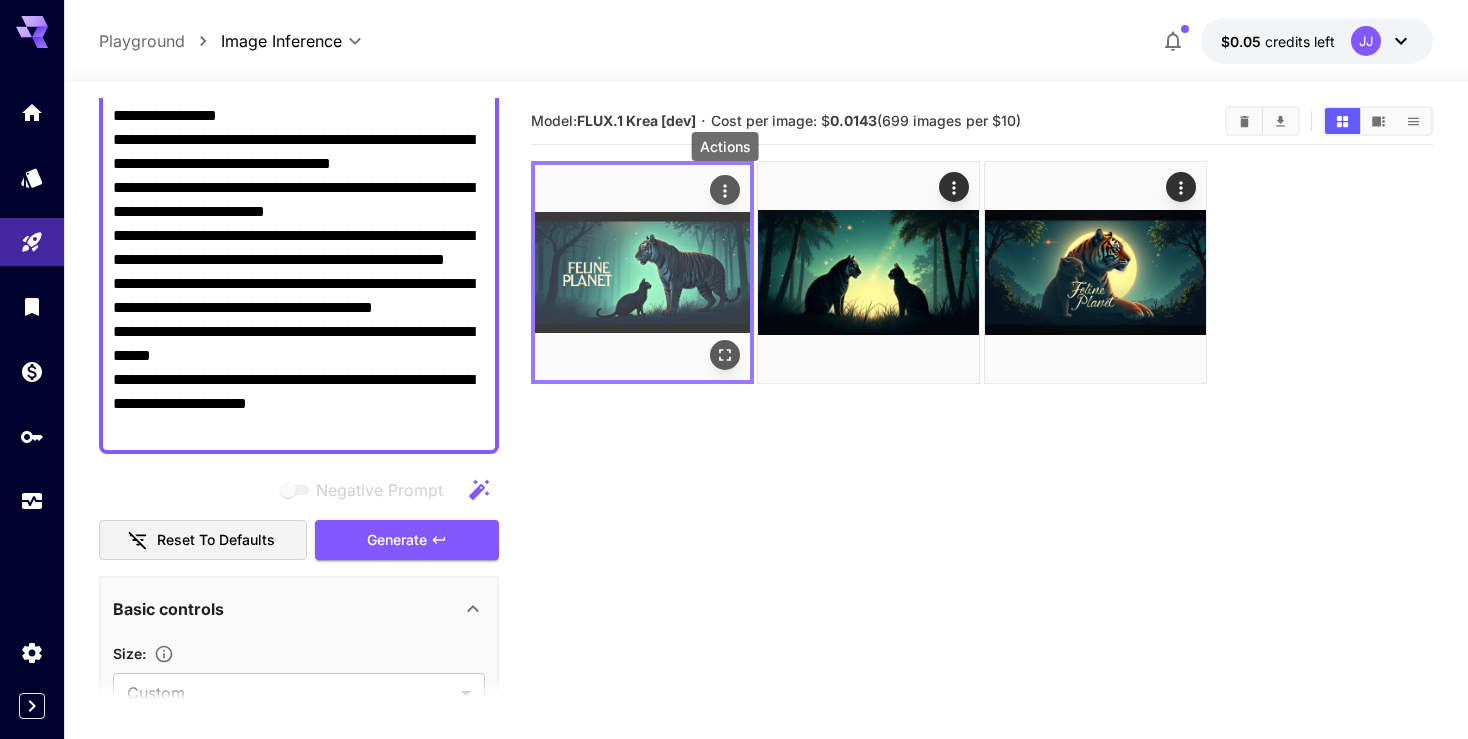 click 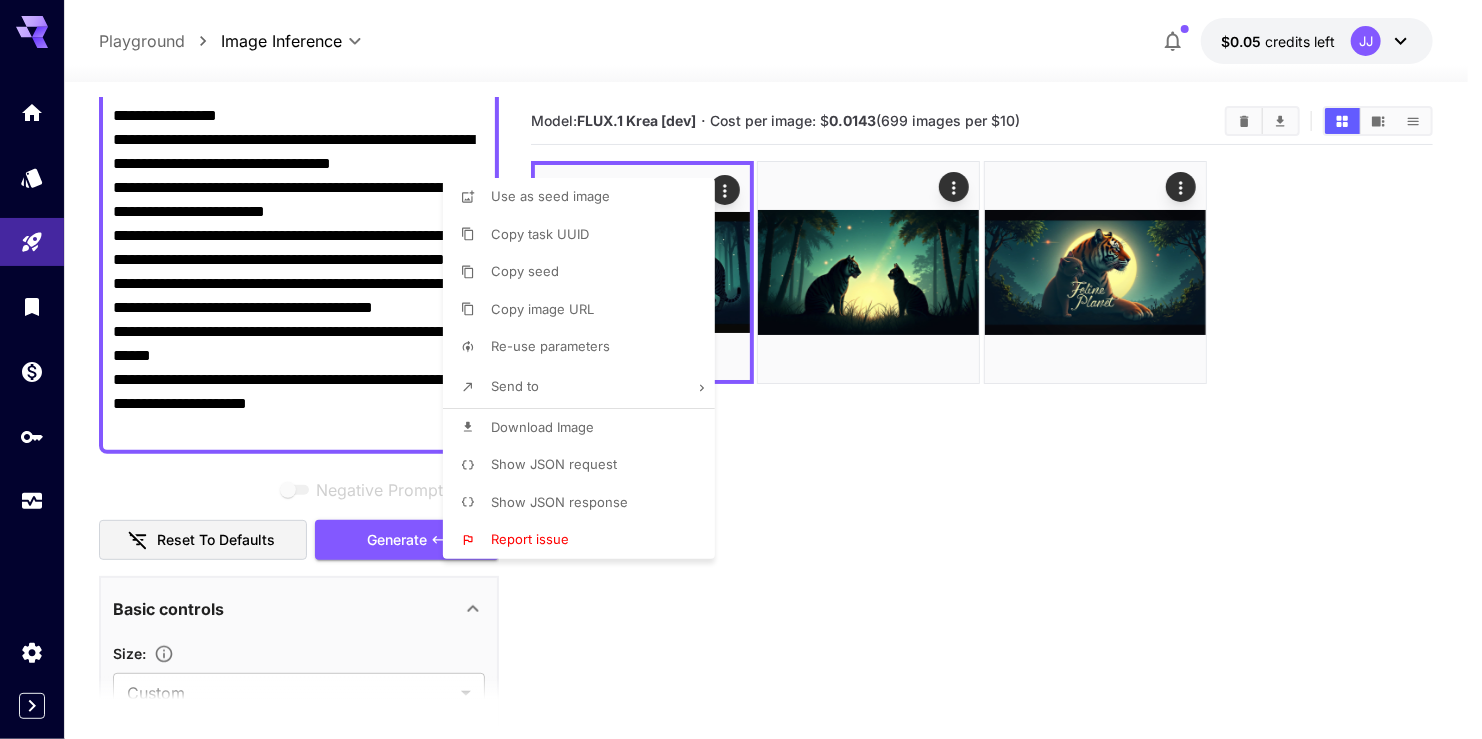 click at bounding box center (741, 369) 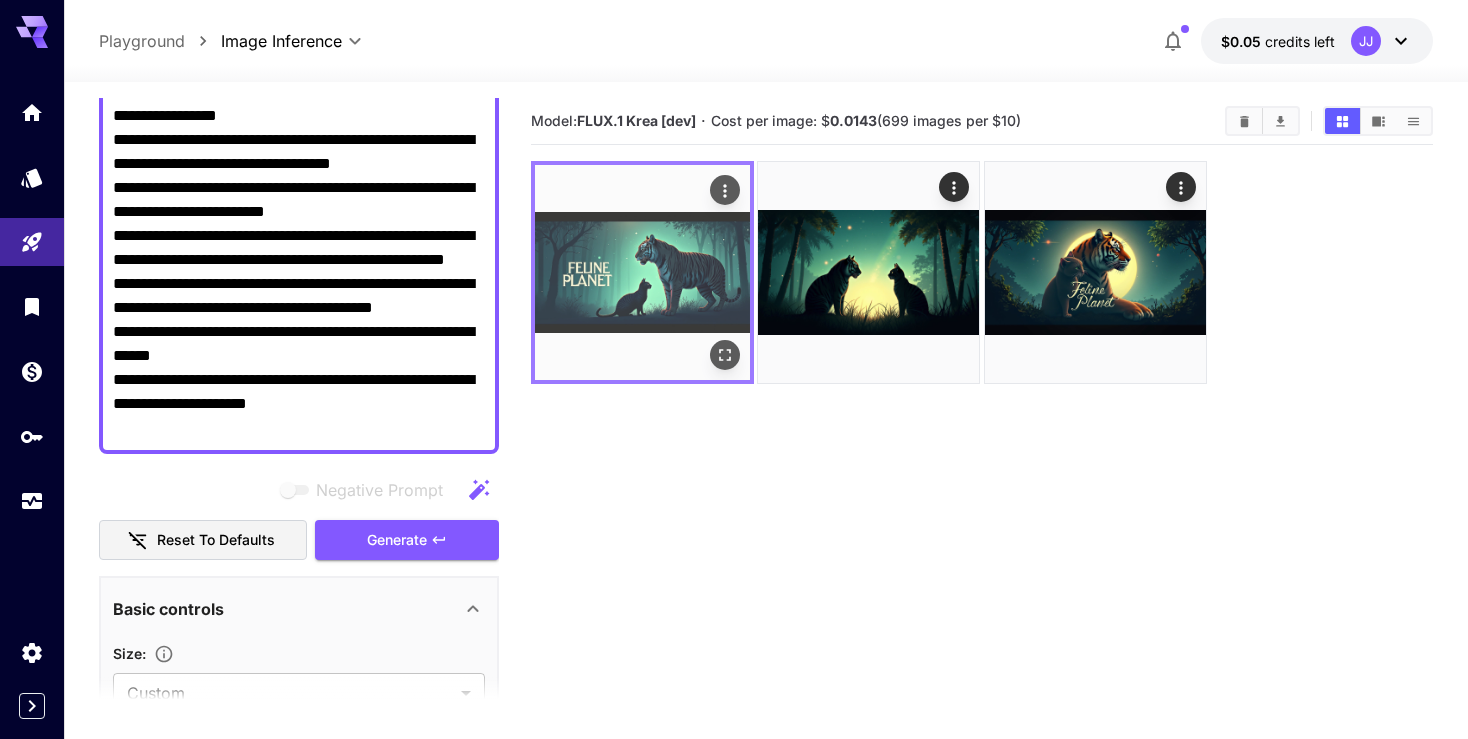 click at bounding box center (642, 272) 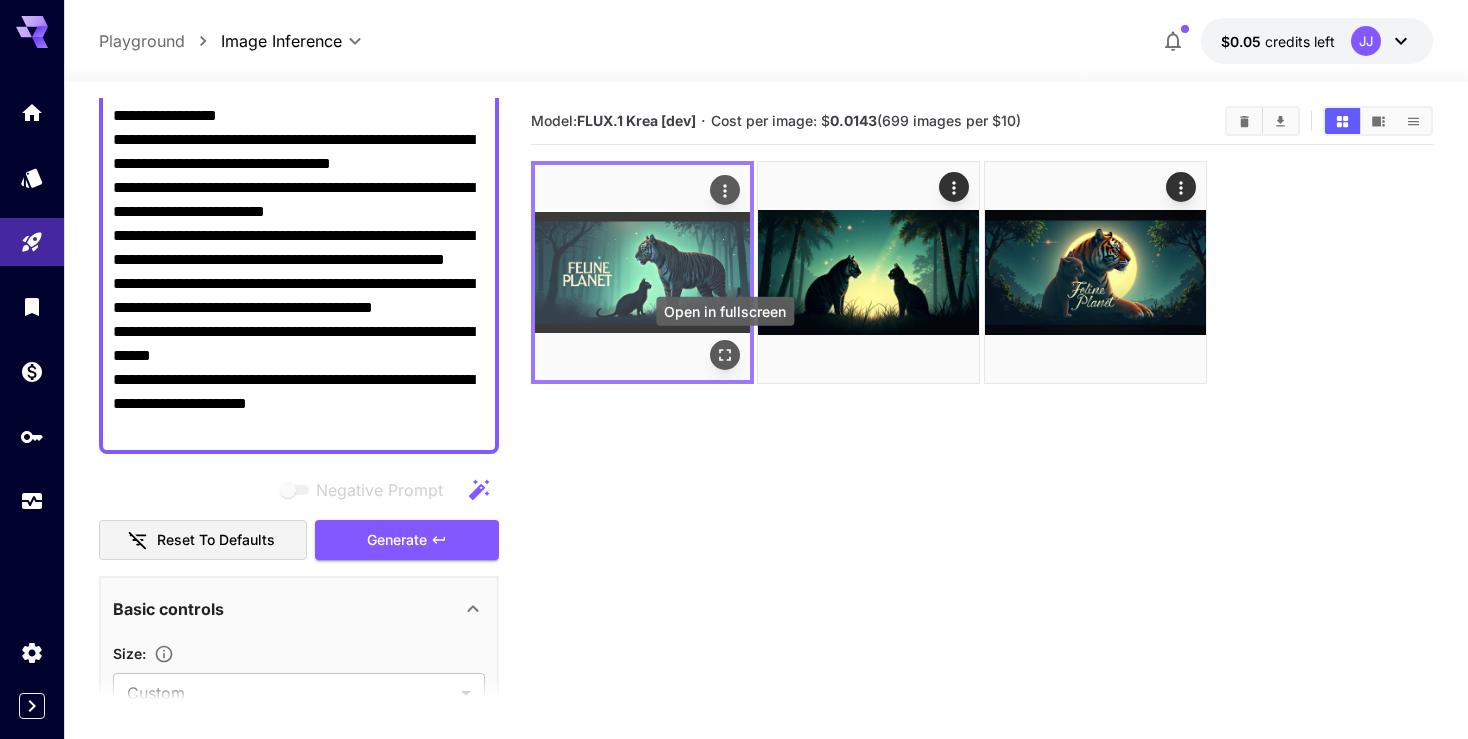click 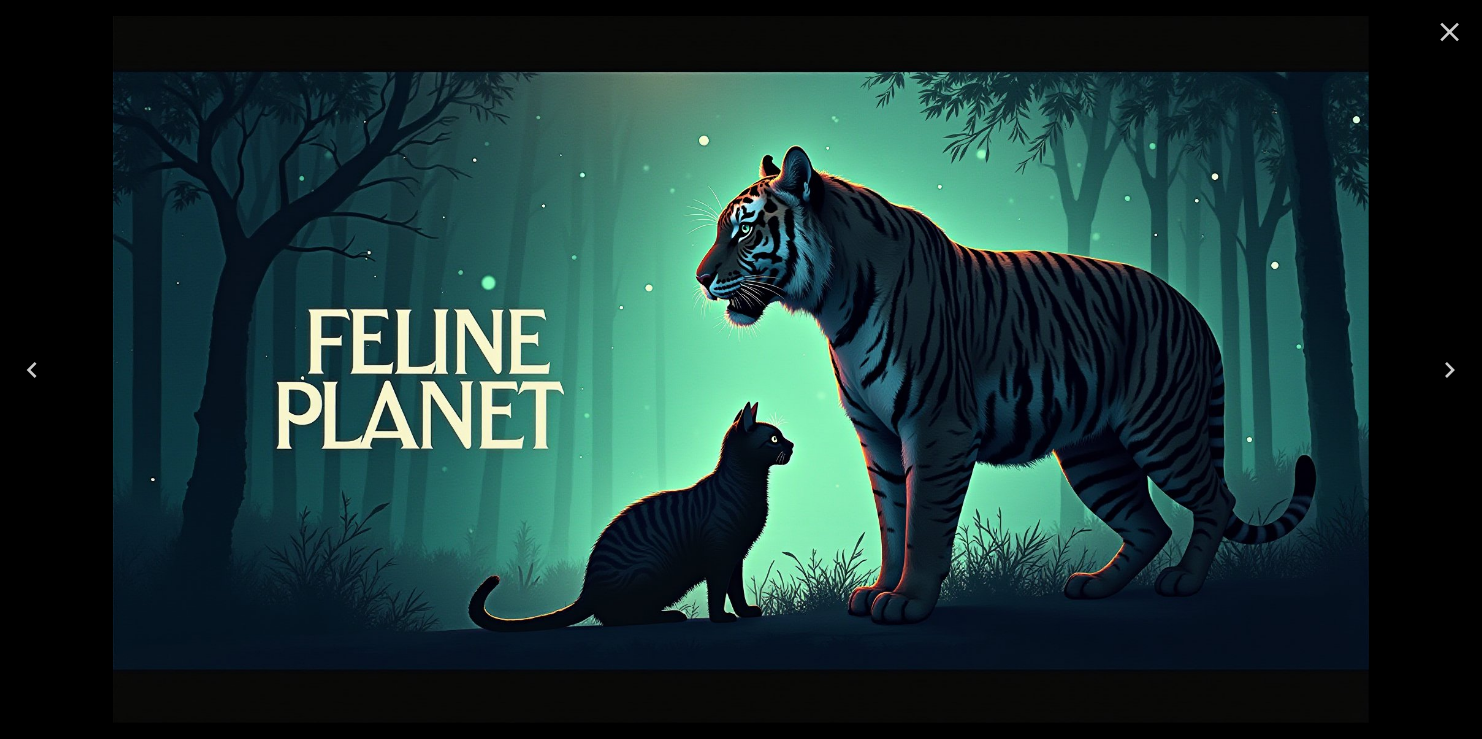 click 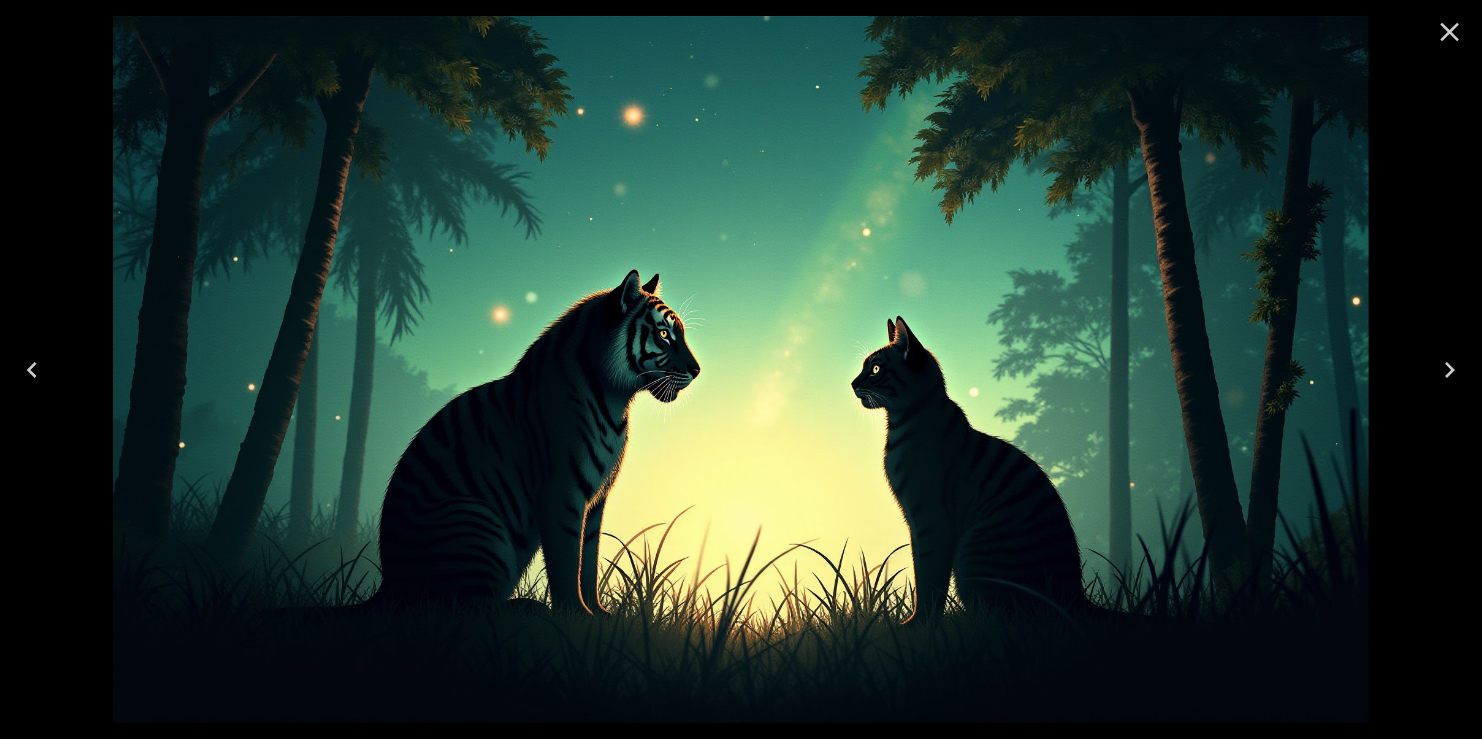 click 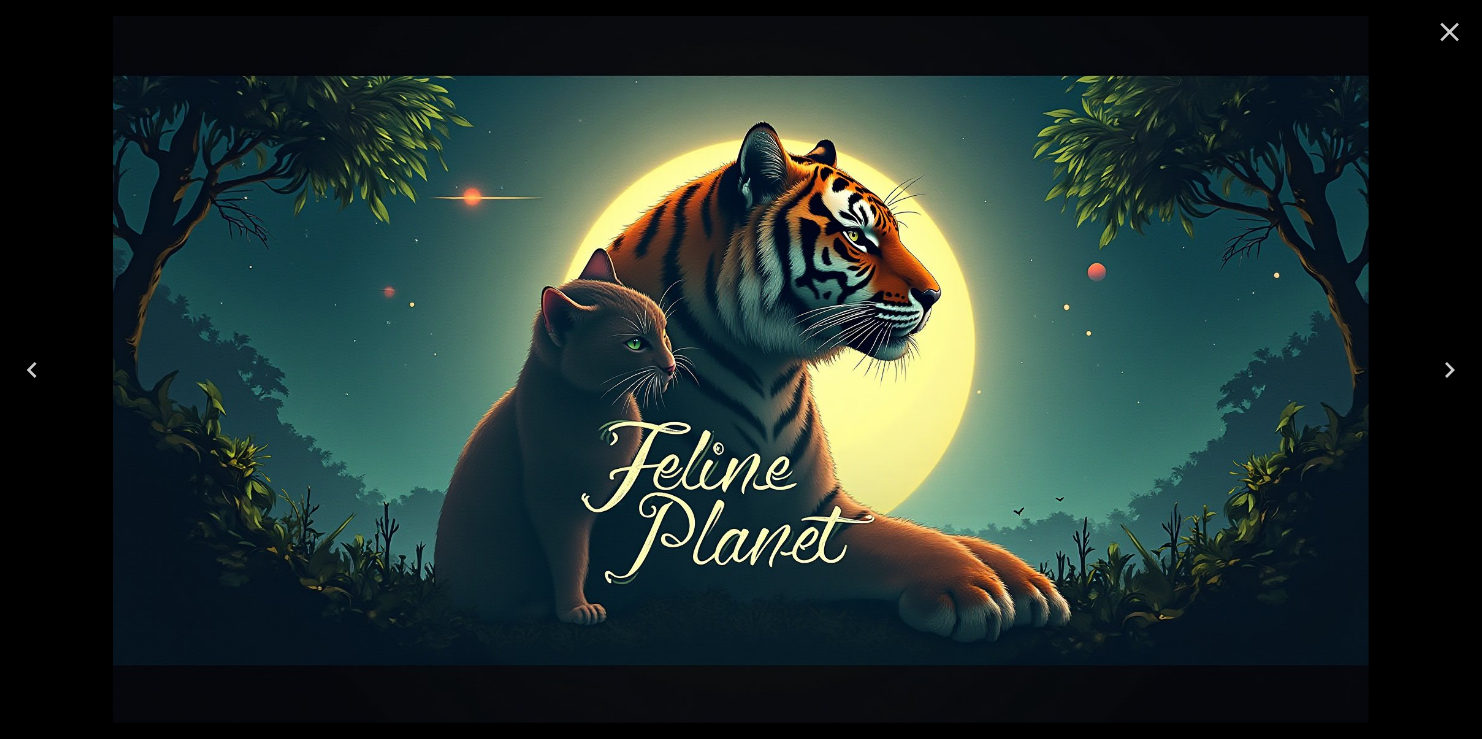 click 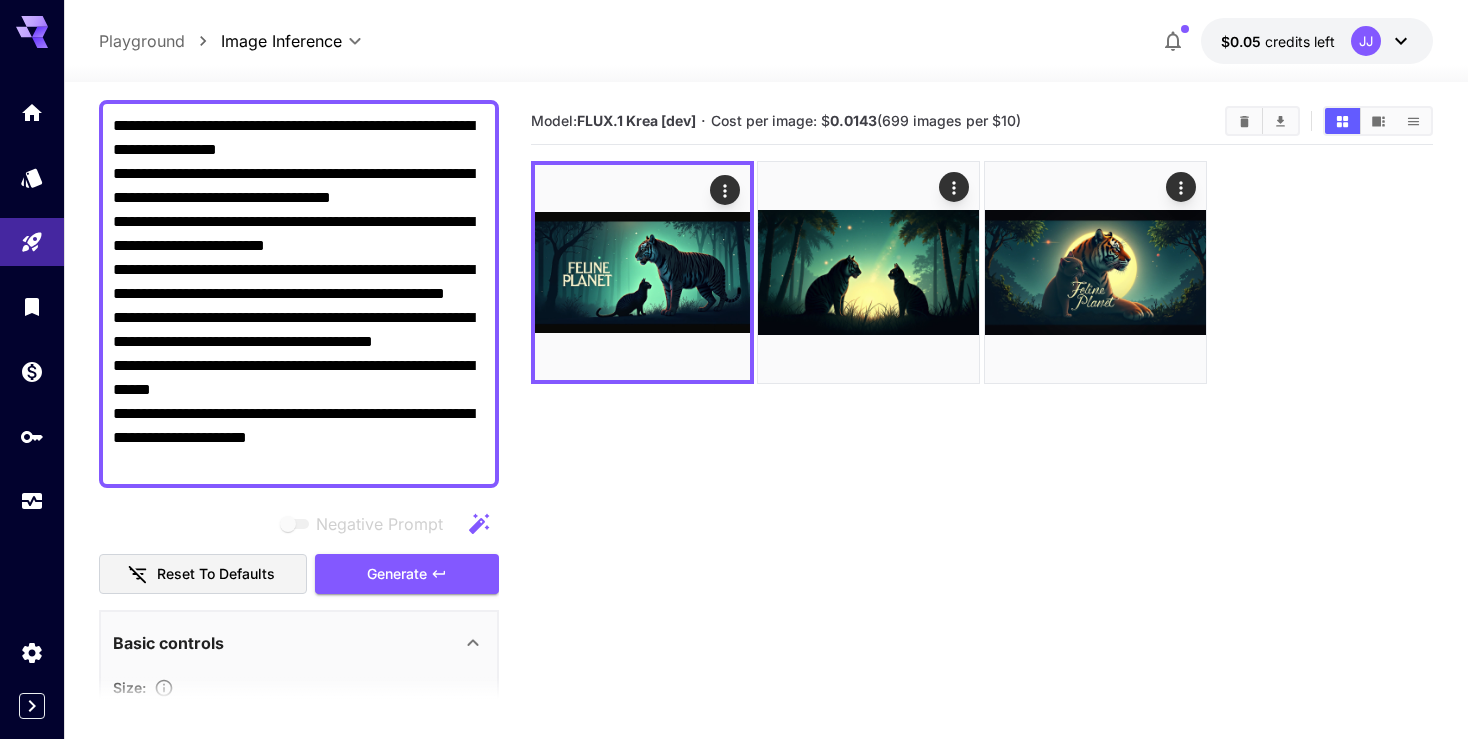 scroll, scrollTop: 0, scrollLeft: 0, axis: both 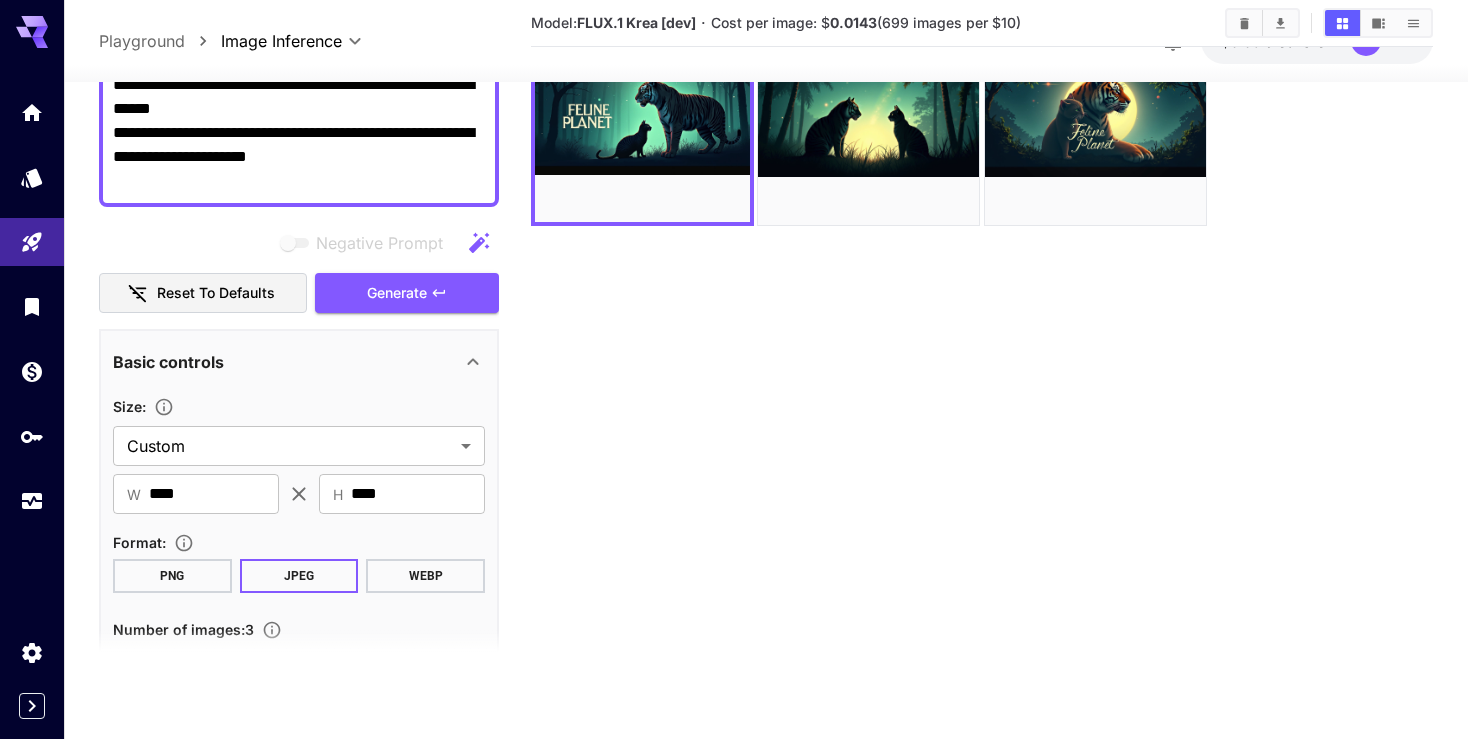 click on "PNG" at bounding box center (172, 575) 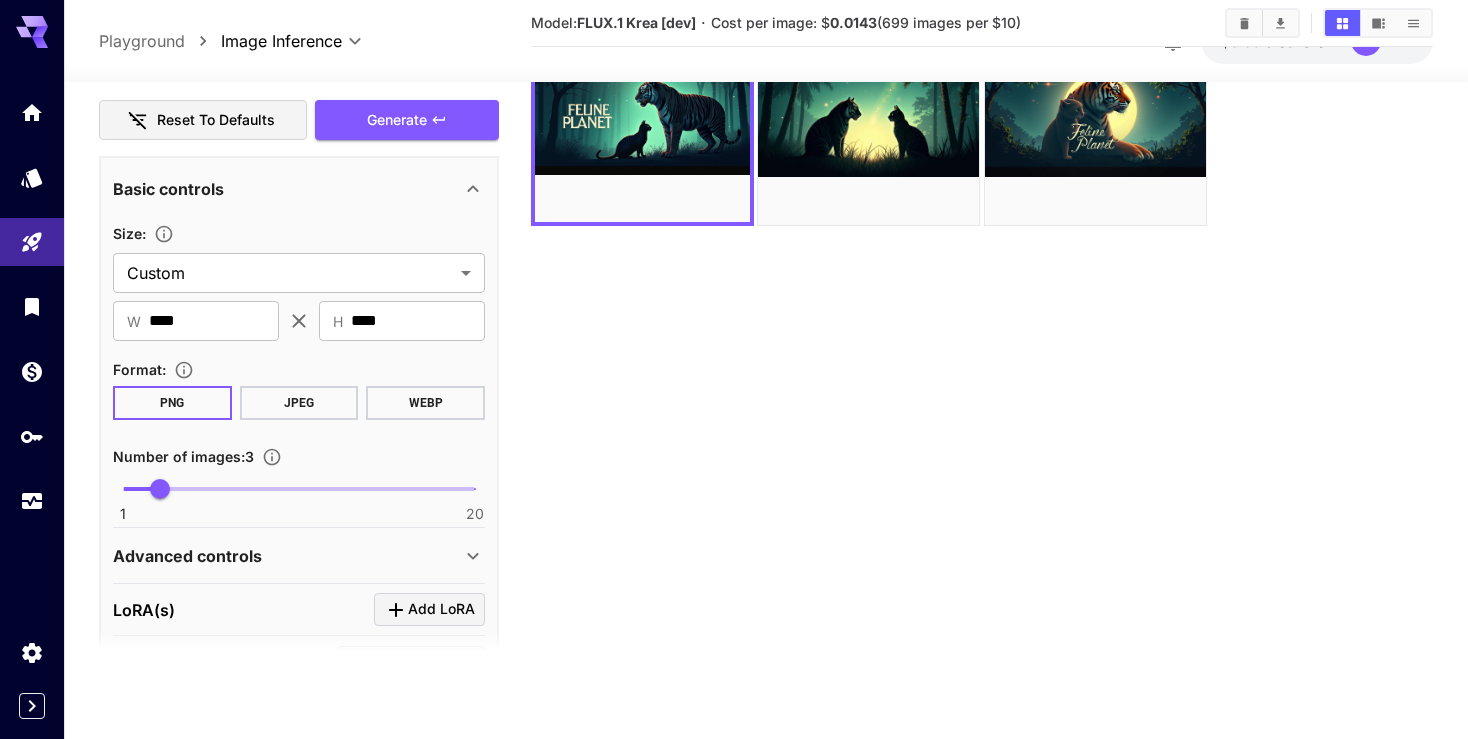 scroll, scrollTop: 600, scrollLeft: 0, axis: vertical 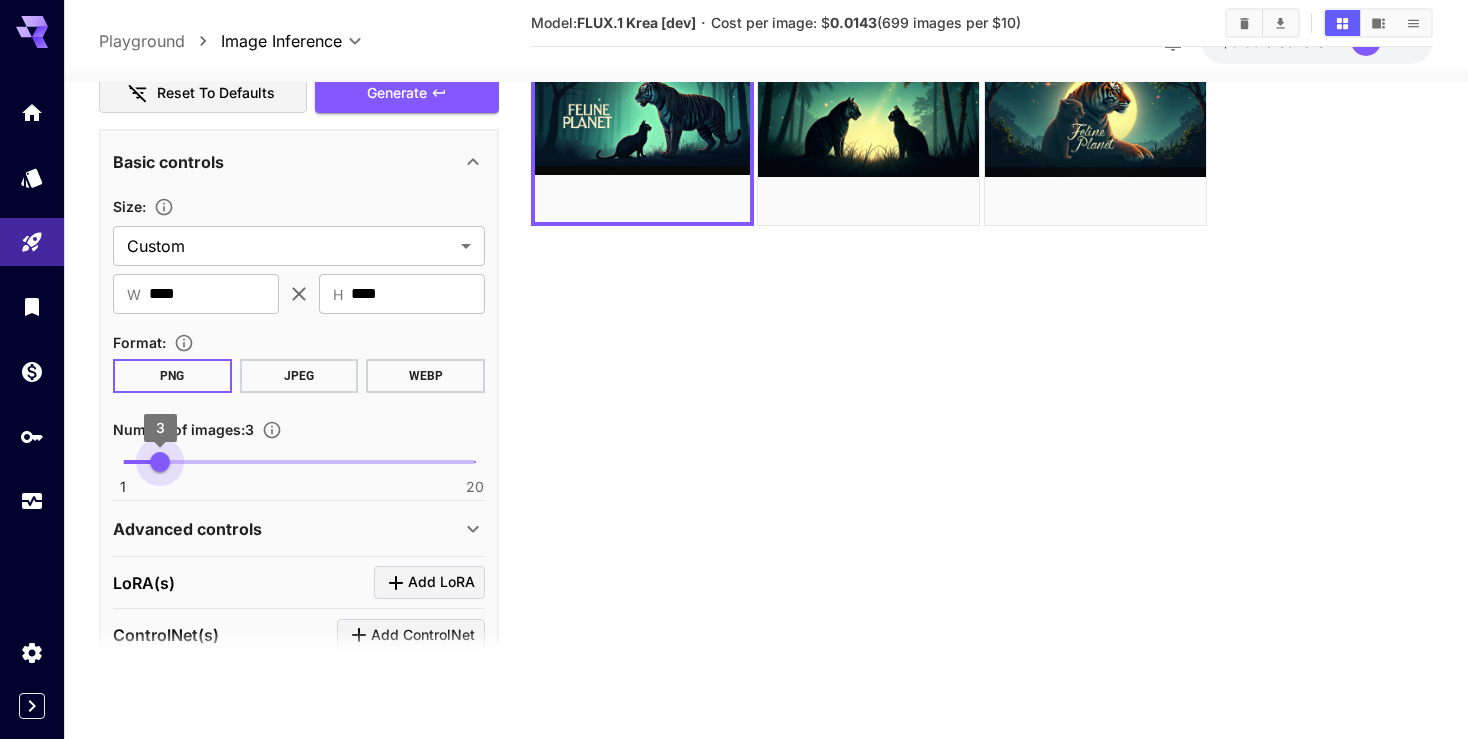 type on "*" 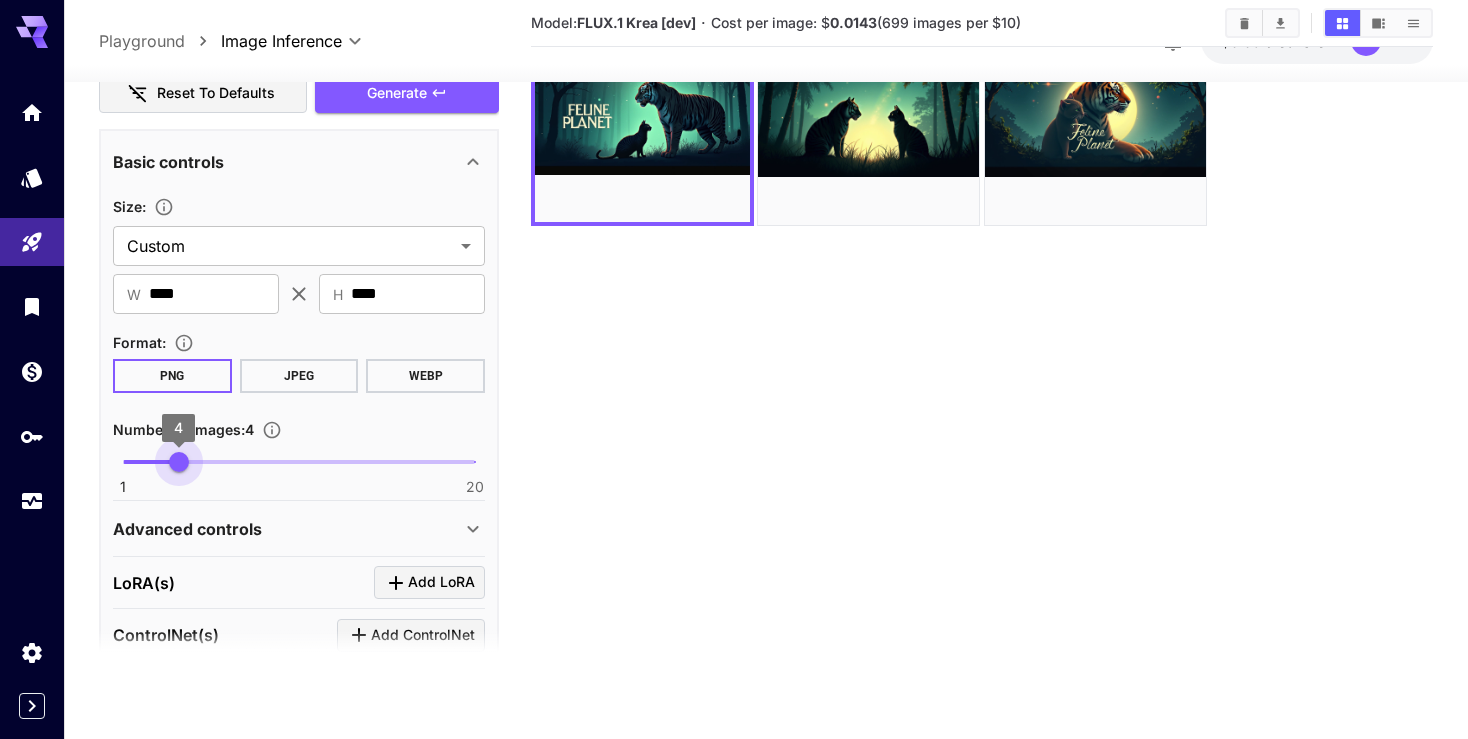 drag, startPoint x: 156, startPoint y: 459, endPoint x: 176, endPoint y: 460, distance: 20.024984 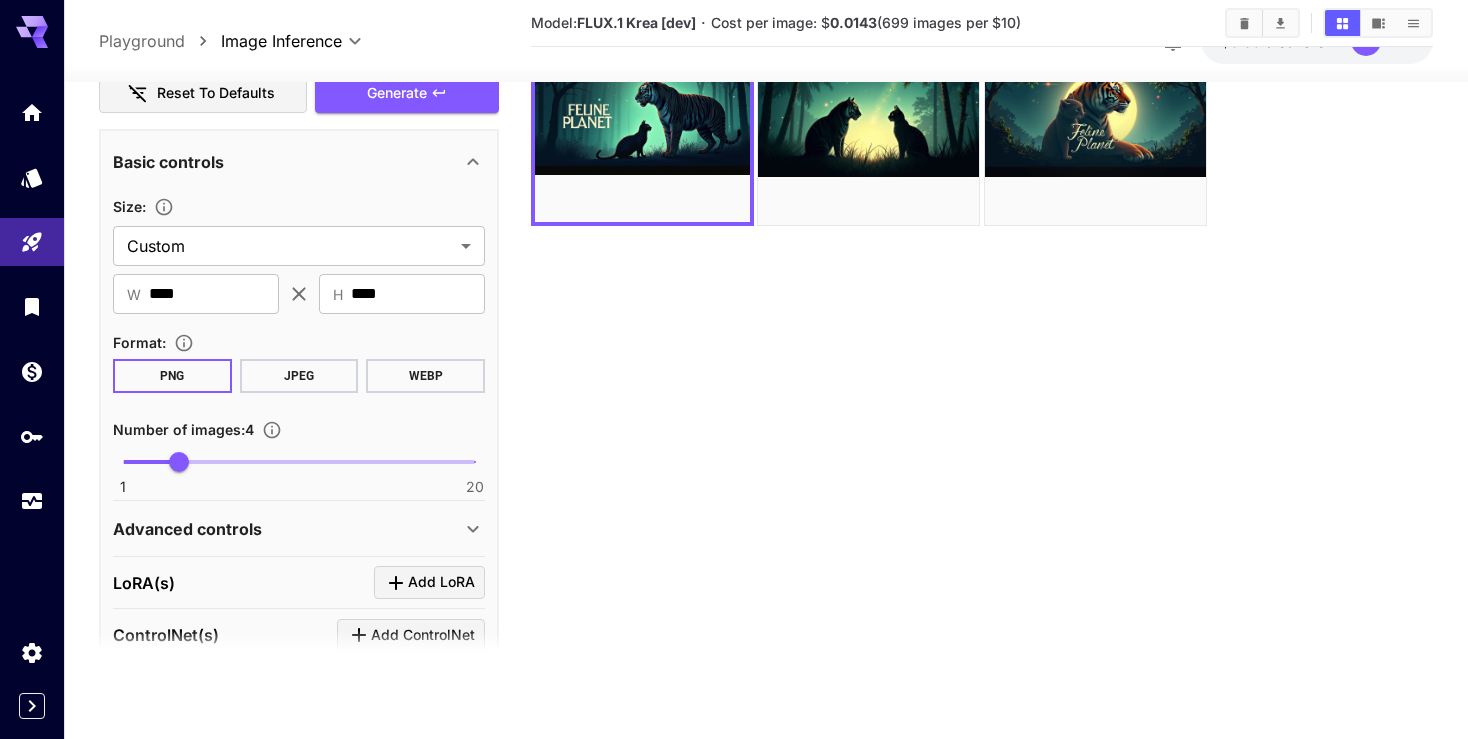 click on "Model:  FLUX.1 Krea [dev] · Cost per image: $ 0.0143  (699 images per $10)" at bounding box center [982, 309] 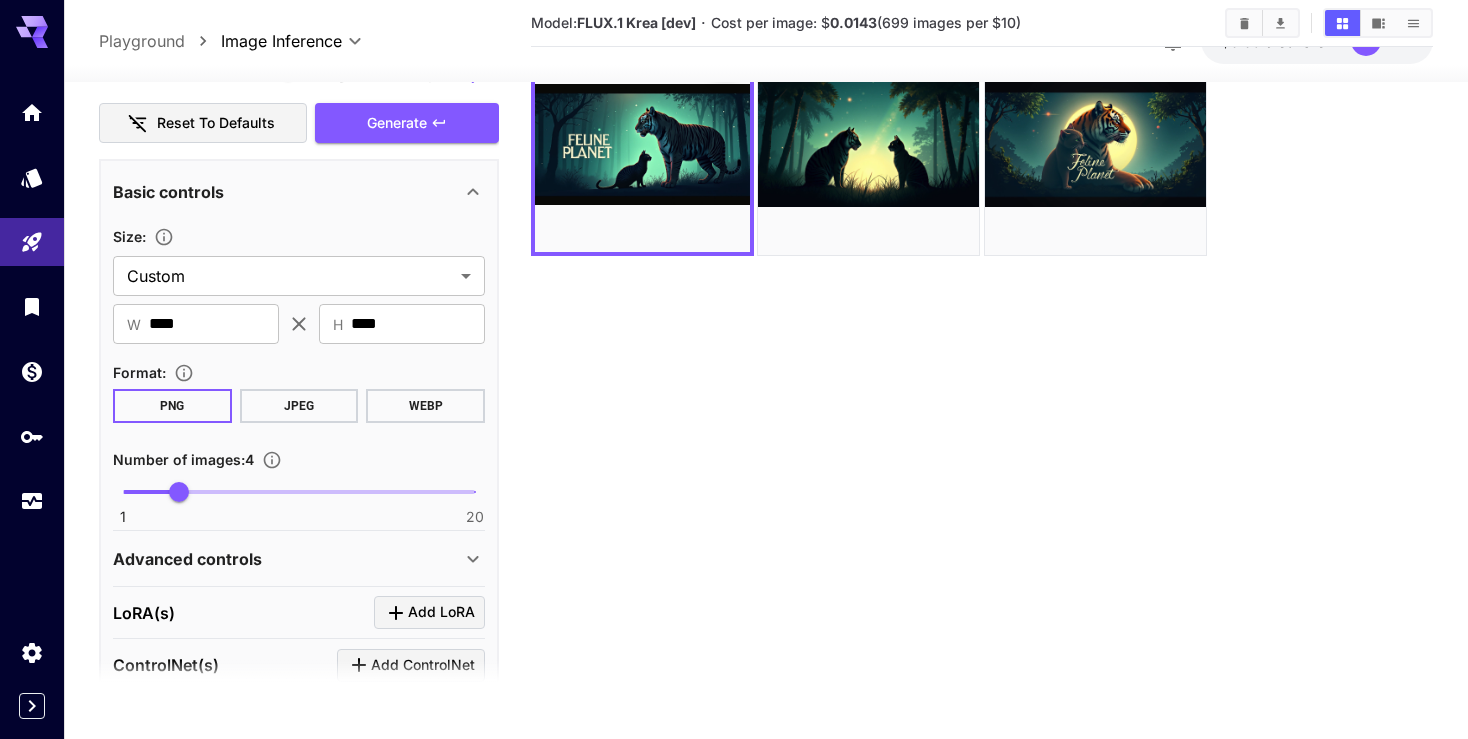 scroll, scrollTop: 0, scrollLeft: 0, axis: both 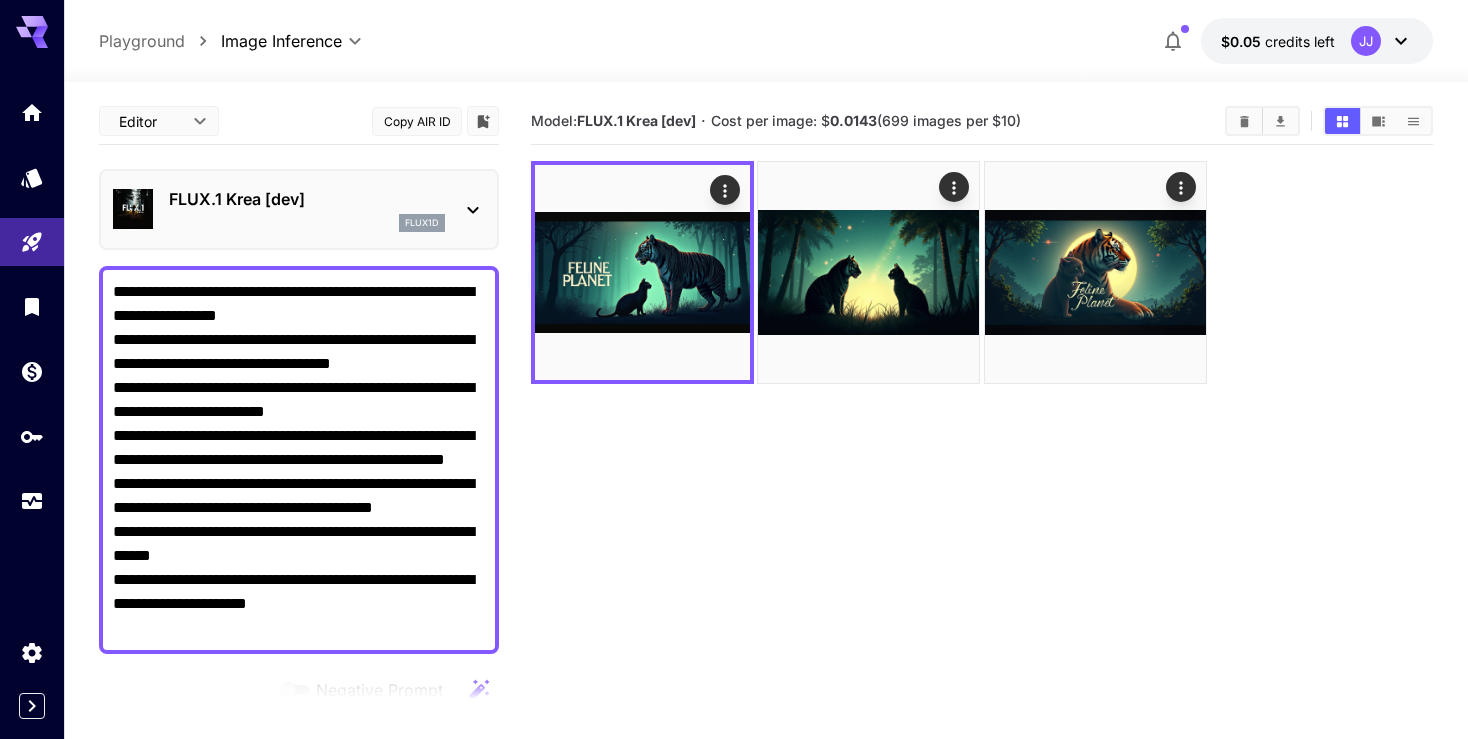 click 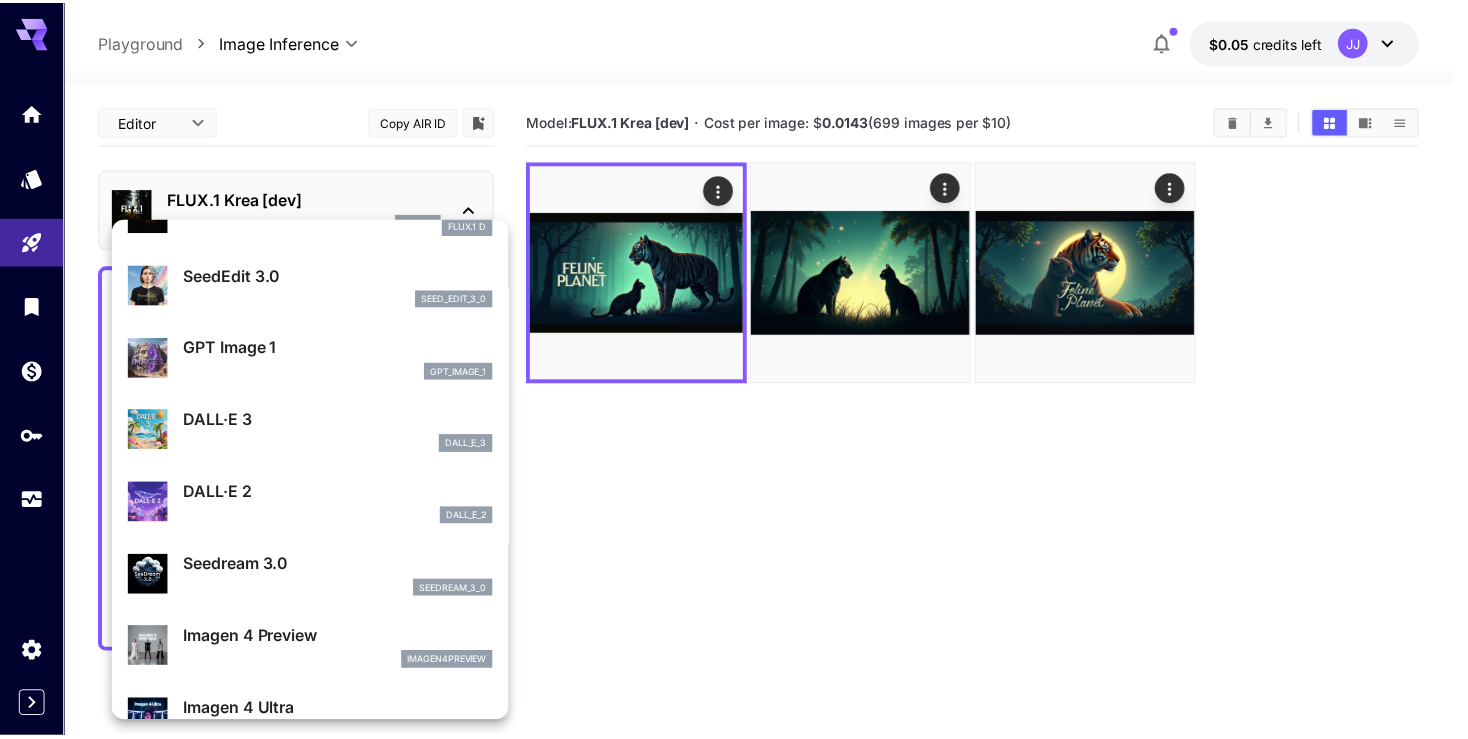 scroll, scrollTop: 200, scrollLeft: 0, axis: vertical 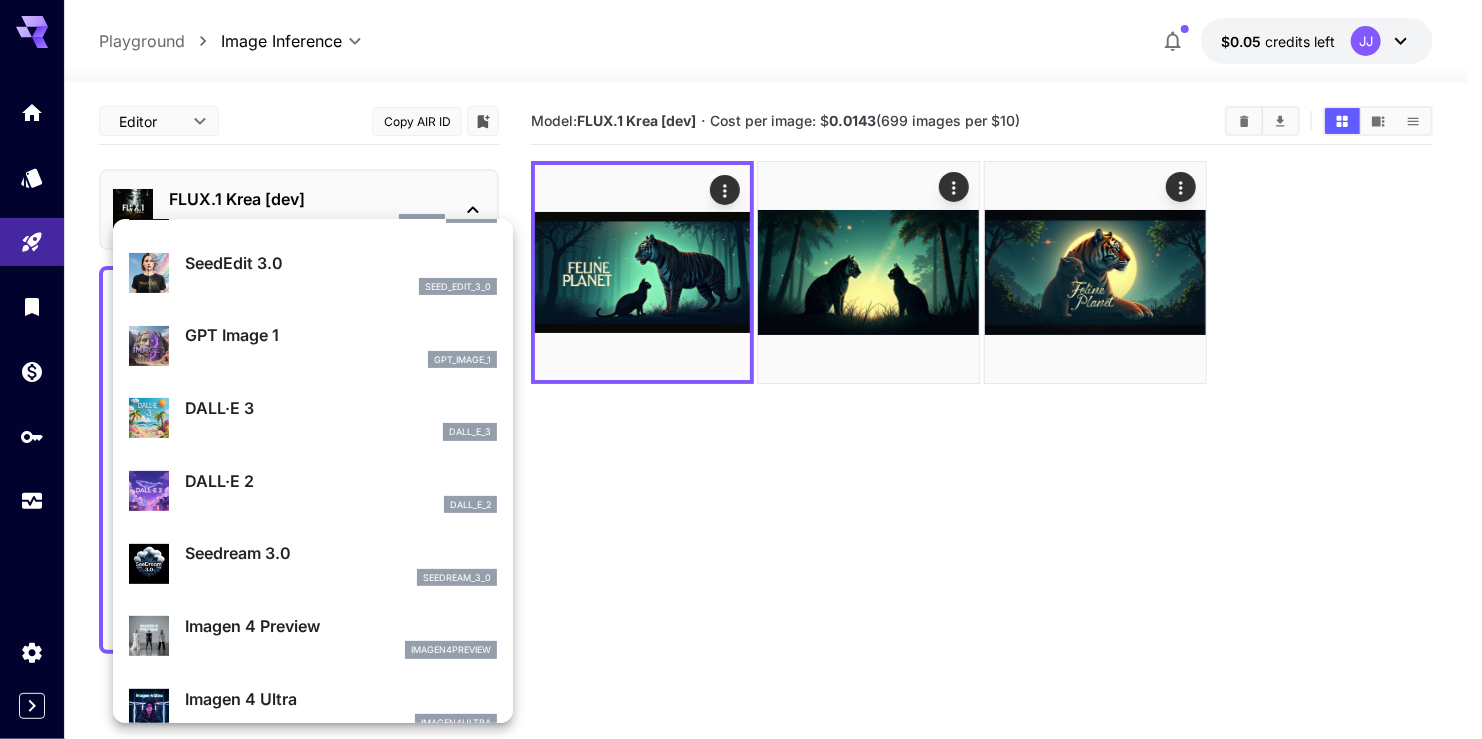 click on "GPT Image 1" at bounding box center [341, 335] 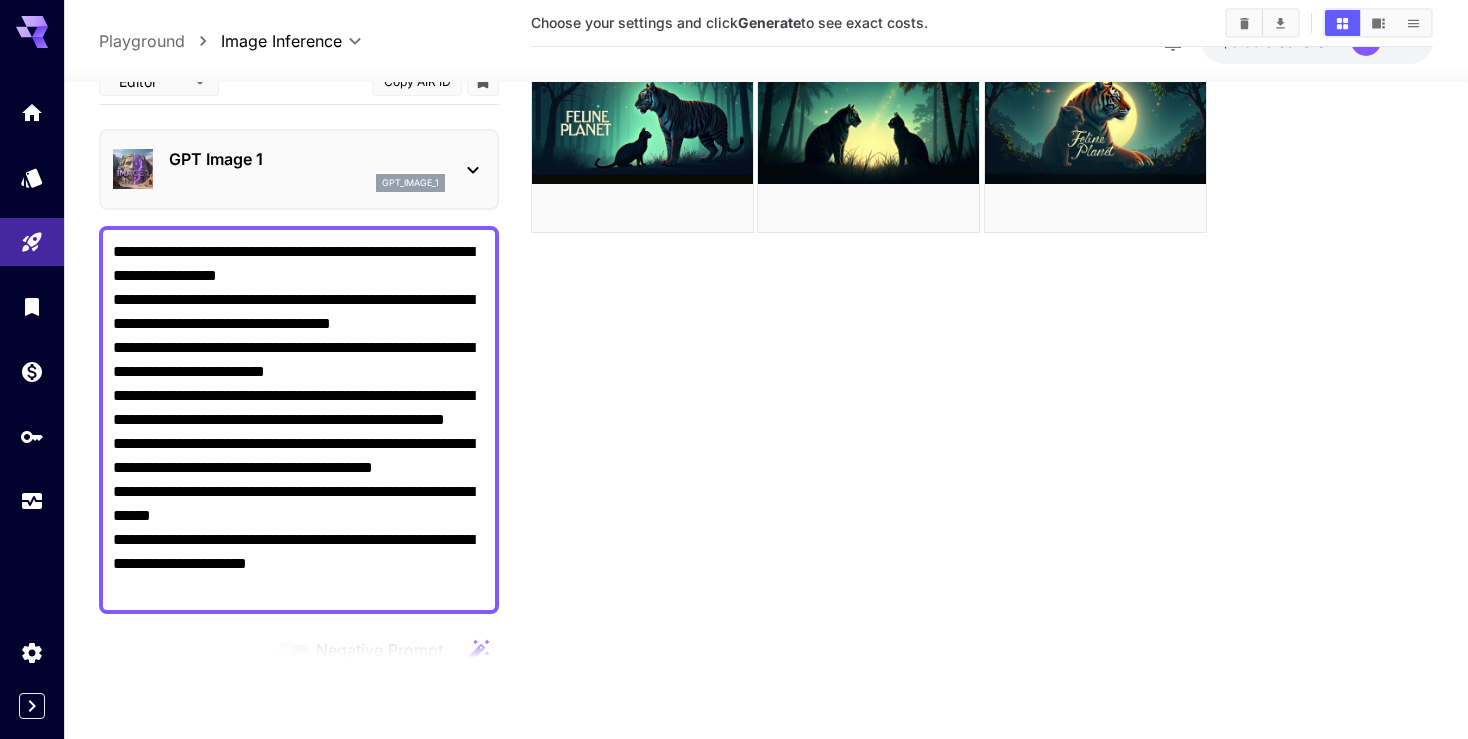 scroll, scrollTop: 158, scrollLeft: 0, axis: vertical 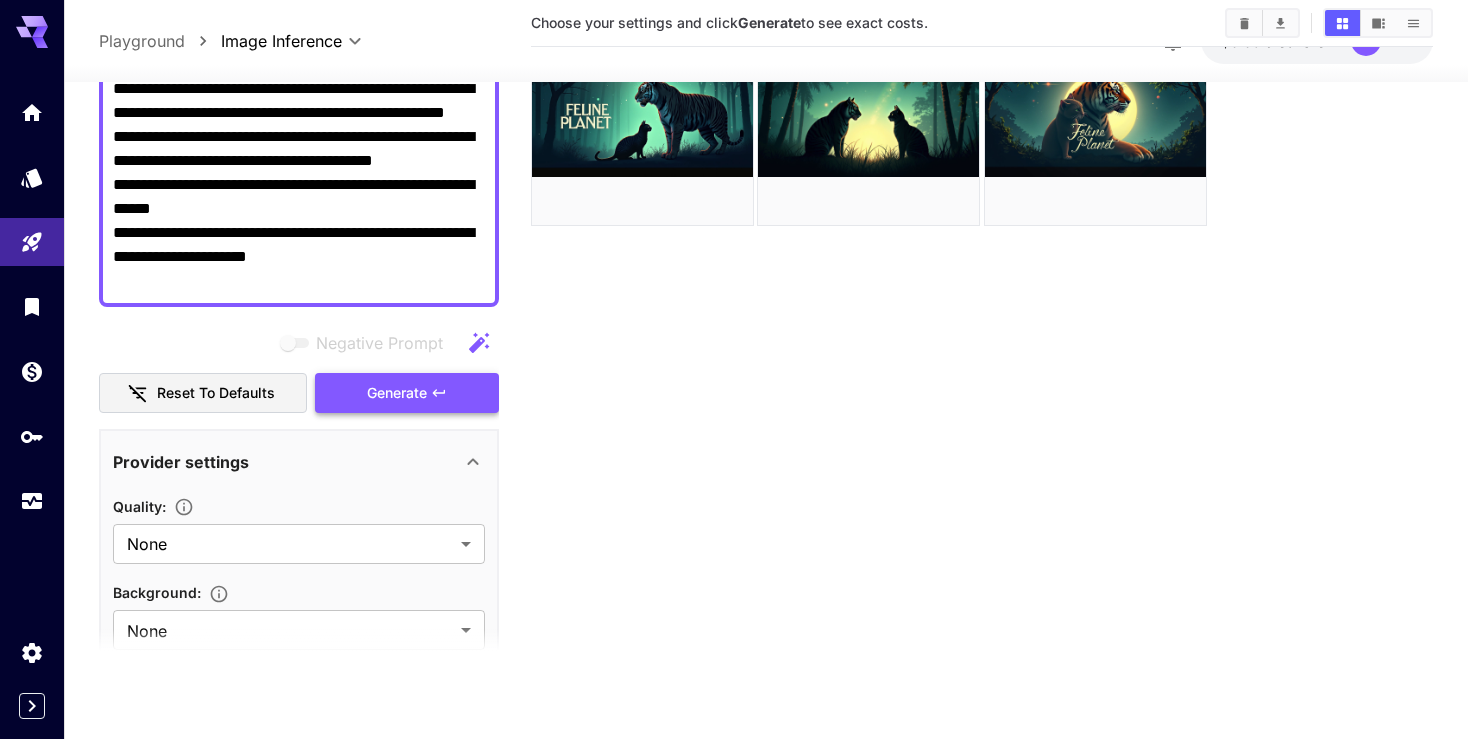 click on "Generate" at bounding box center (397, 393) 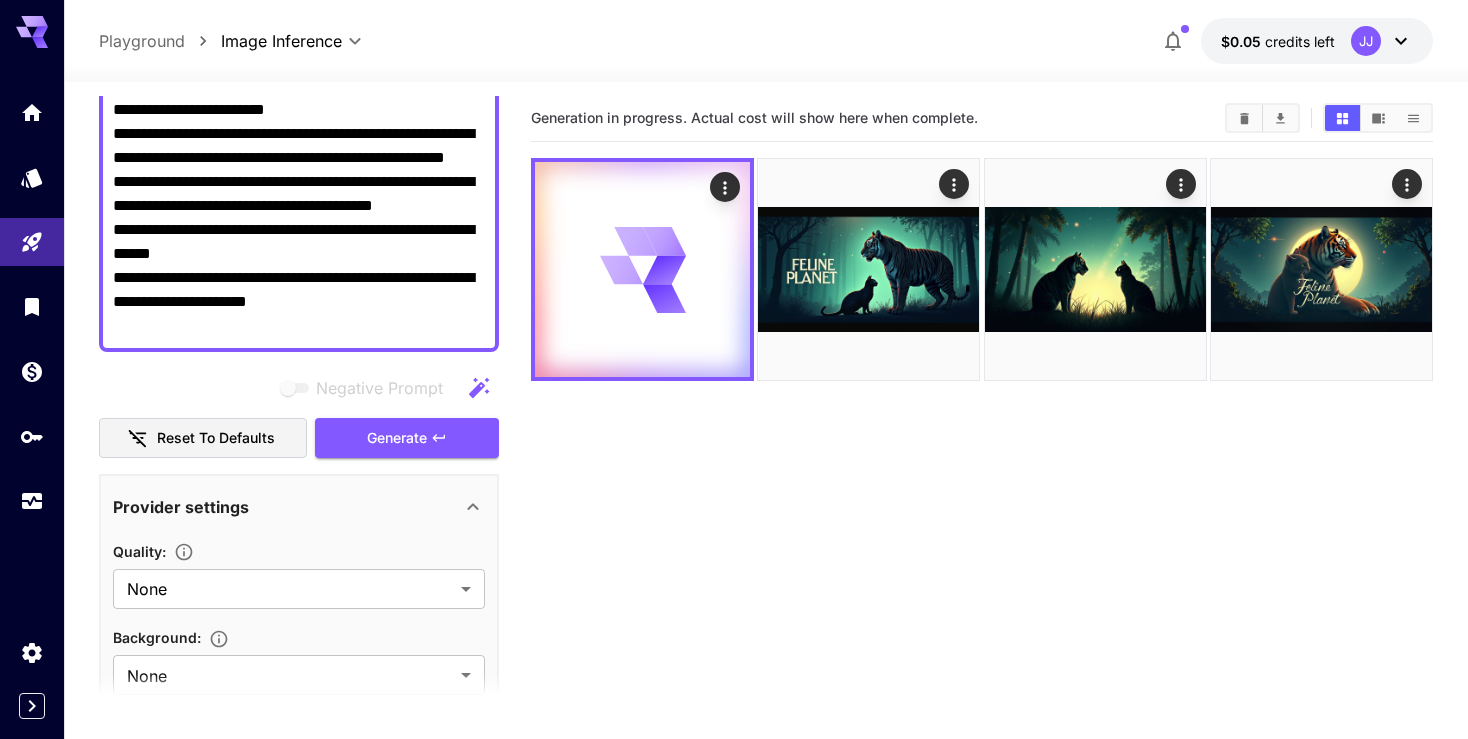 scroll, scrollTop: 0, scrollLeft: 0, axis: both 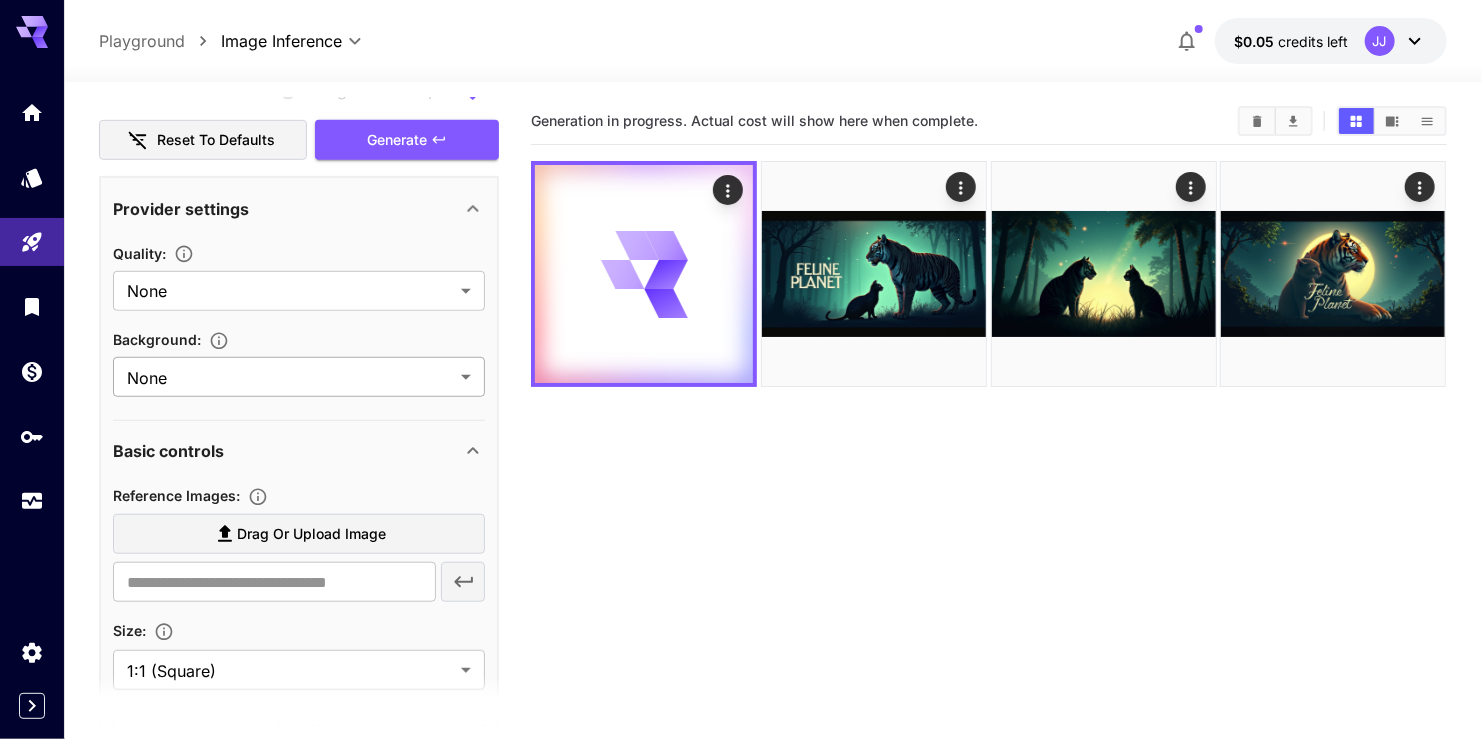 click on "**********" at bounding box center (741, 448) 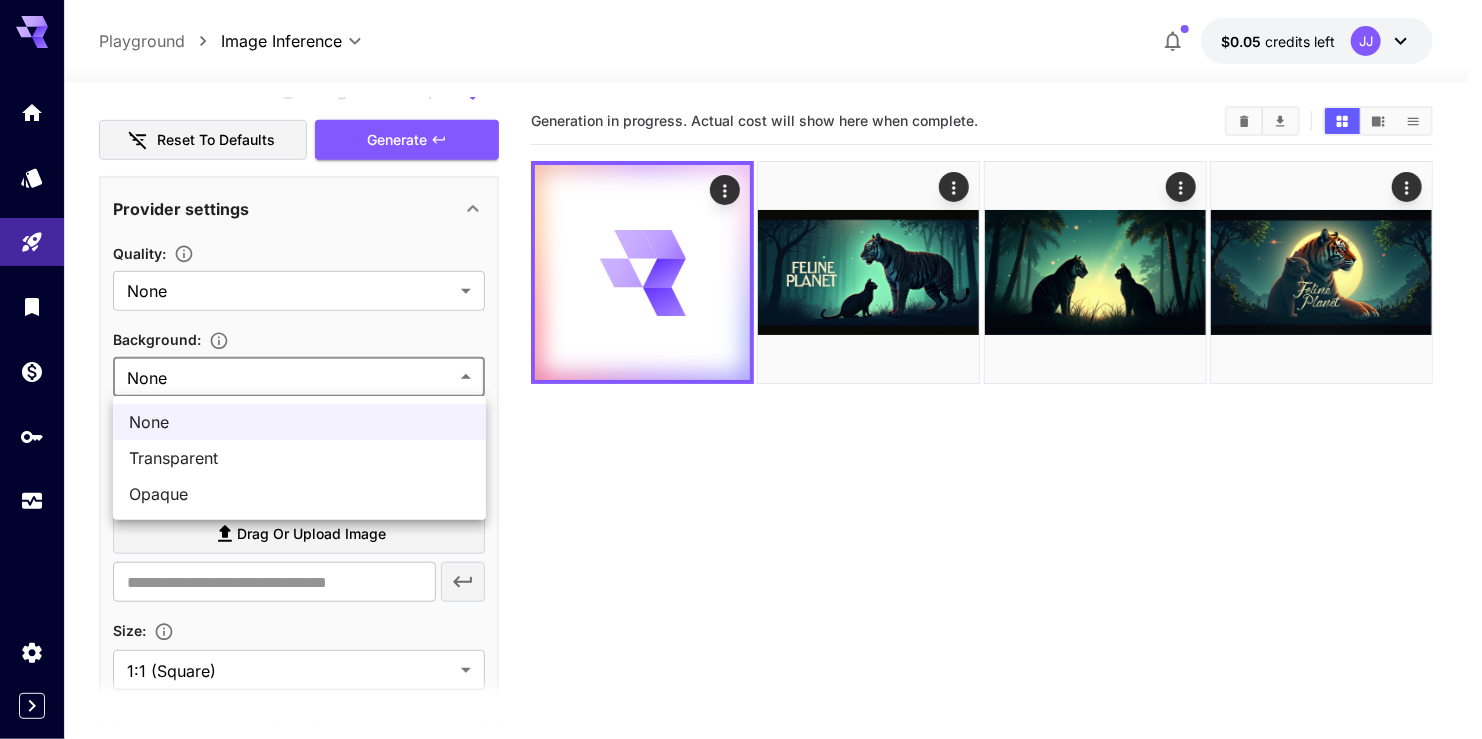 click at bounding box center (741, 369) 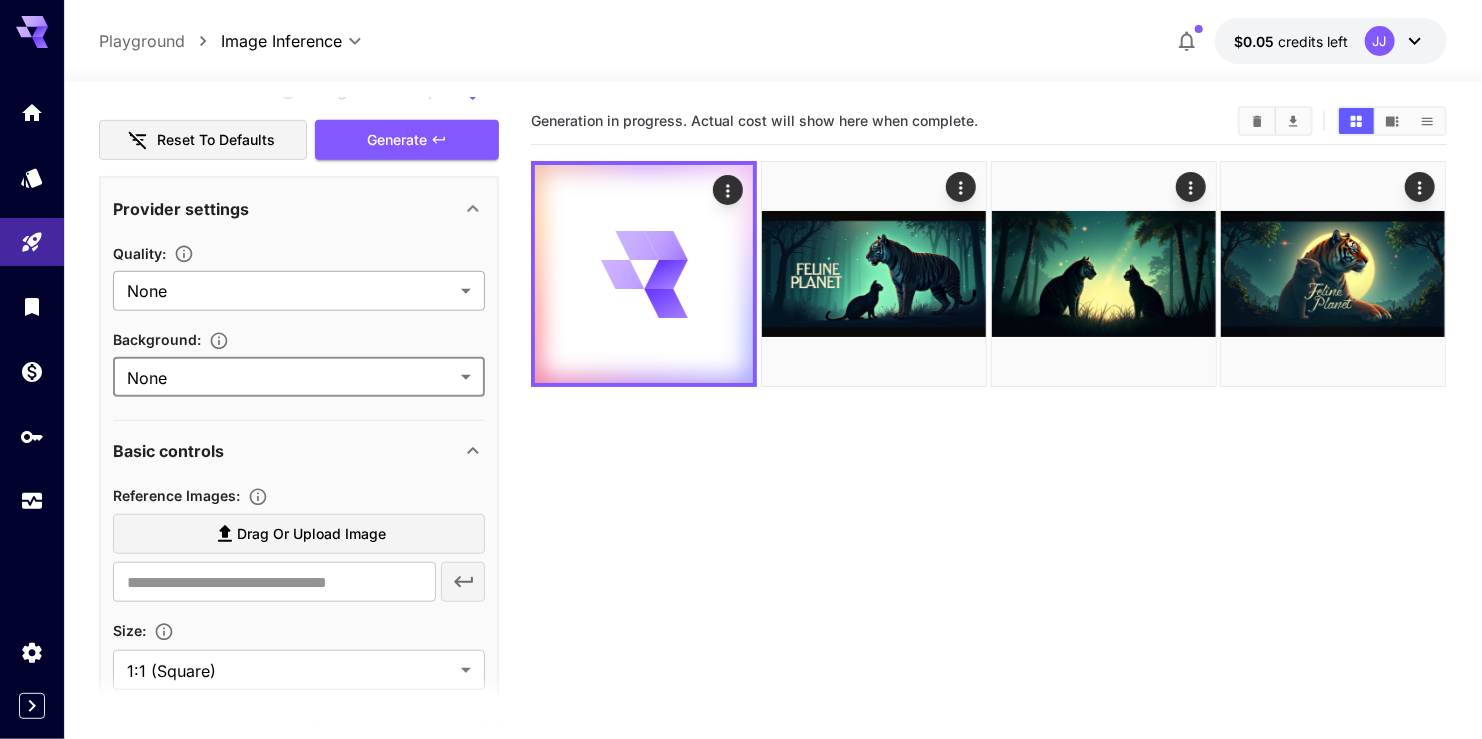 click on "**********" at bounding box center [741, 448] 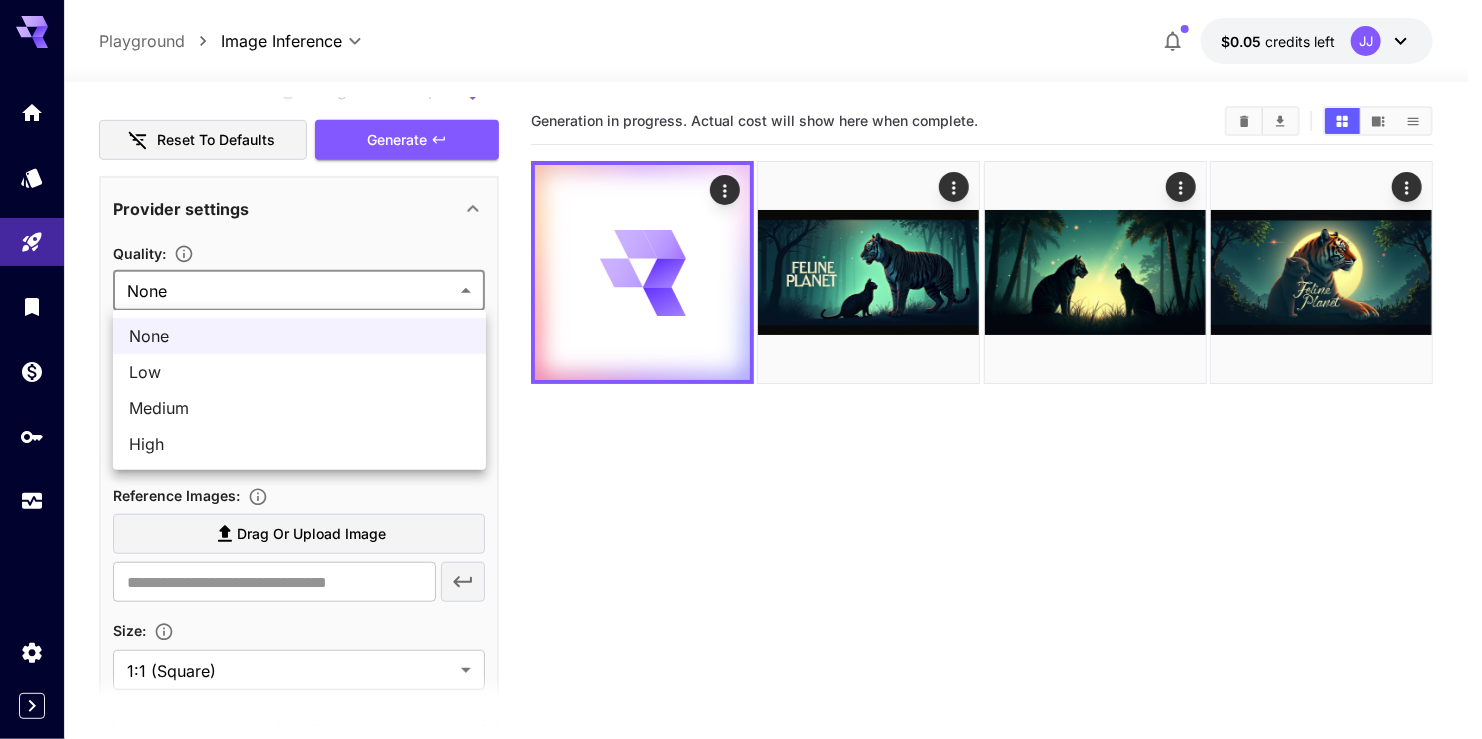 click at bounding box center [741, 369] 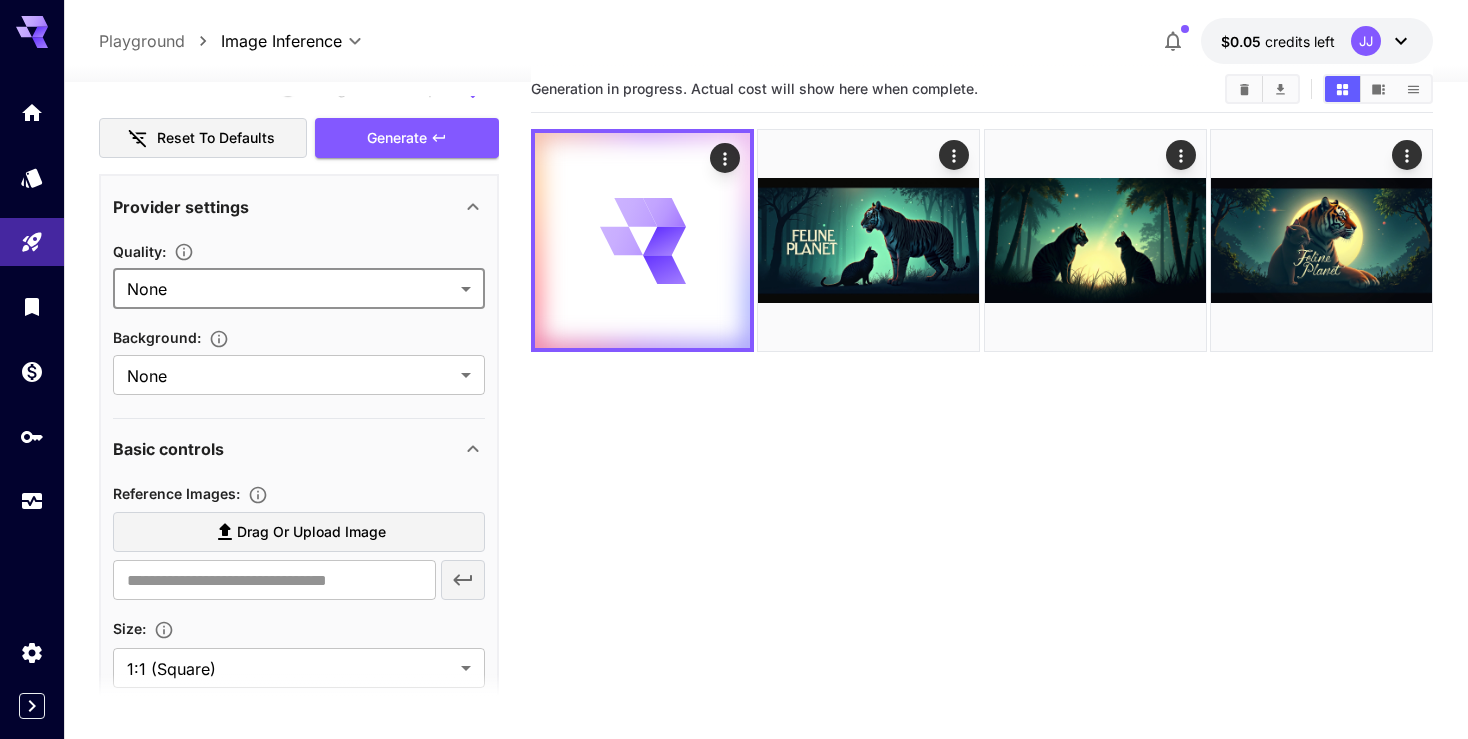 scroll, scrollTop: 100, scrollLeft: 0, axis: vertical 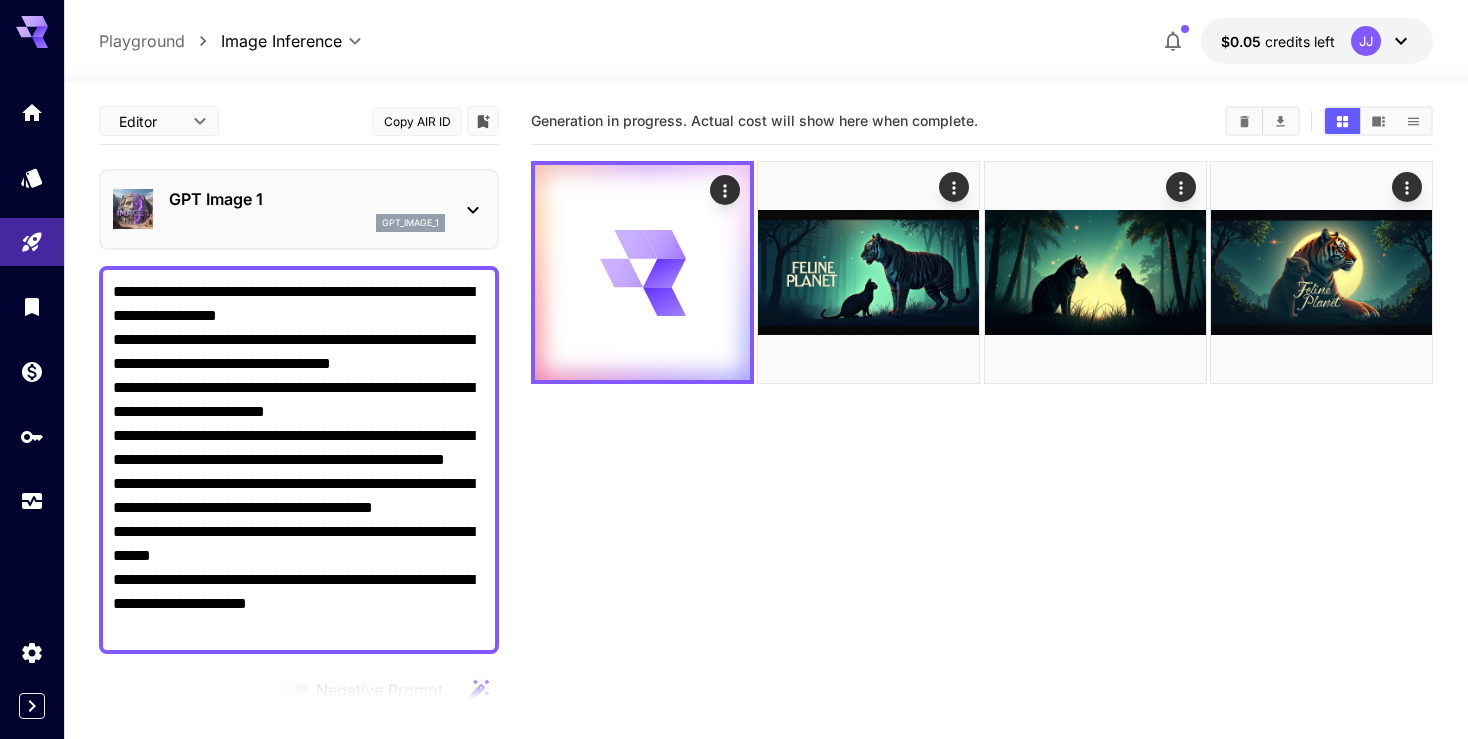 click 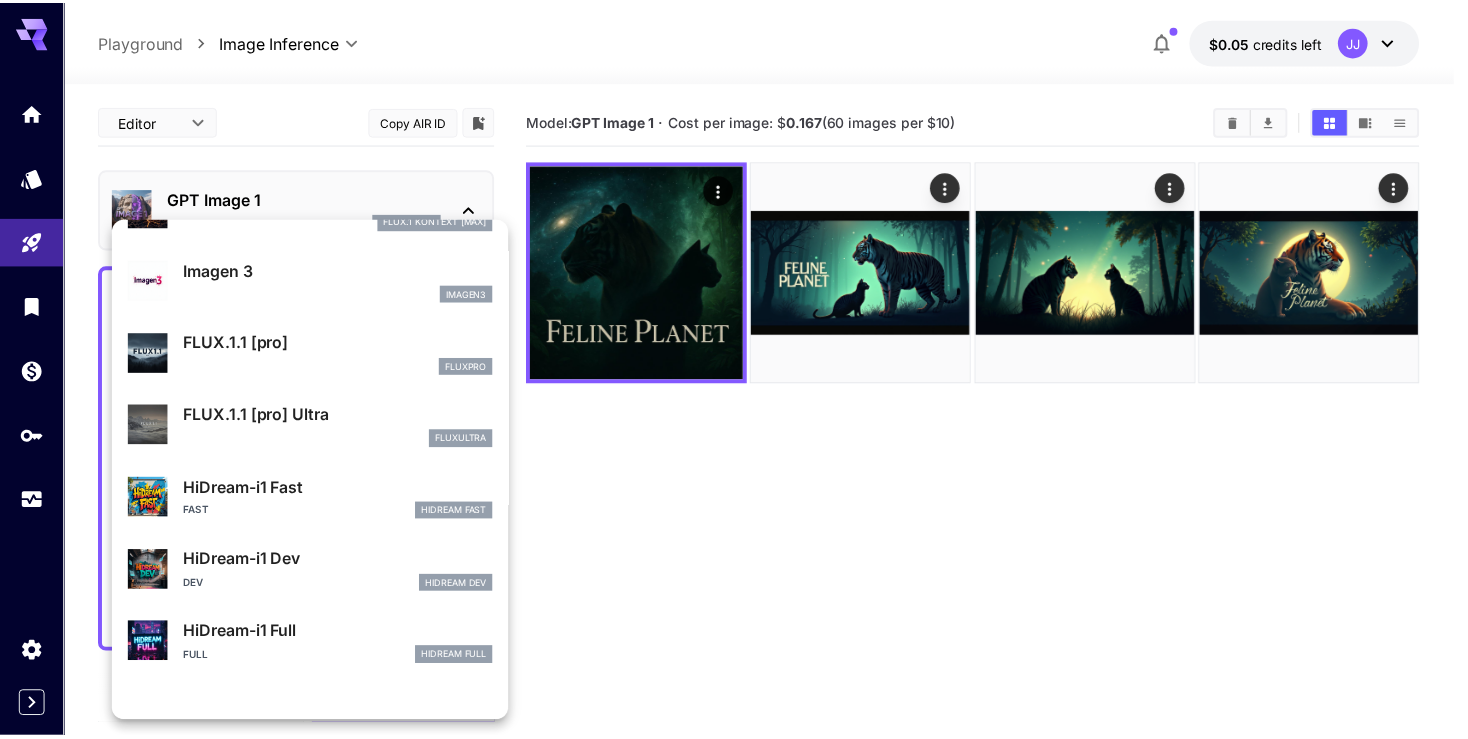 scroll, scrollTop: 1003, scrollLeft: 0, axis: vertical 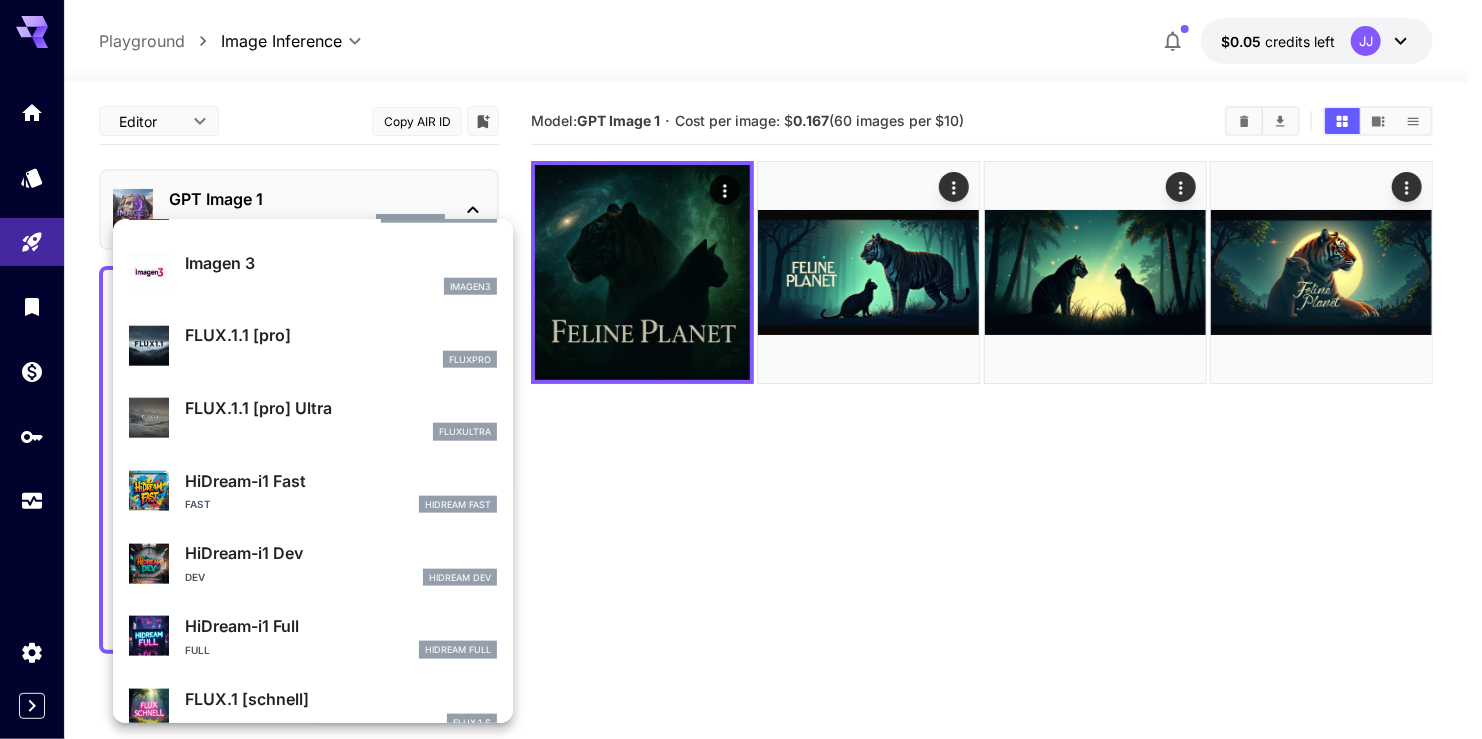 click on "FLUX.1.1 [pro]" at bounding box center (341, 335) 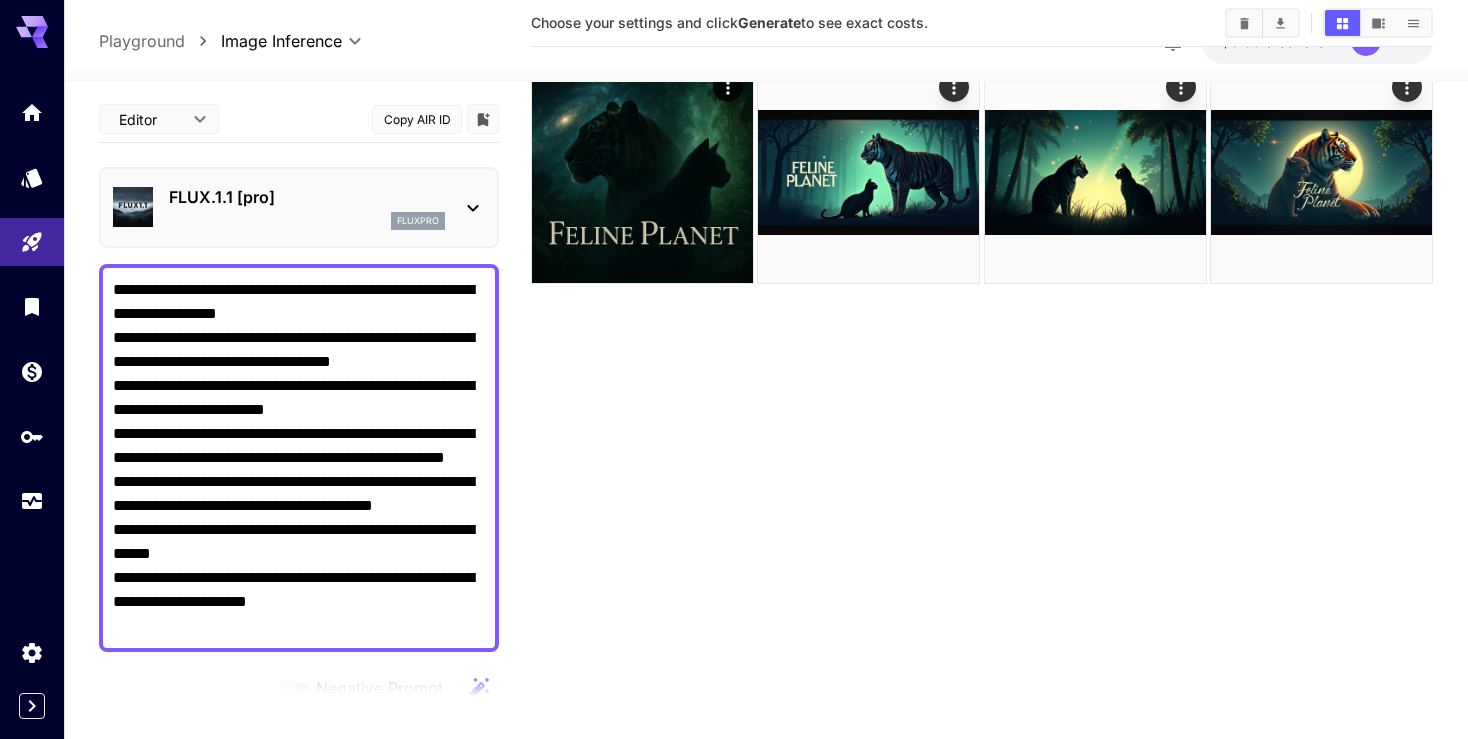 scroll, scrollTop: 158, scrollLeft: 0, axis: vertical 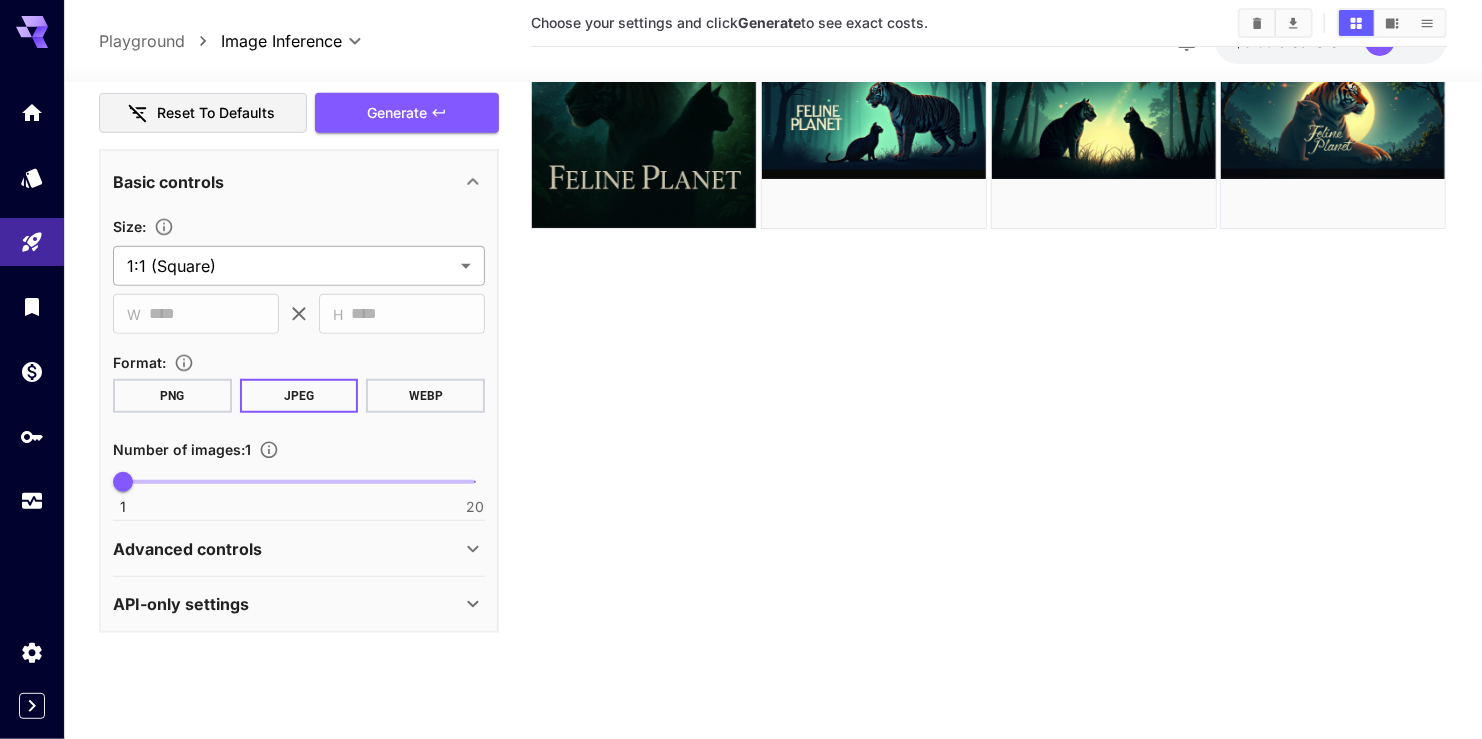 click on "**********" at bounding box center (741, 290) 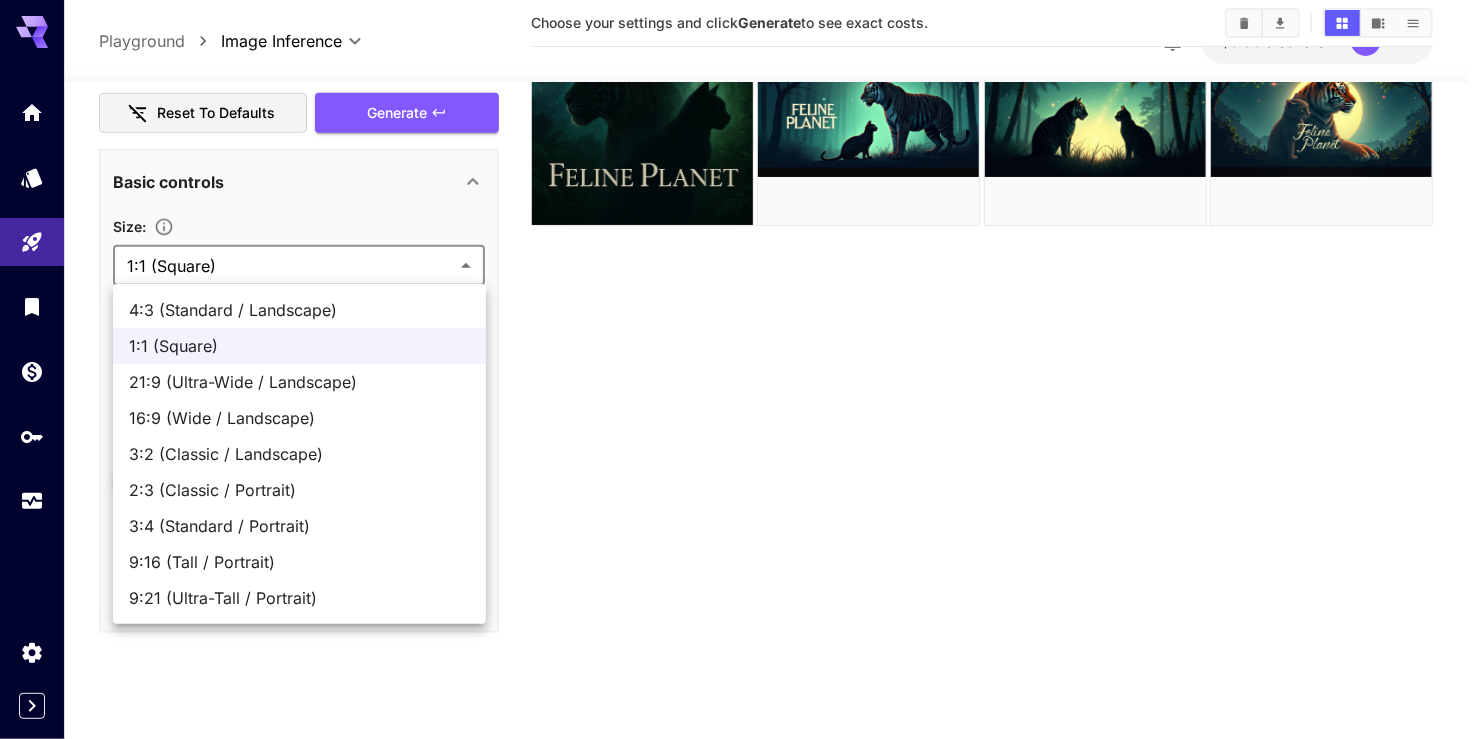 click at bounding box center [741, 369] 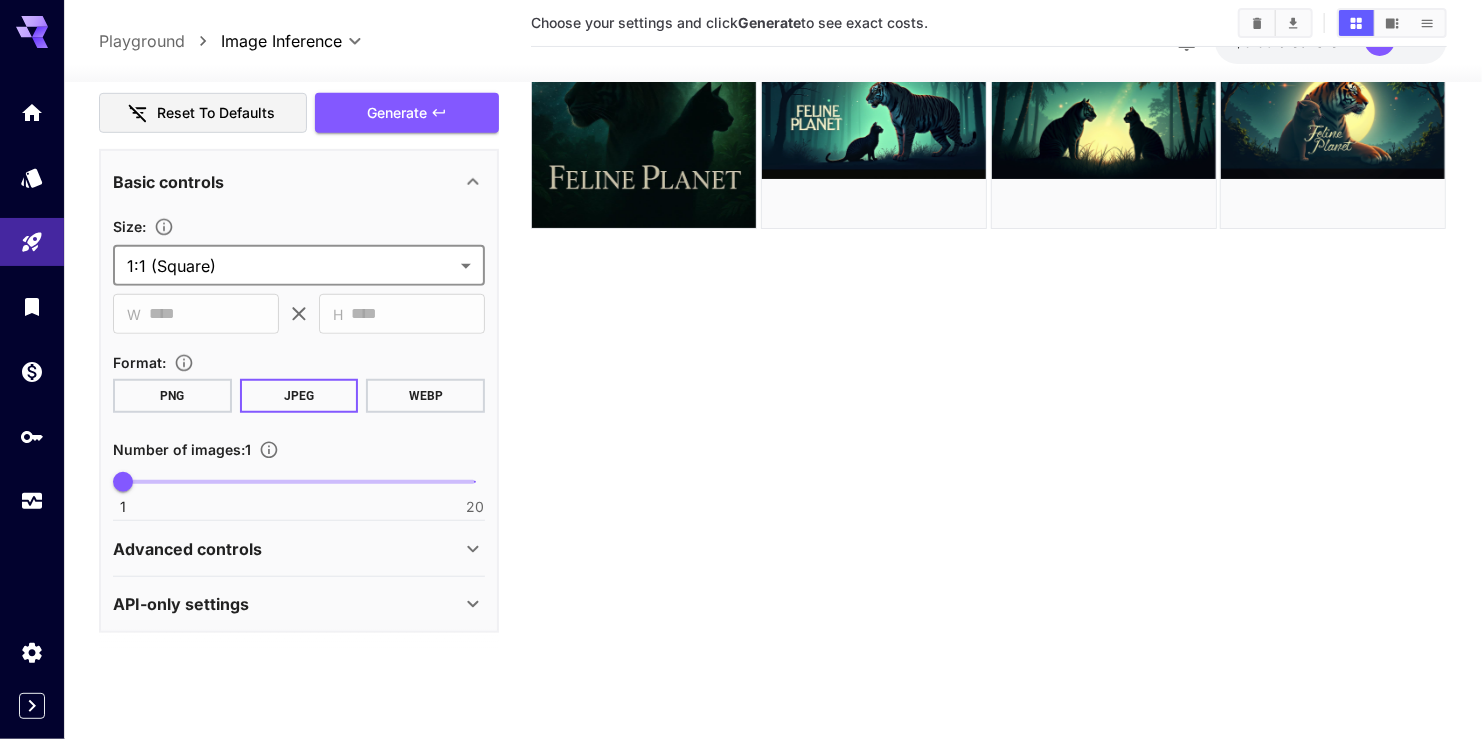 click on "**********" at bounding box center (741, 290) 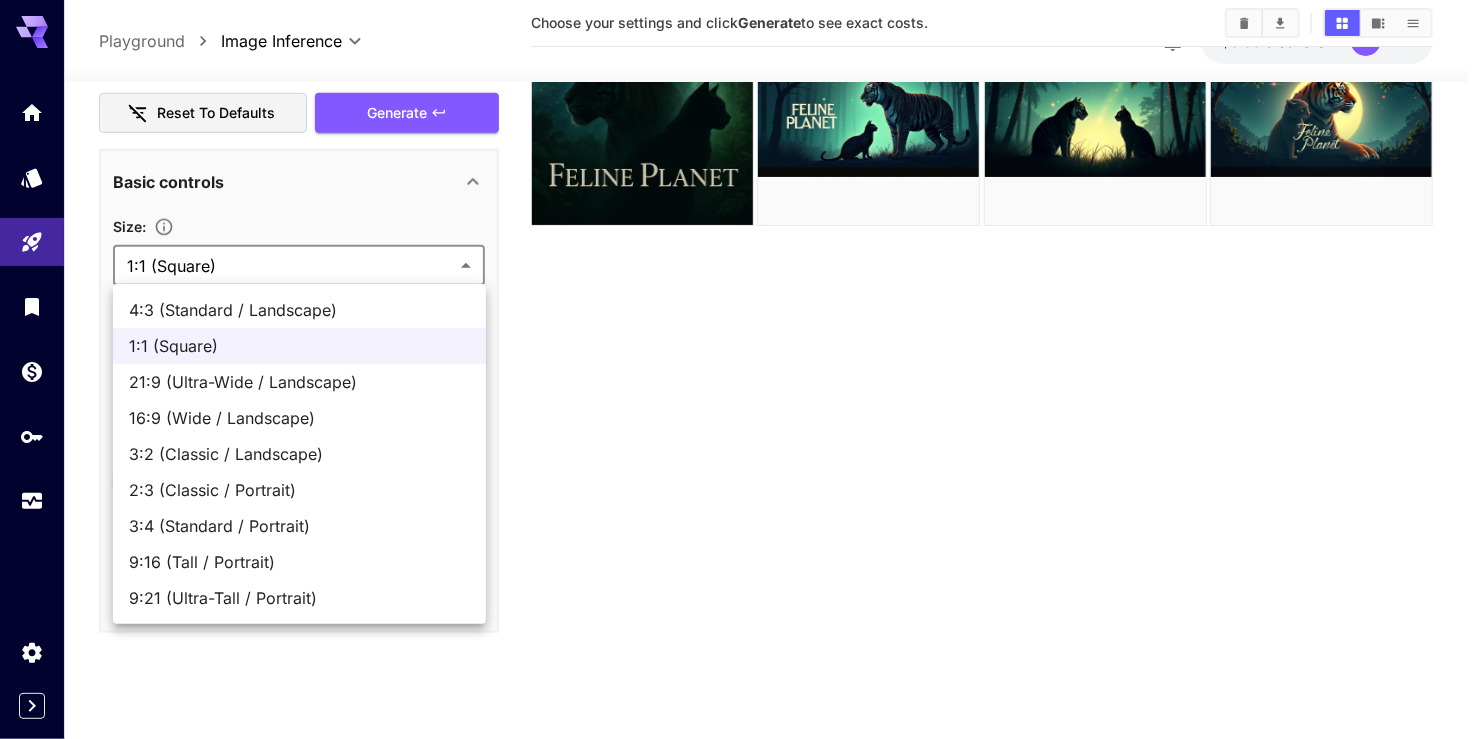 click on "16:9 (Wide / Landscape)" at bounding box center [299, 418] 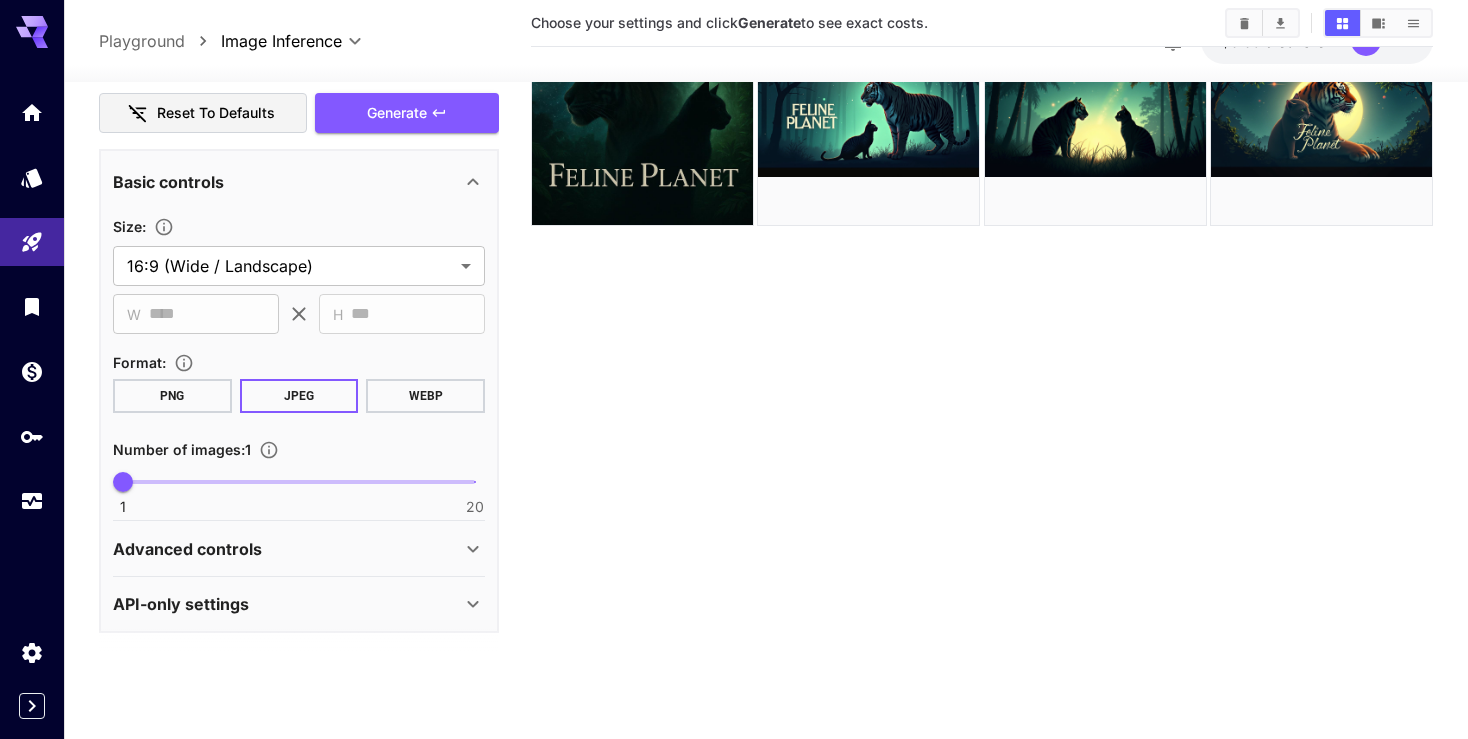 click on "​ W [WIDTH] ​" at bounding box center [196, 313] 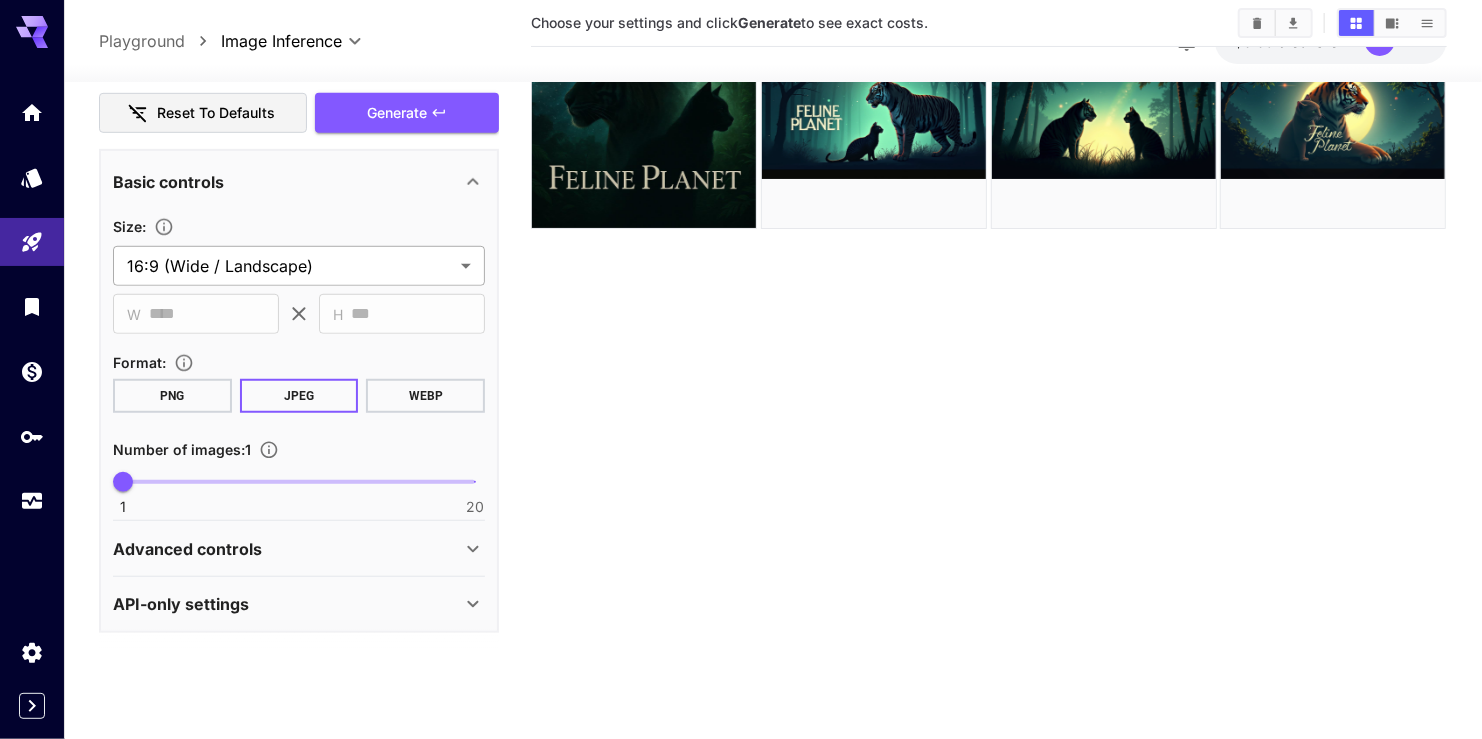 click on "**********" at bounding box center [741, 290] 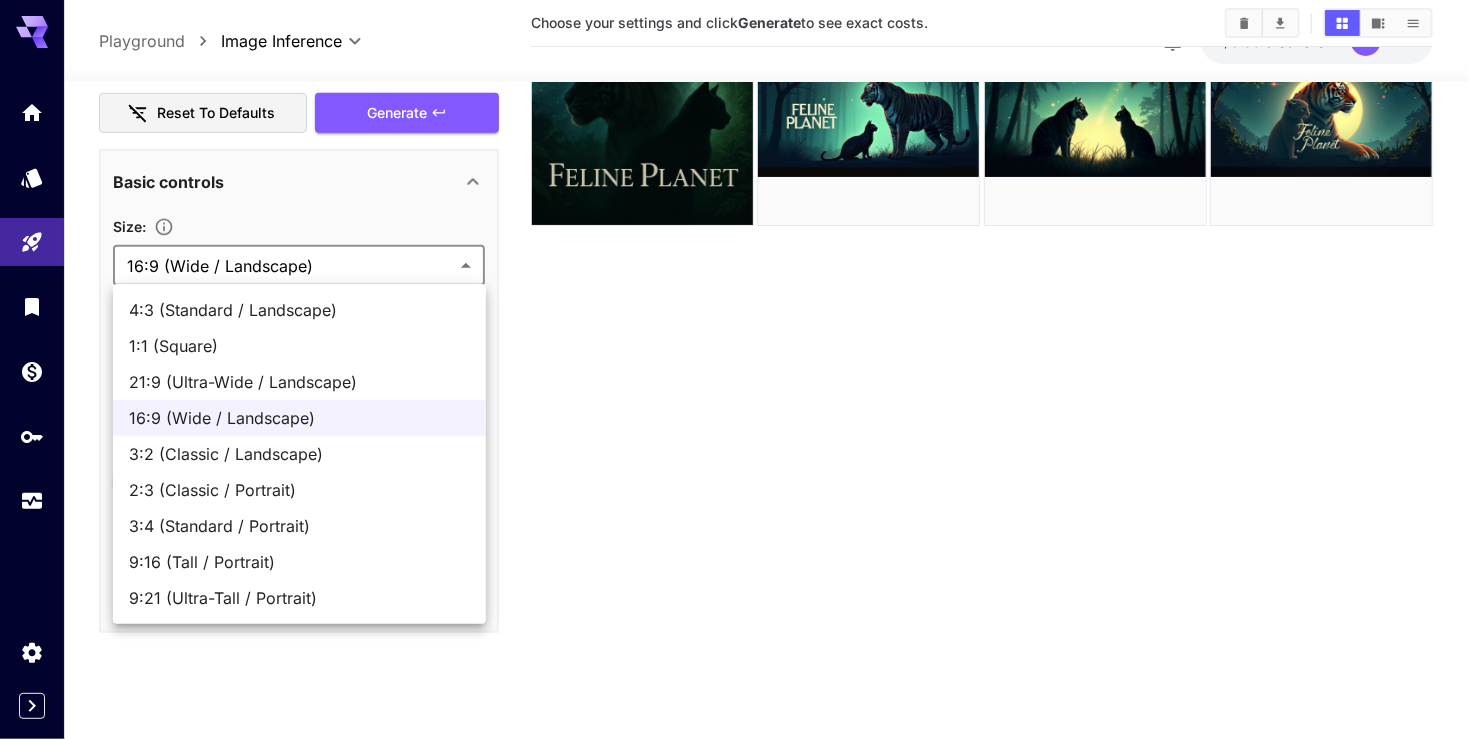 click at bounding box center (741, 369) 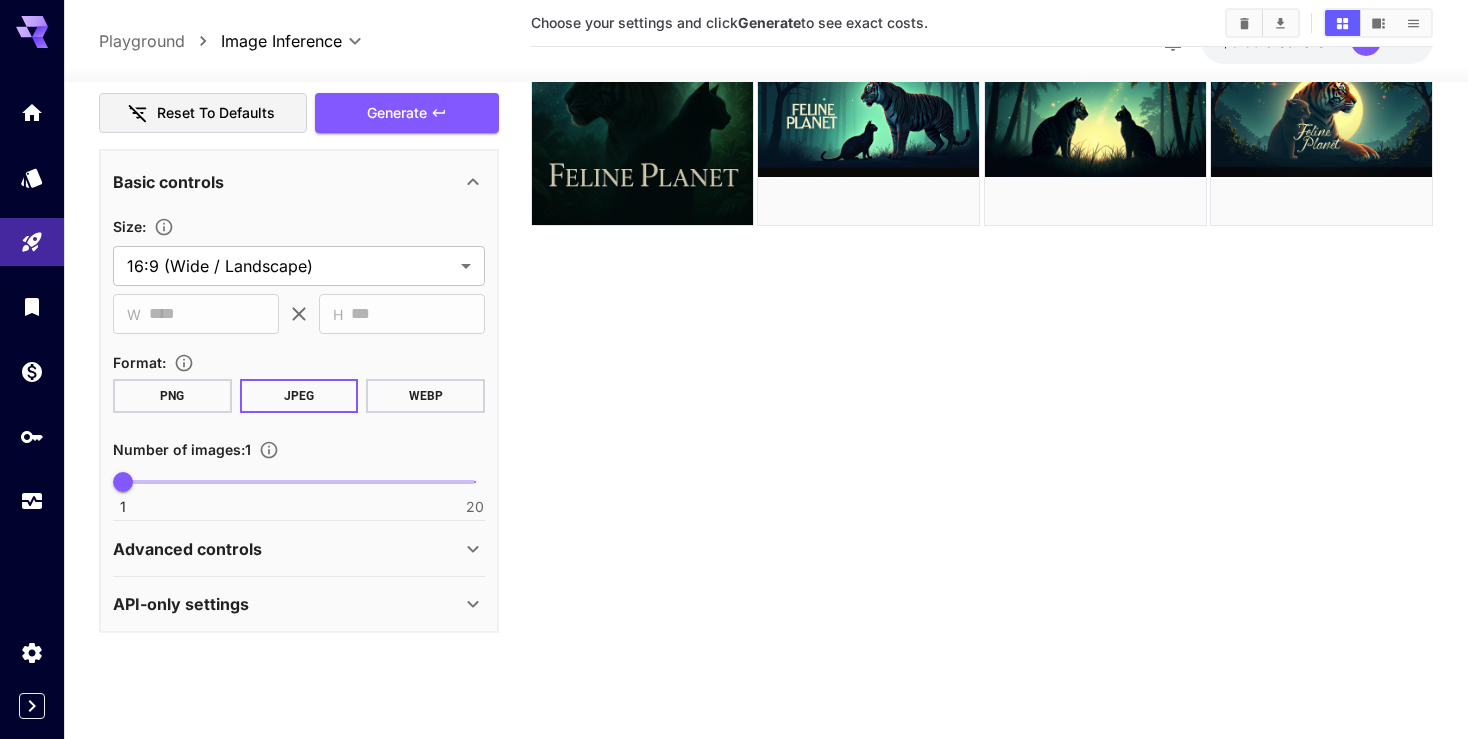 click on "PNG" at bounding box center (172, 395) 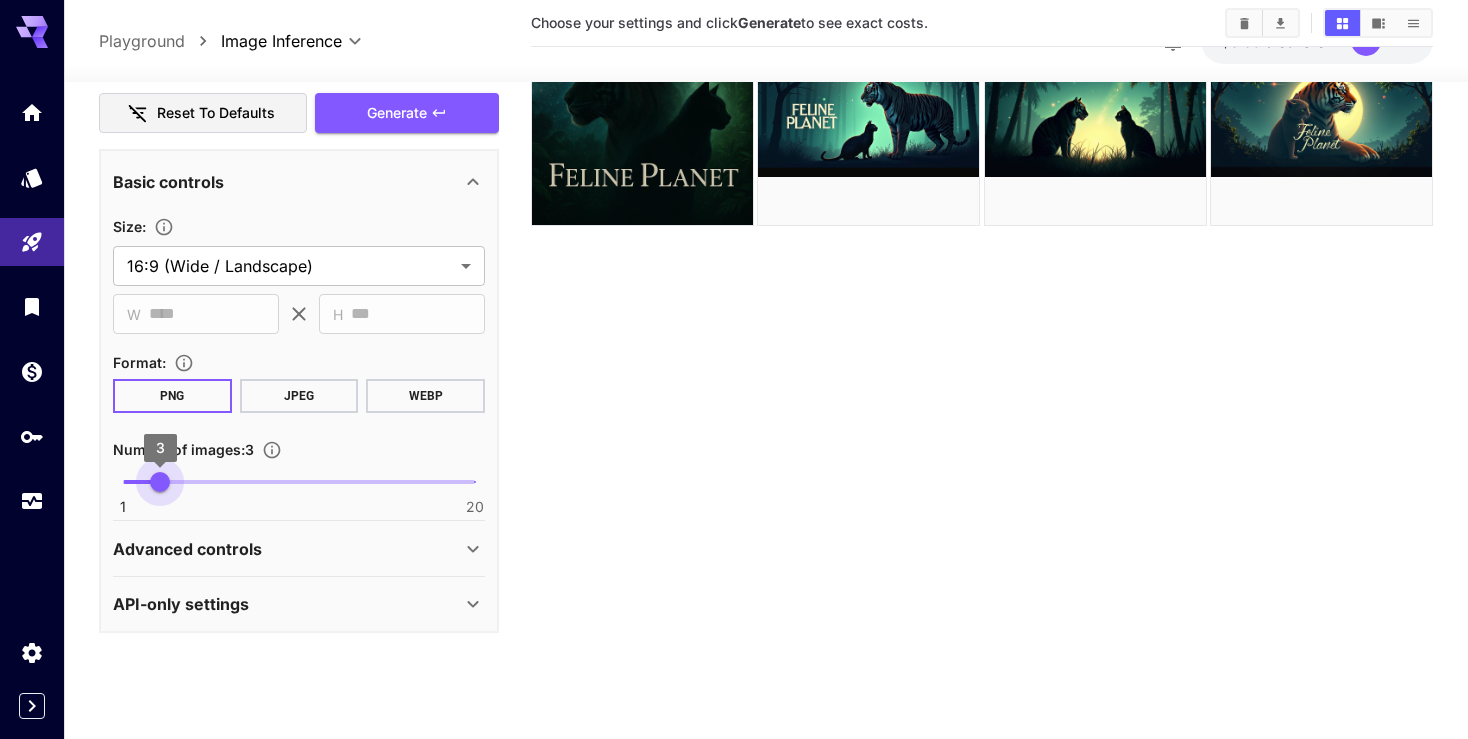 type on "*" 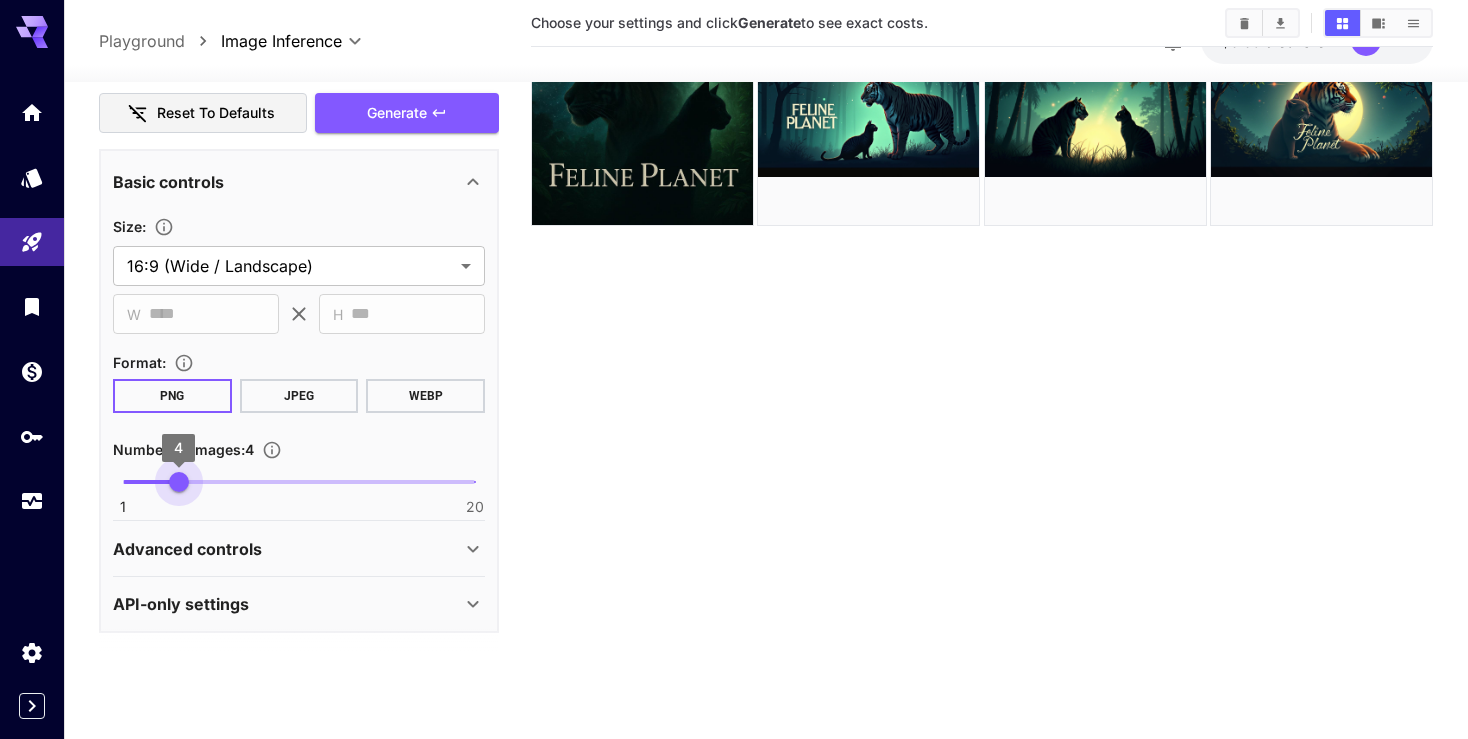 drag, startPoint x: 127, startPoint y: 479, endPoint x: 179, endPoint y: 481, distance: 52.03845 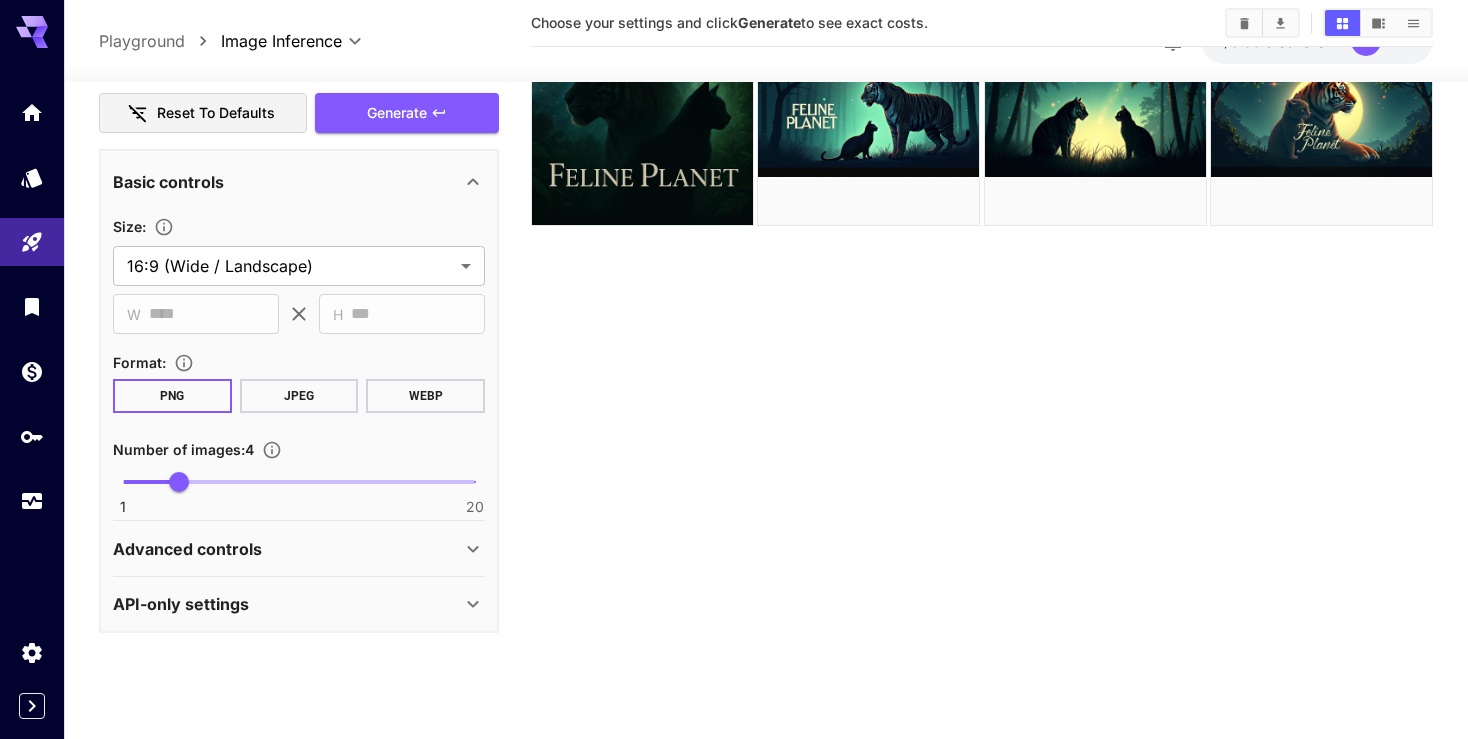 click on "Choose your settings and click  Generate  to see exact costs." at bounding box center (982, 309) 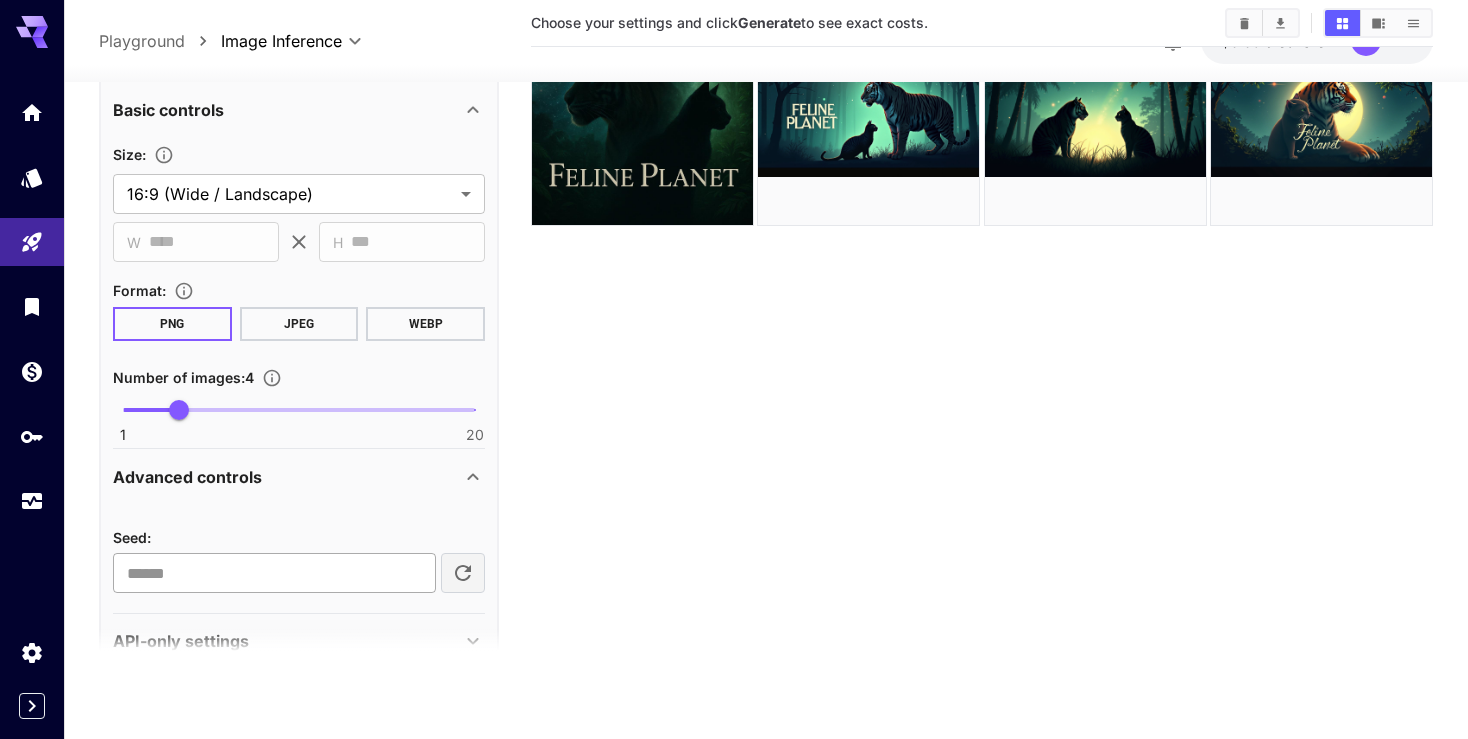 scroll, scrollTop: 688, scrollLeft: 0, axis: vertical 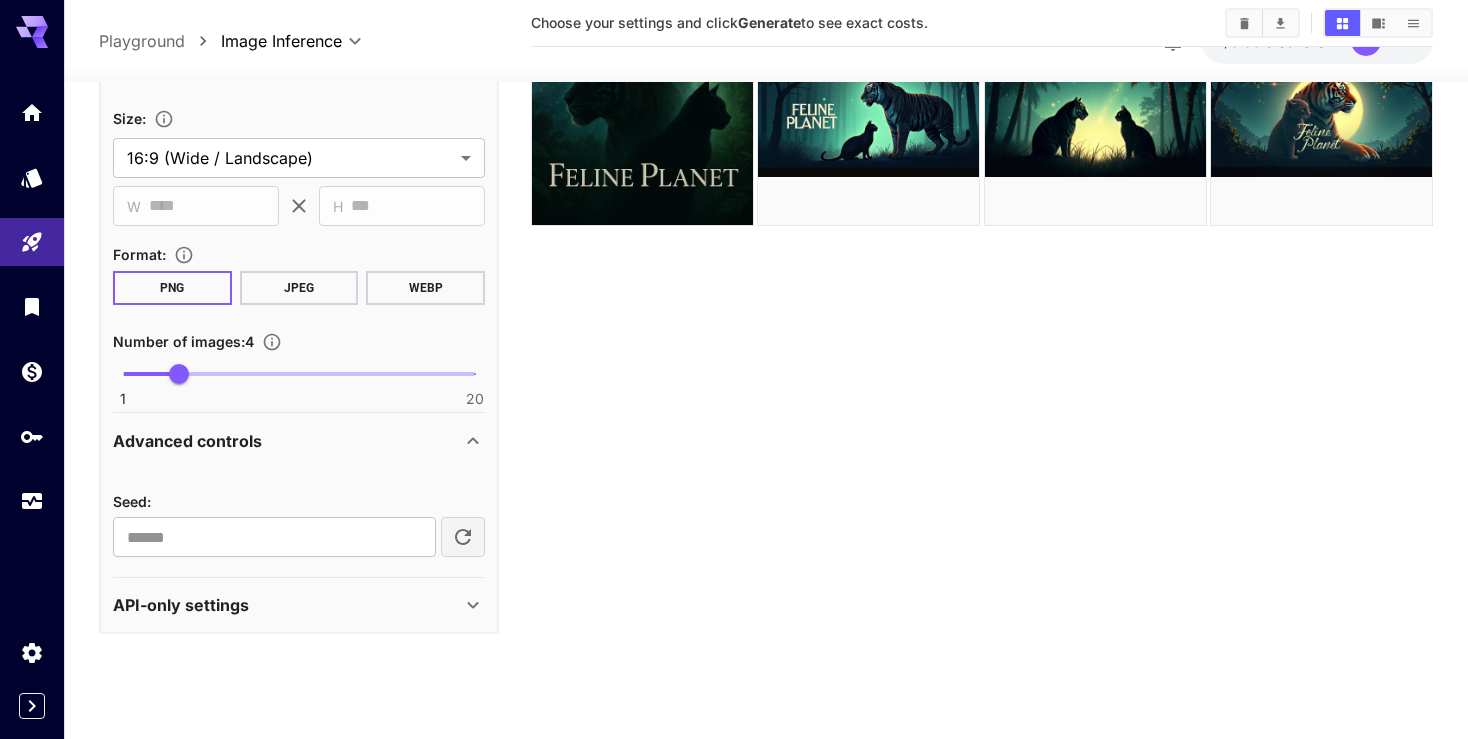 click 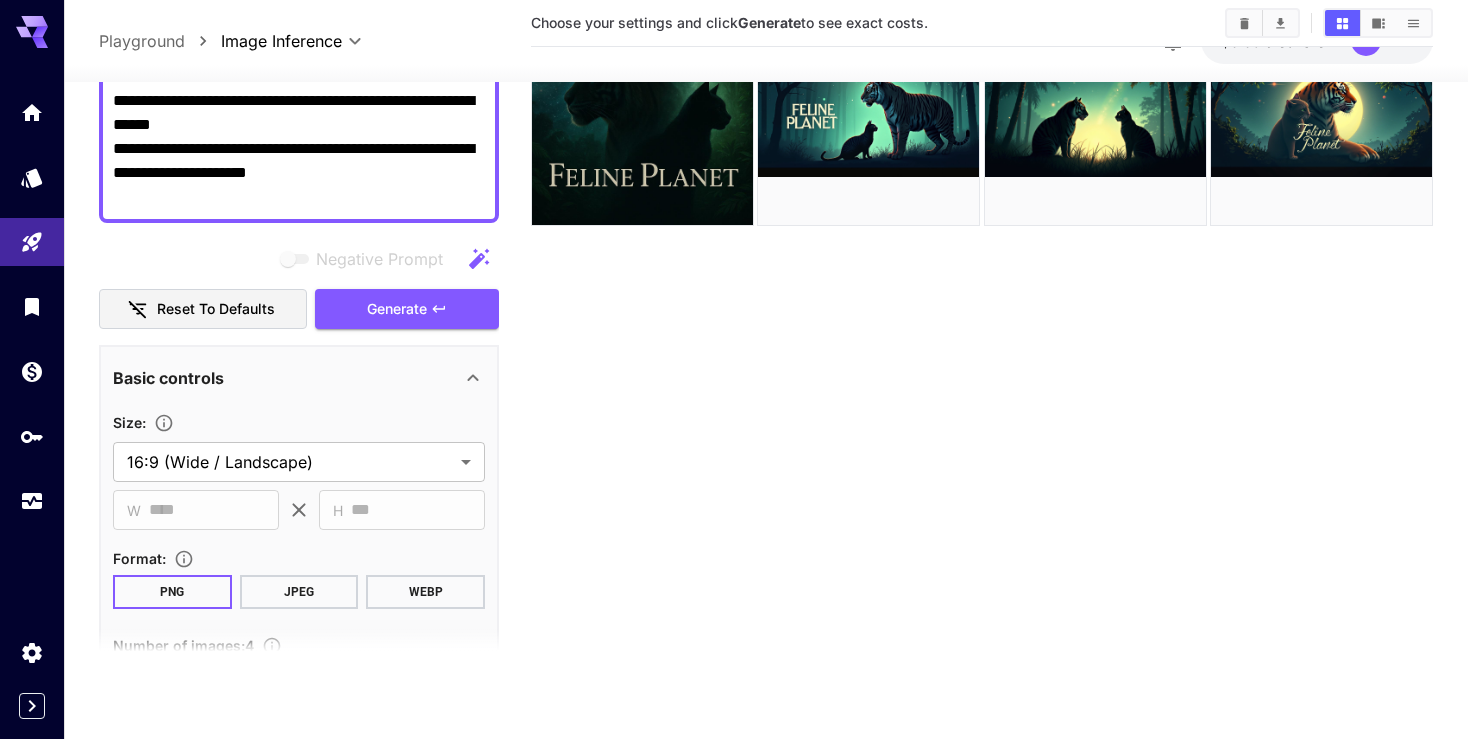 scroll, scrollTop: 380, scrollLeft: 0, axis: vertical 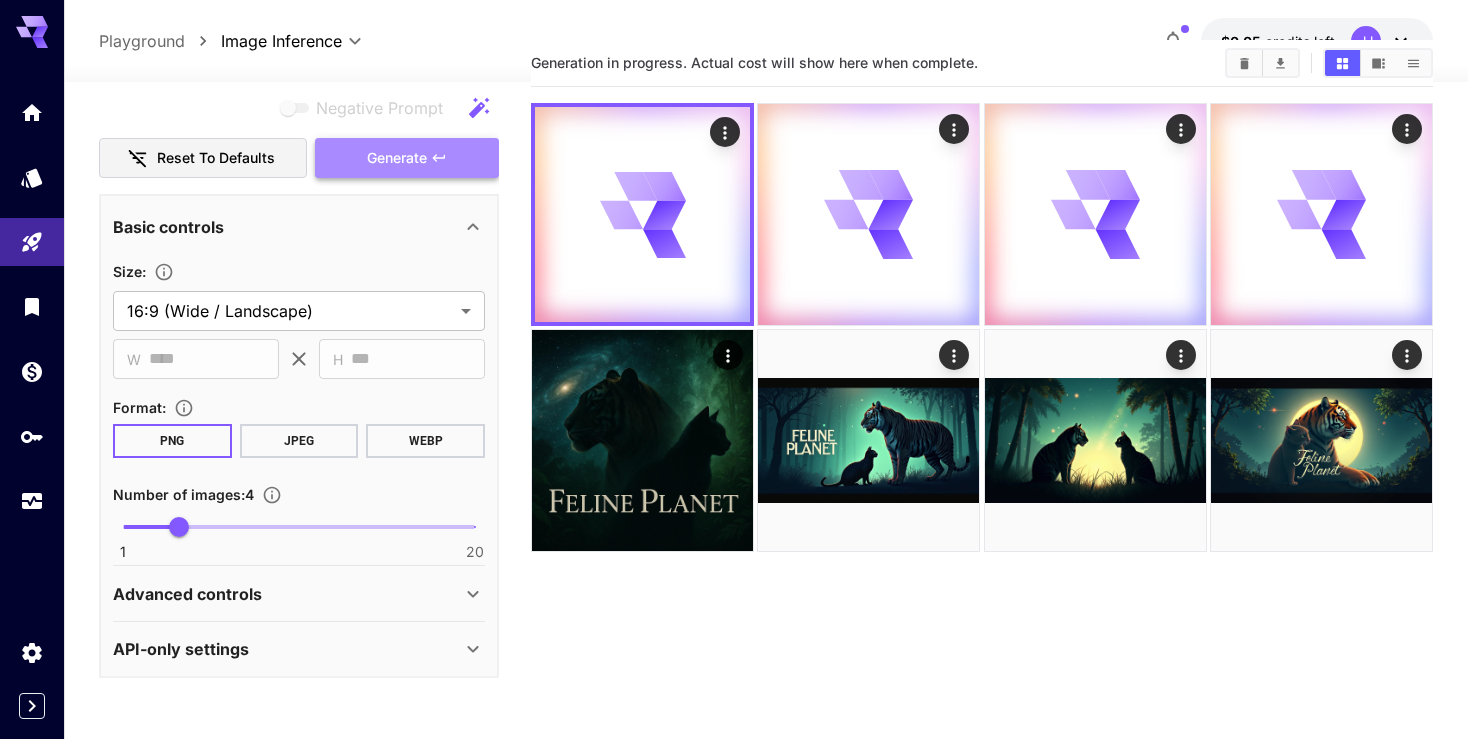 click on "Generate" at bounding box center (397, 158) 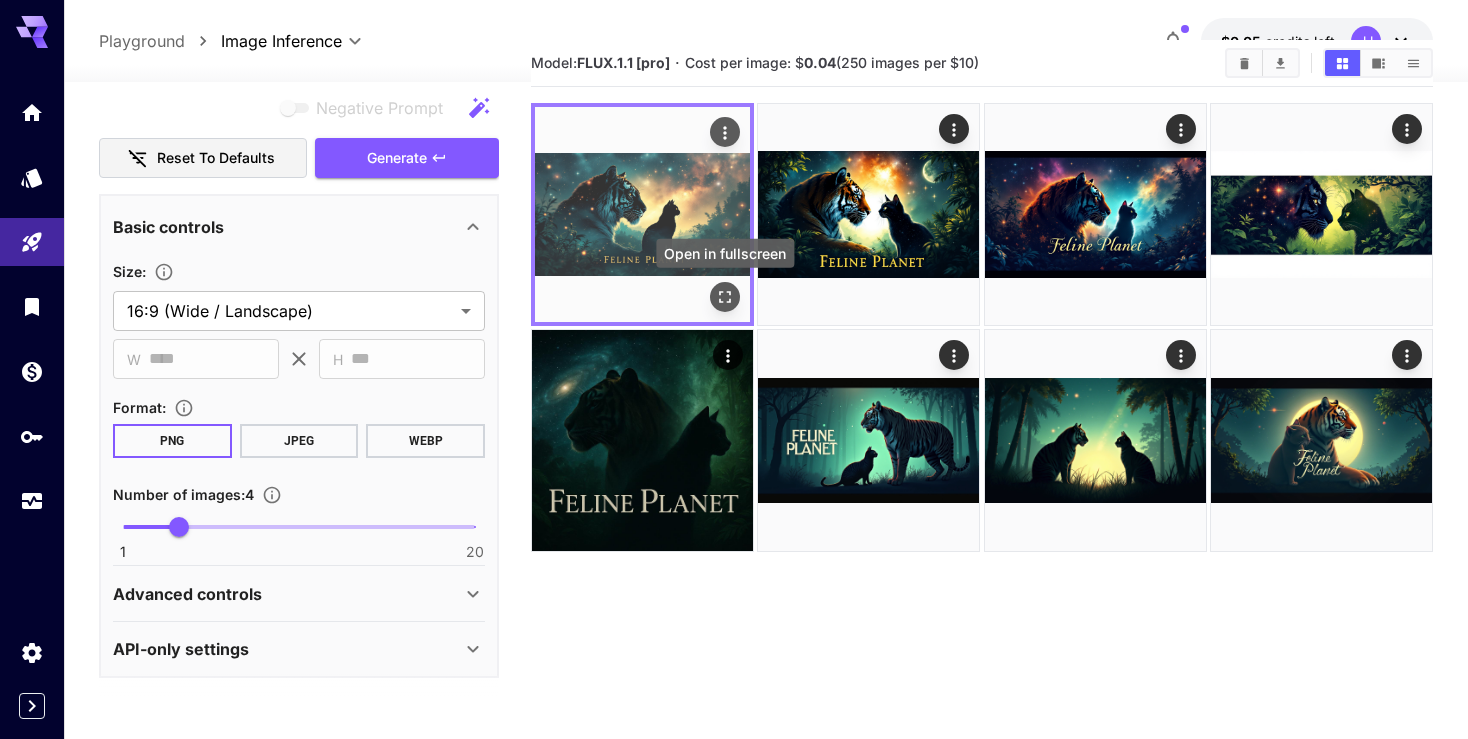 click 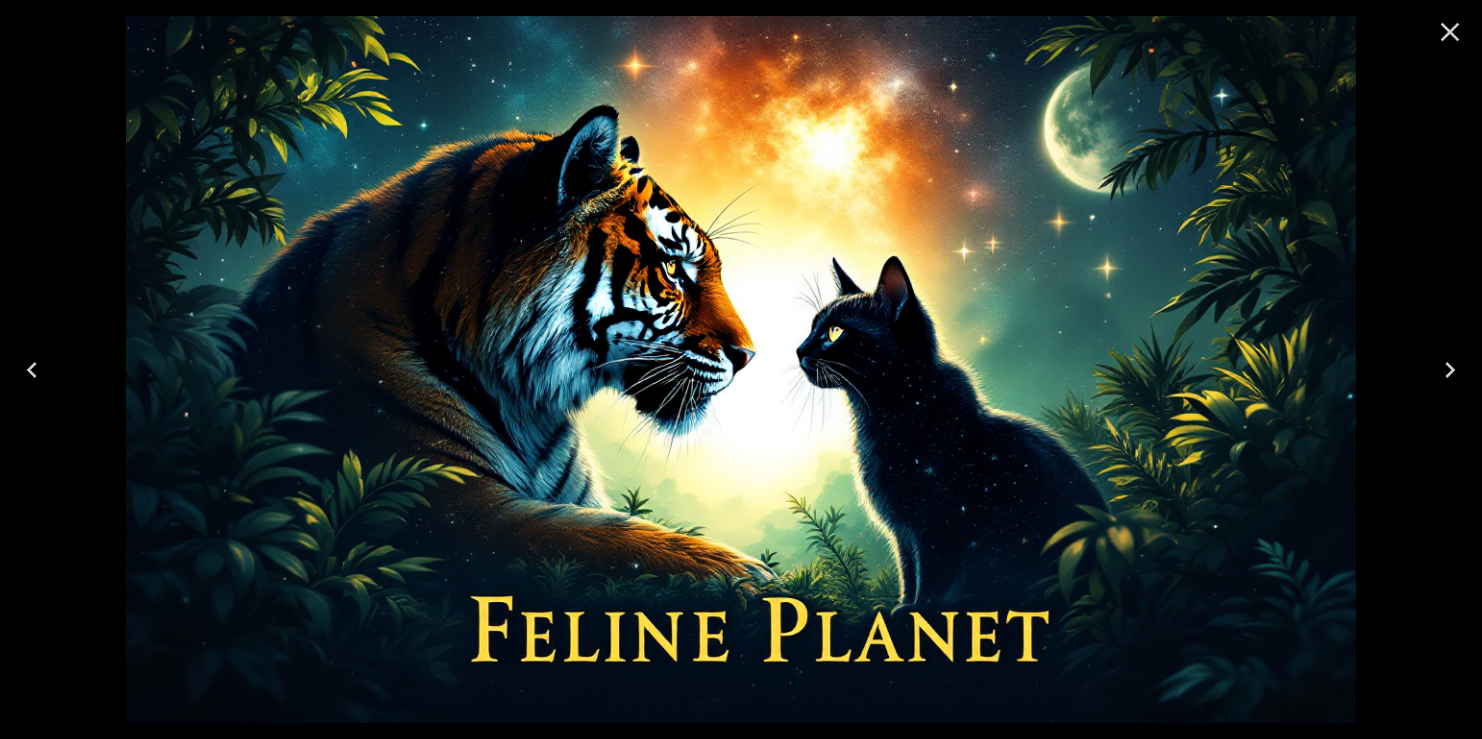 scroll, scrollTop: 58, scrollLeft: 0, axis: vertical 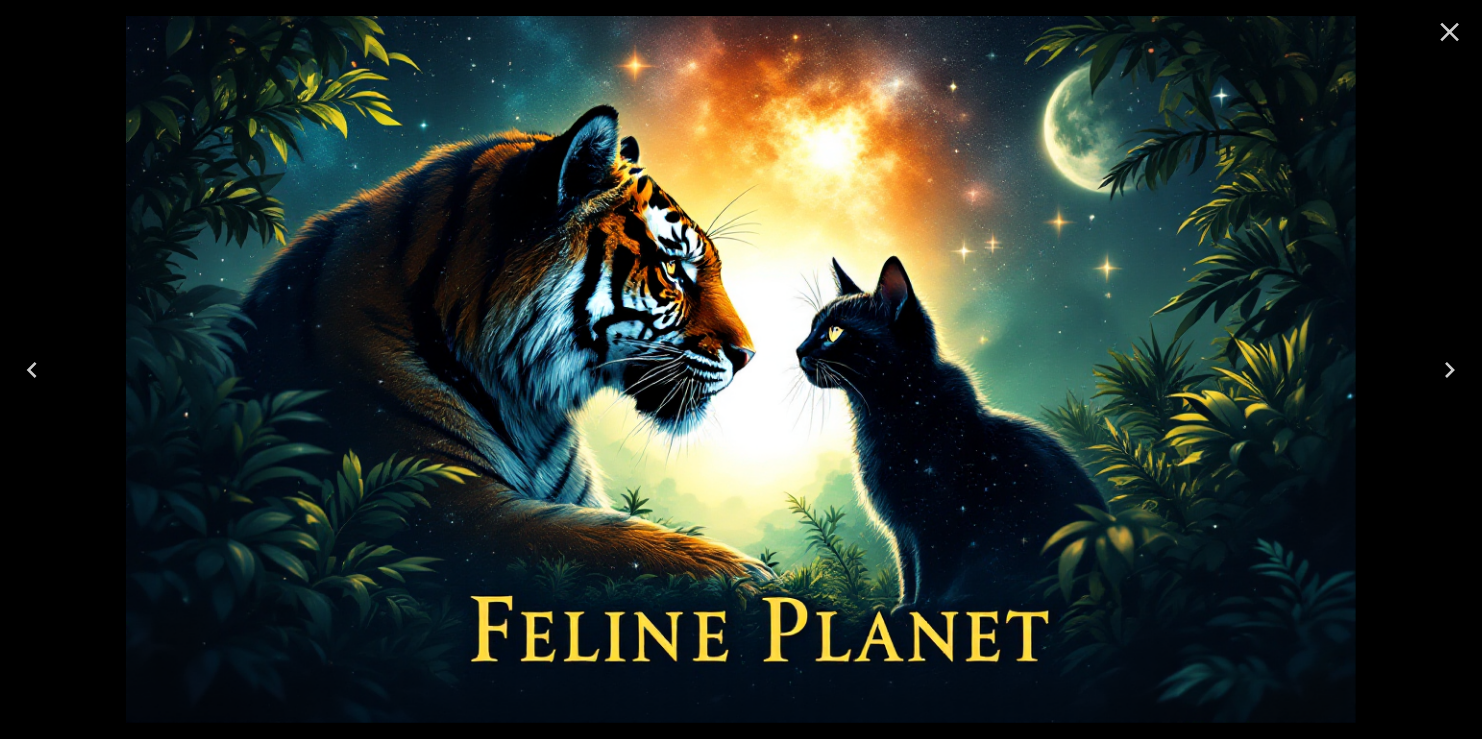 click 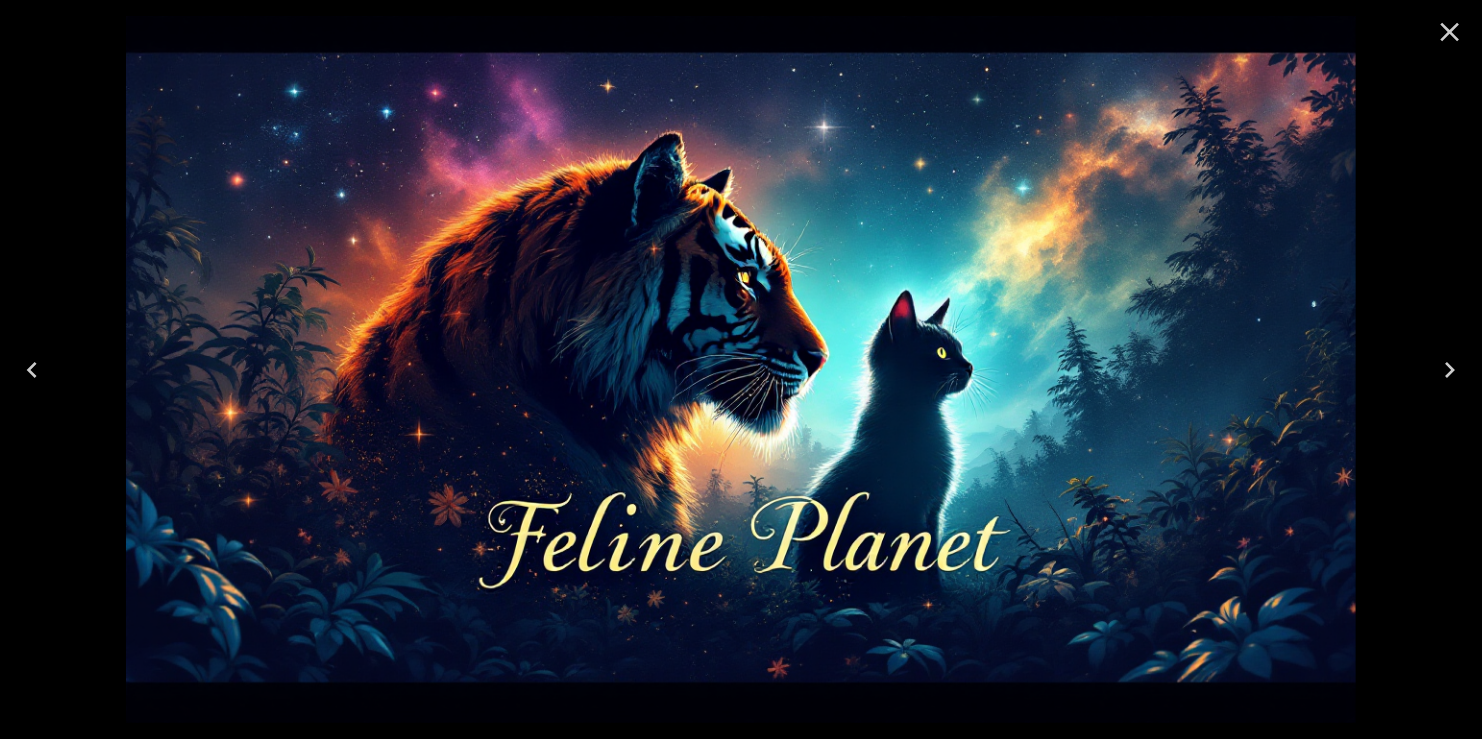 click 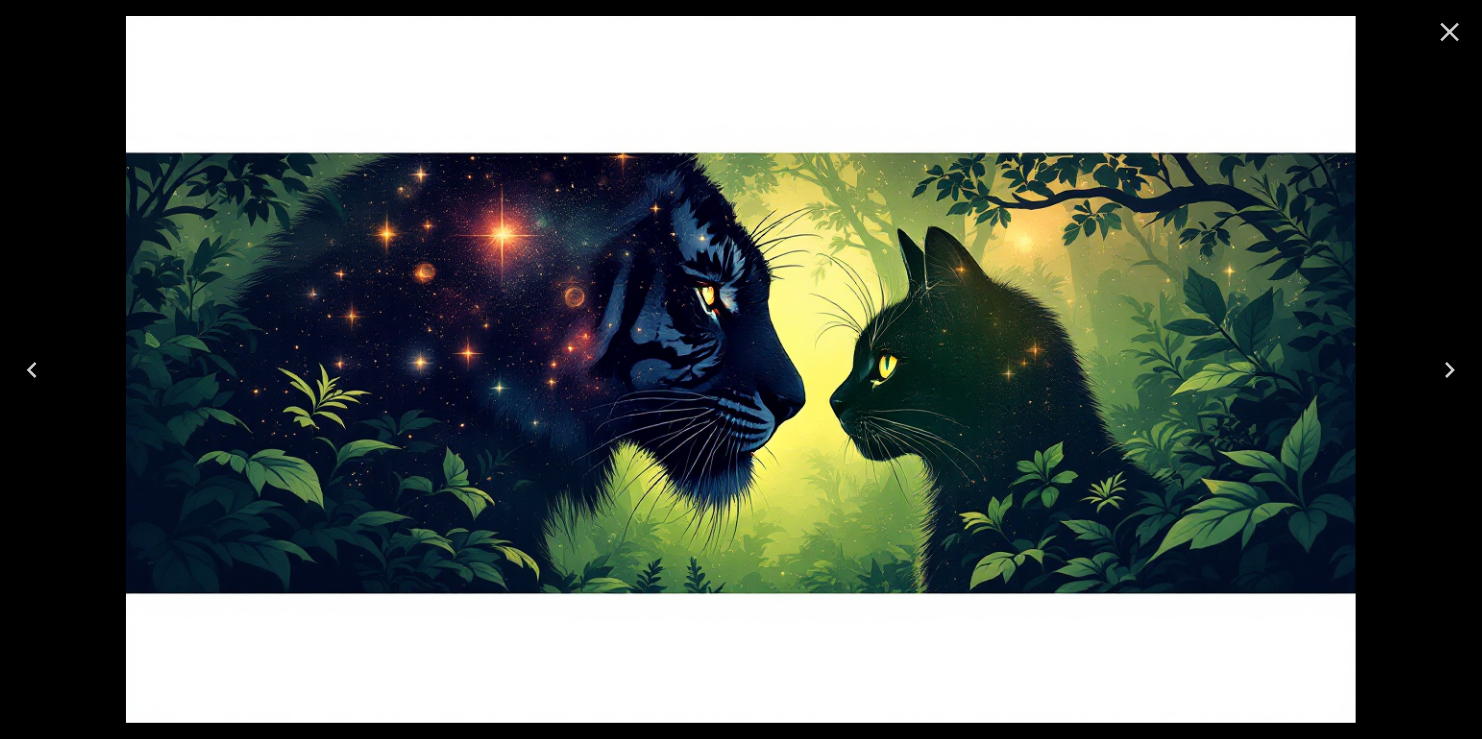 click 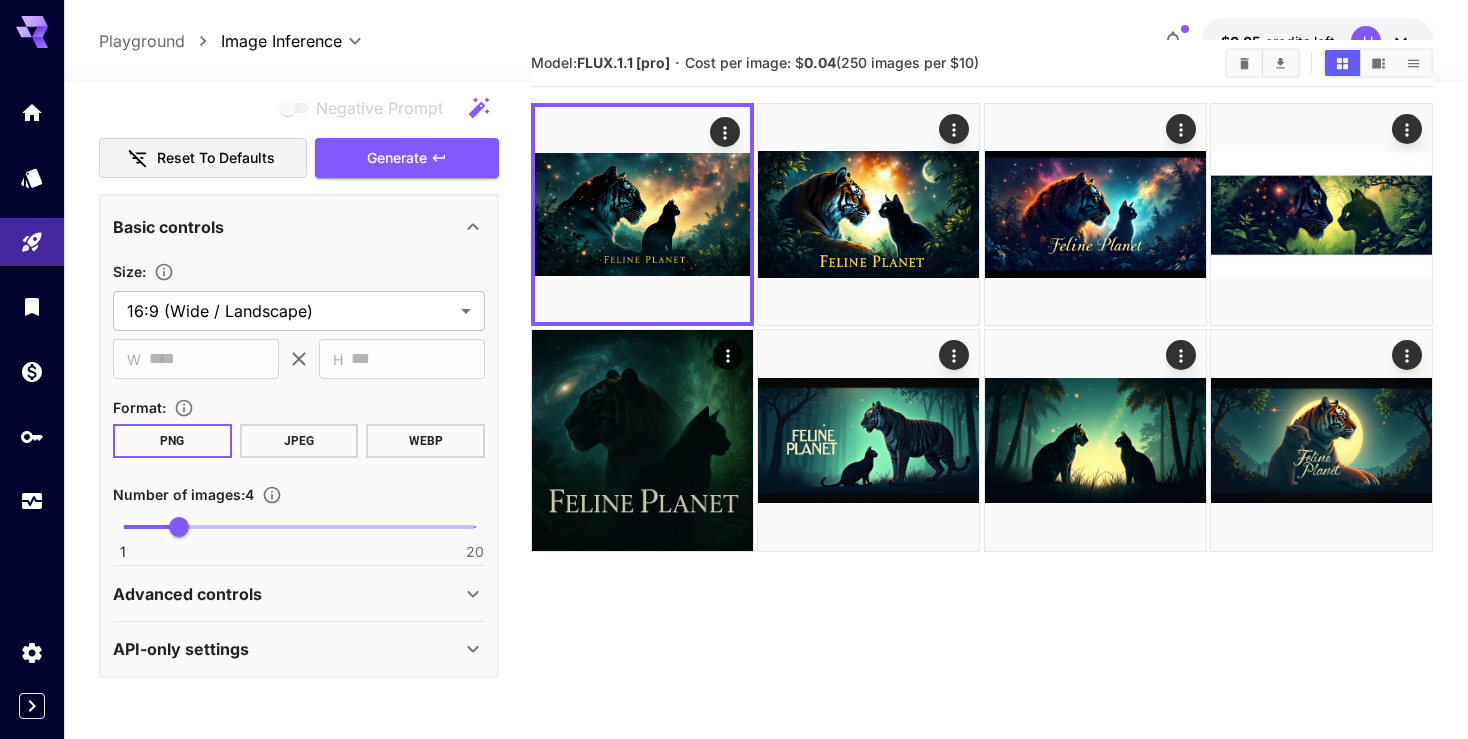 click on "Model:  FLUX.1.1 [pro] · Cost per image: $ 0.04  (250 images per $10)" at bounding box center (982, 409) 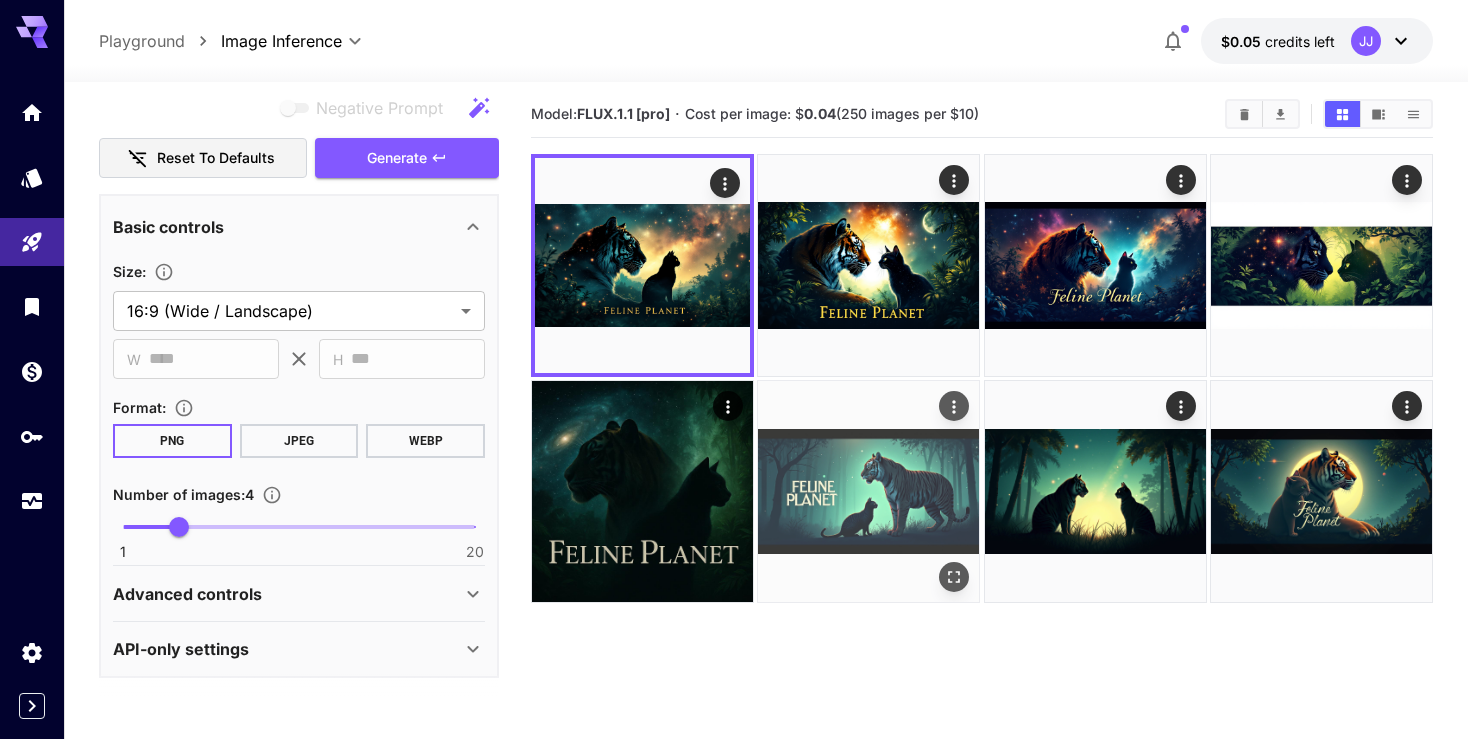 scroll, scrollTop: 0, scrollLeft: 0, axis: both 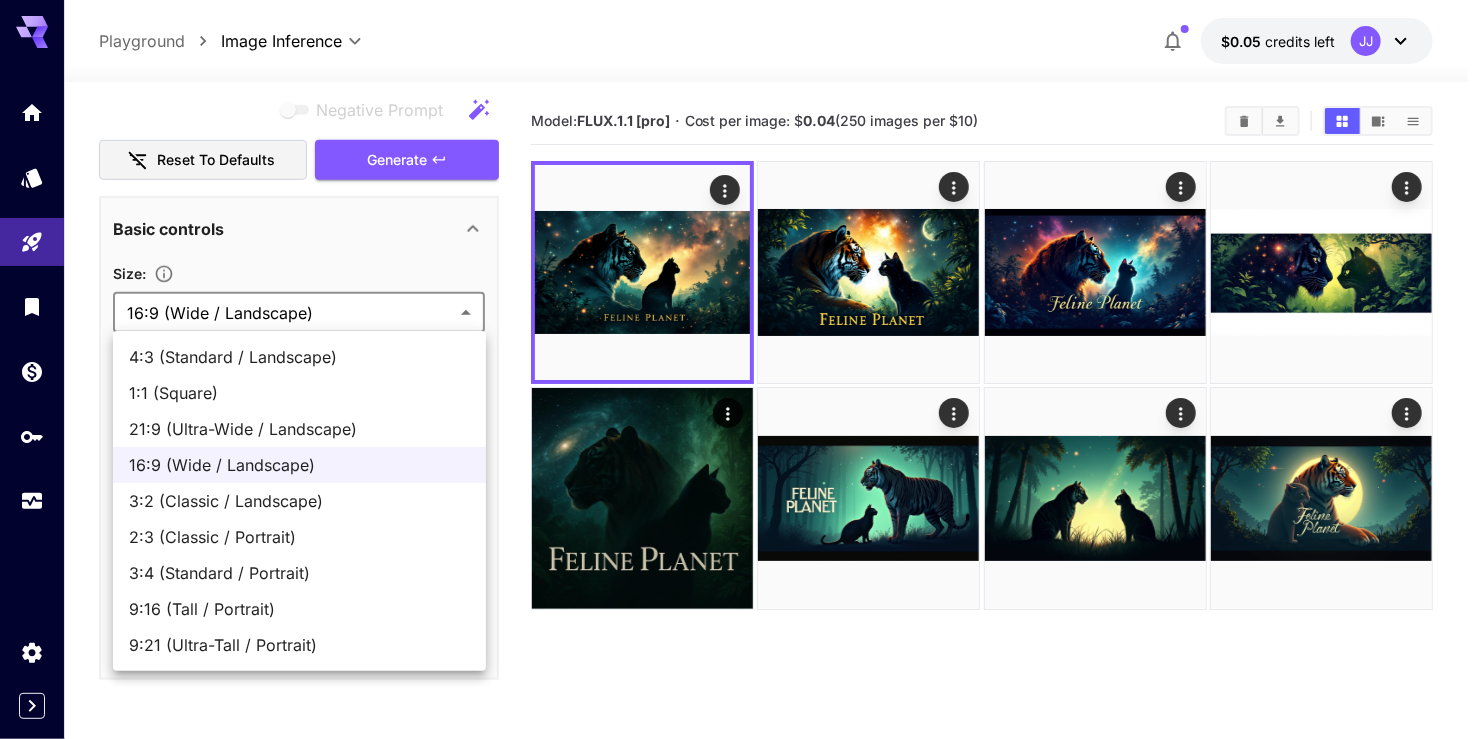 click on "**********" at bounding box center (741, 448) 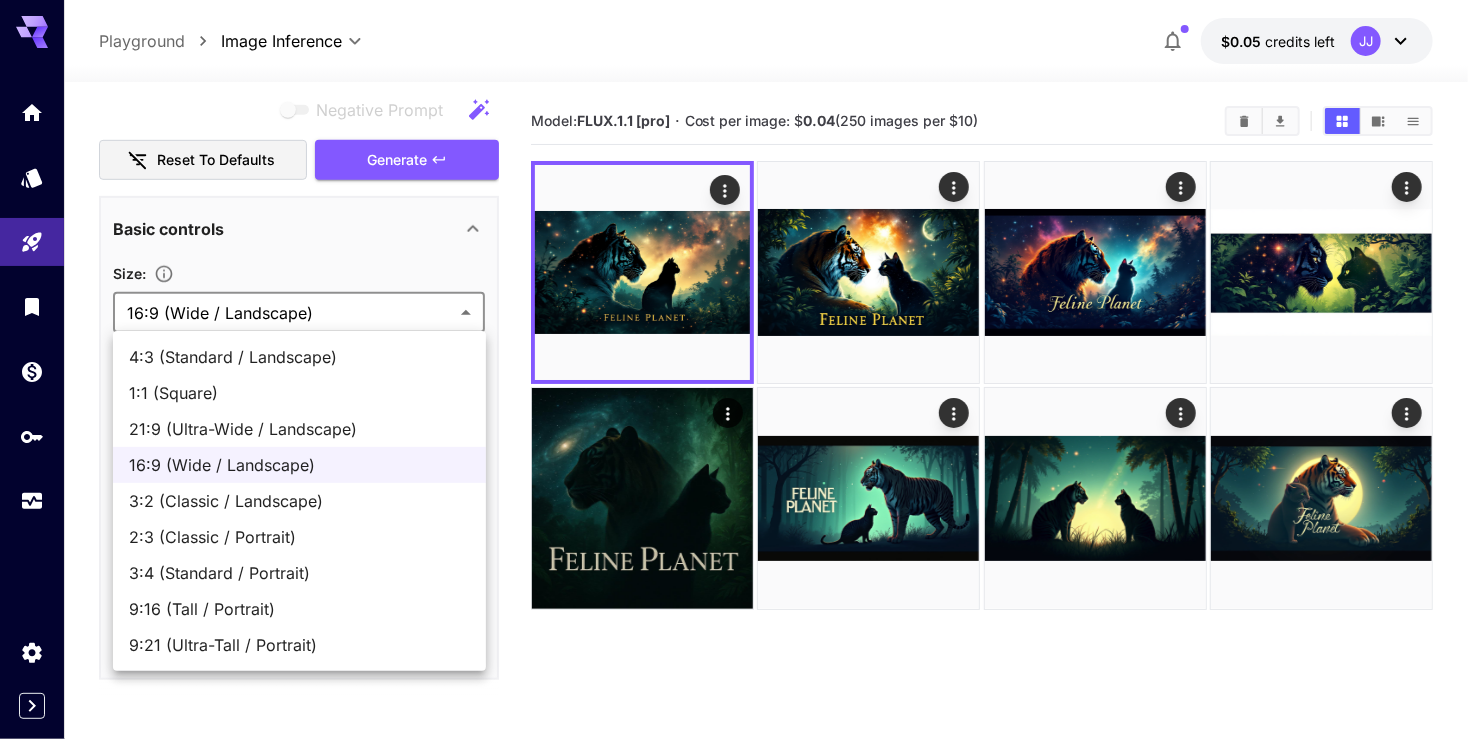 click at bounding box center (741, 369) 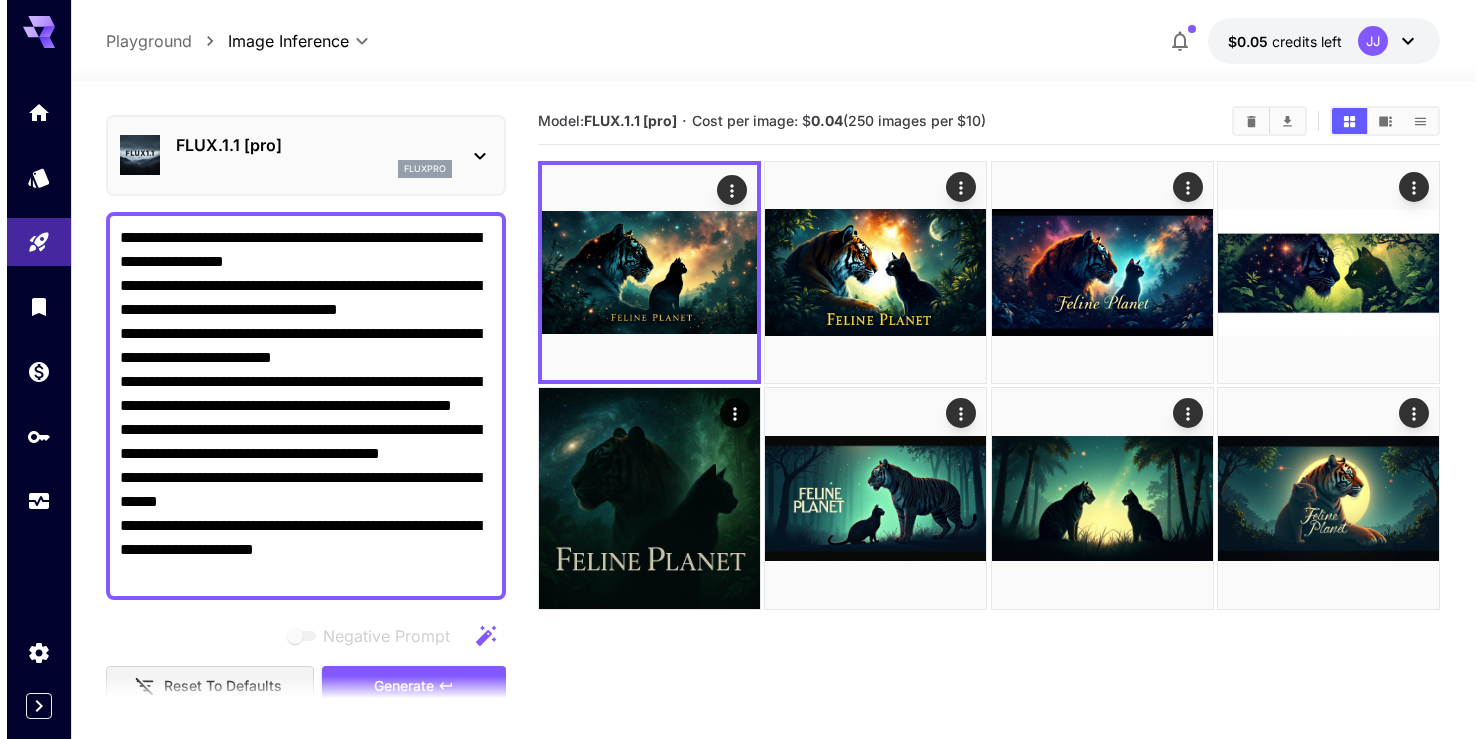 scroll, scrollTop: 0, scrollLeft: 0, axis: both 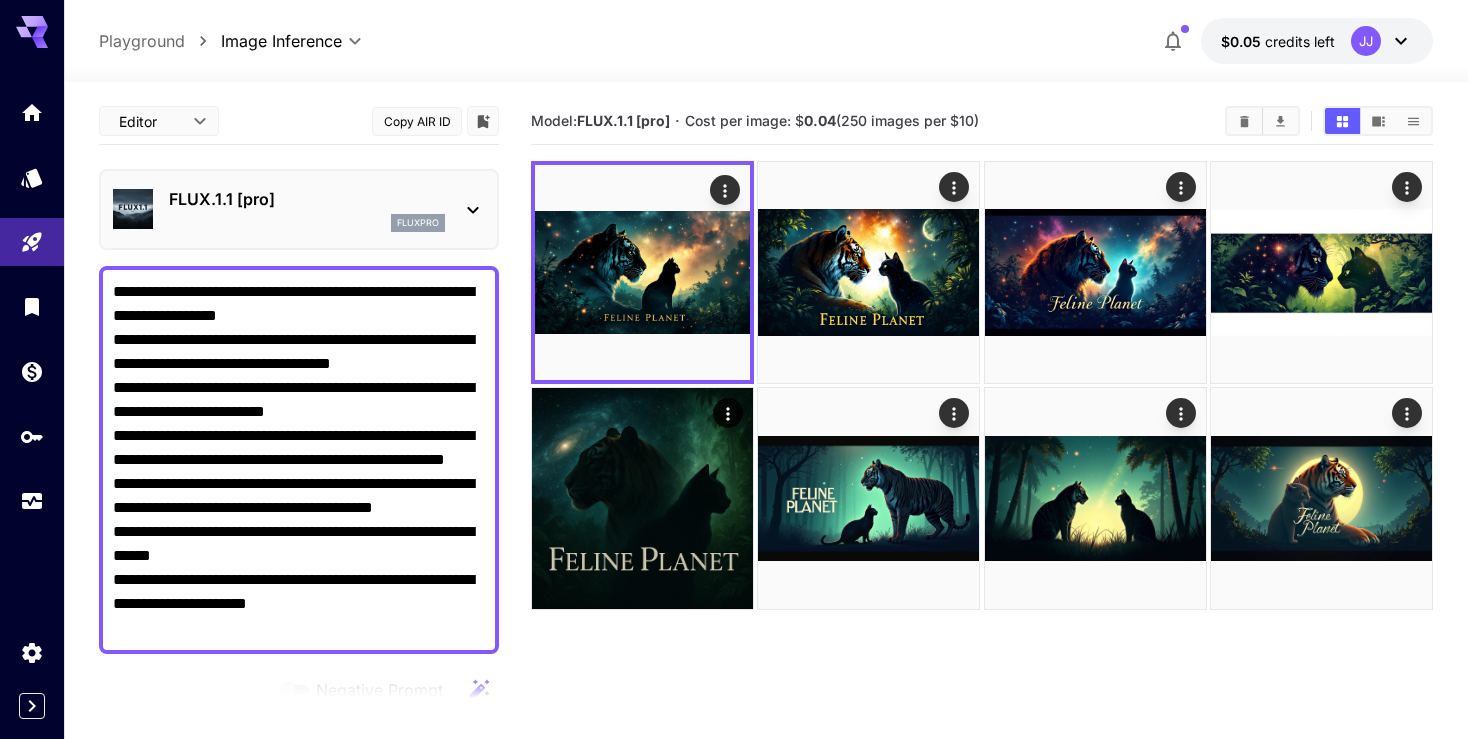 click 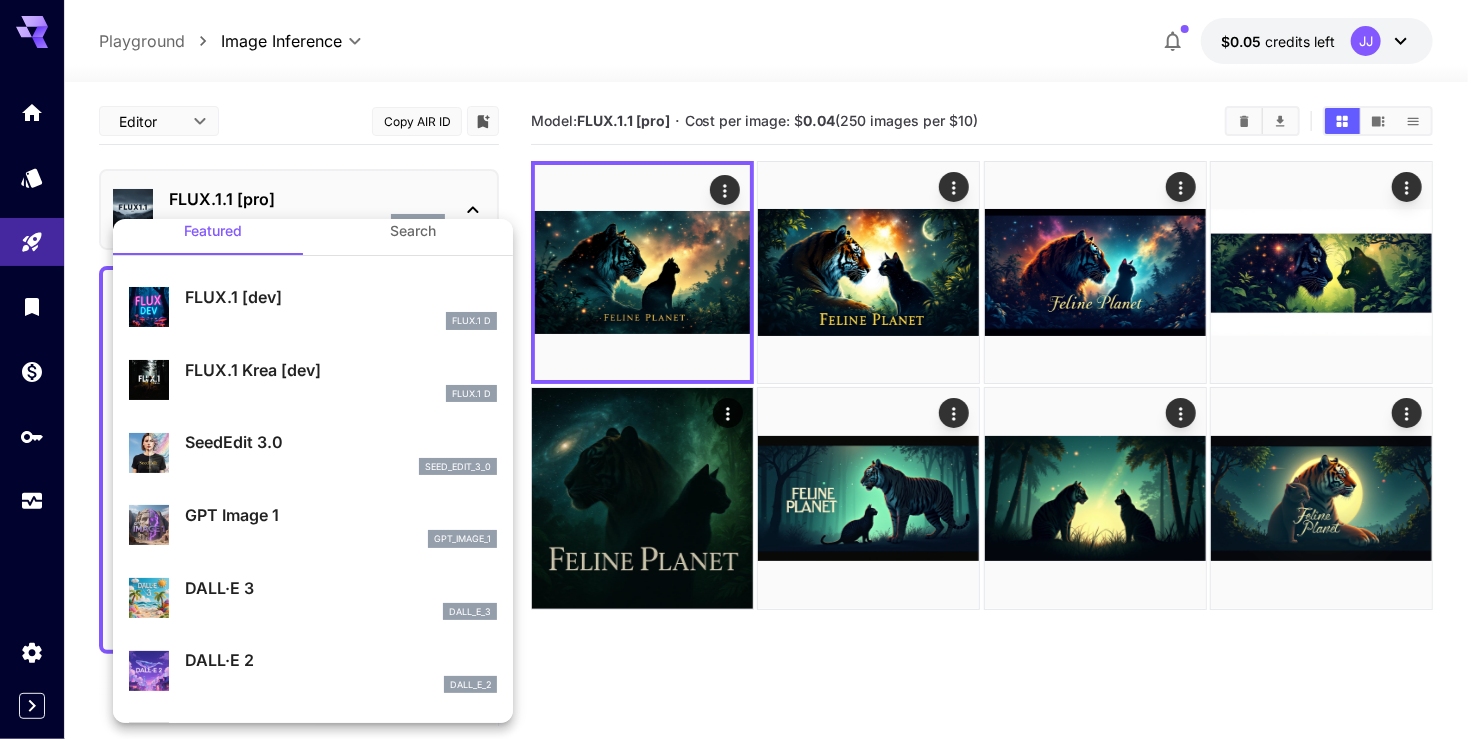 scroll, scrollTop: 0, scrollLeft: 0, axis: both 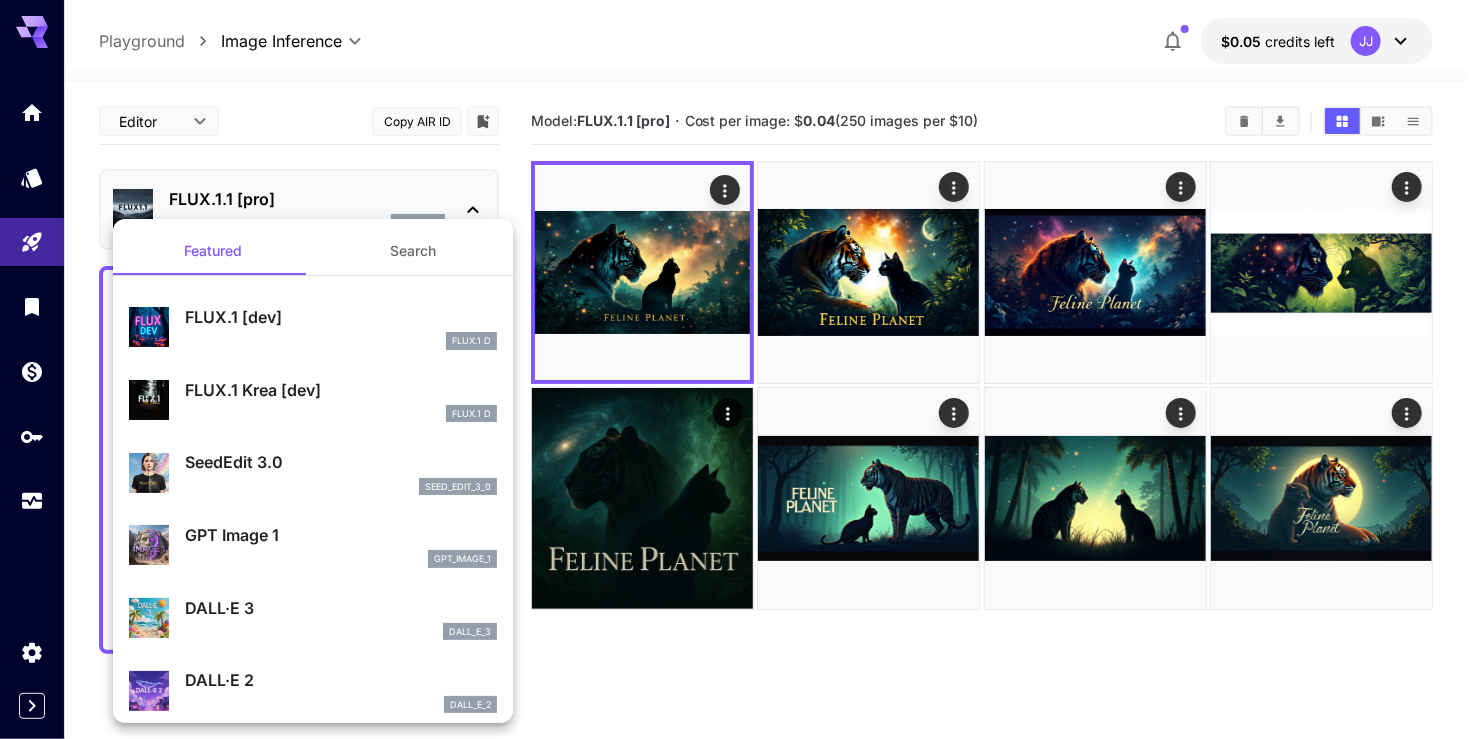 click at bounding box center (741, 369) 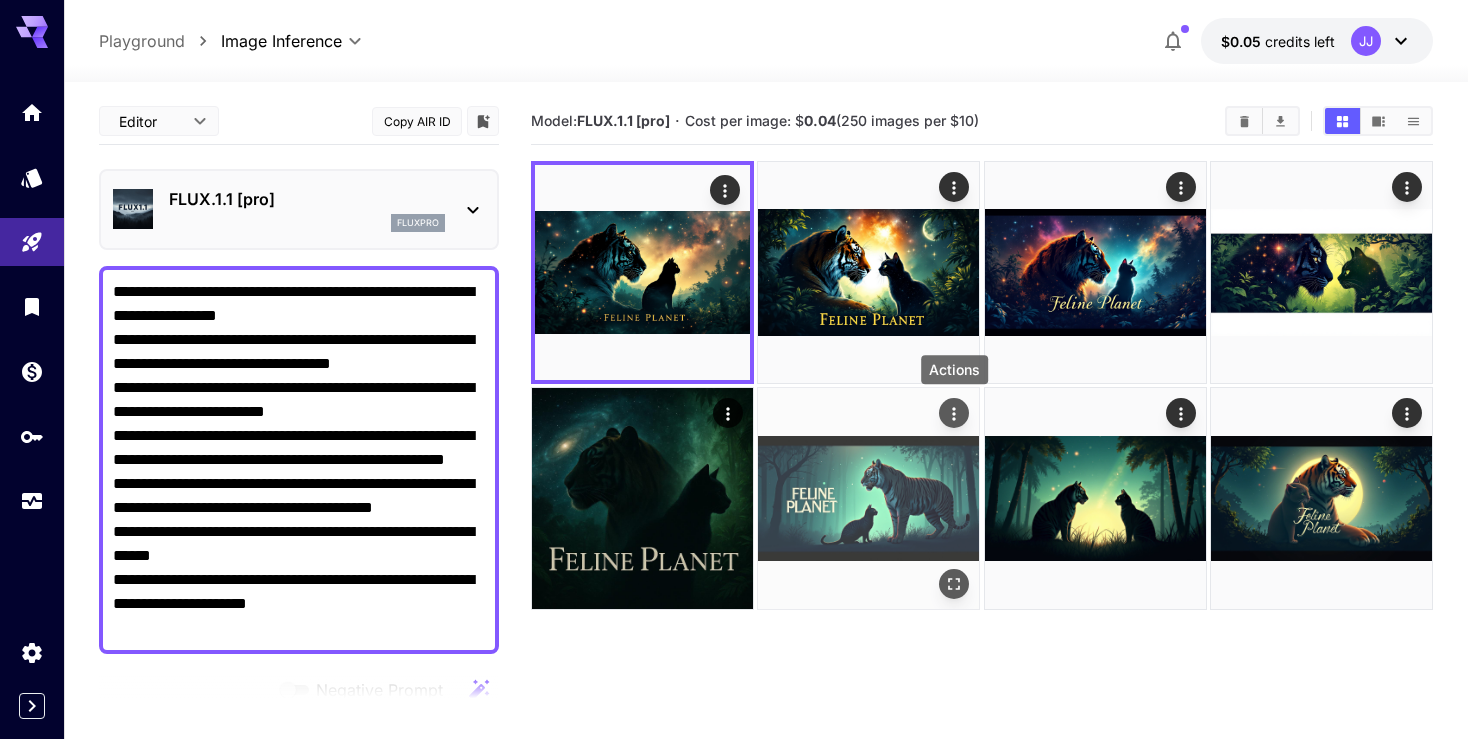 click 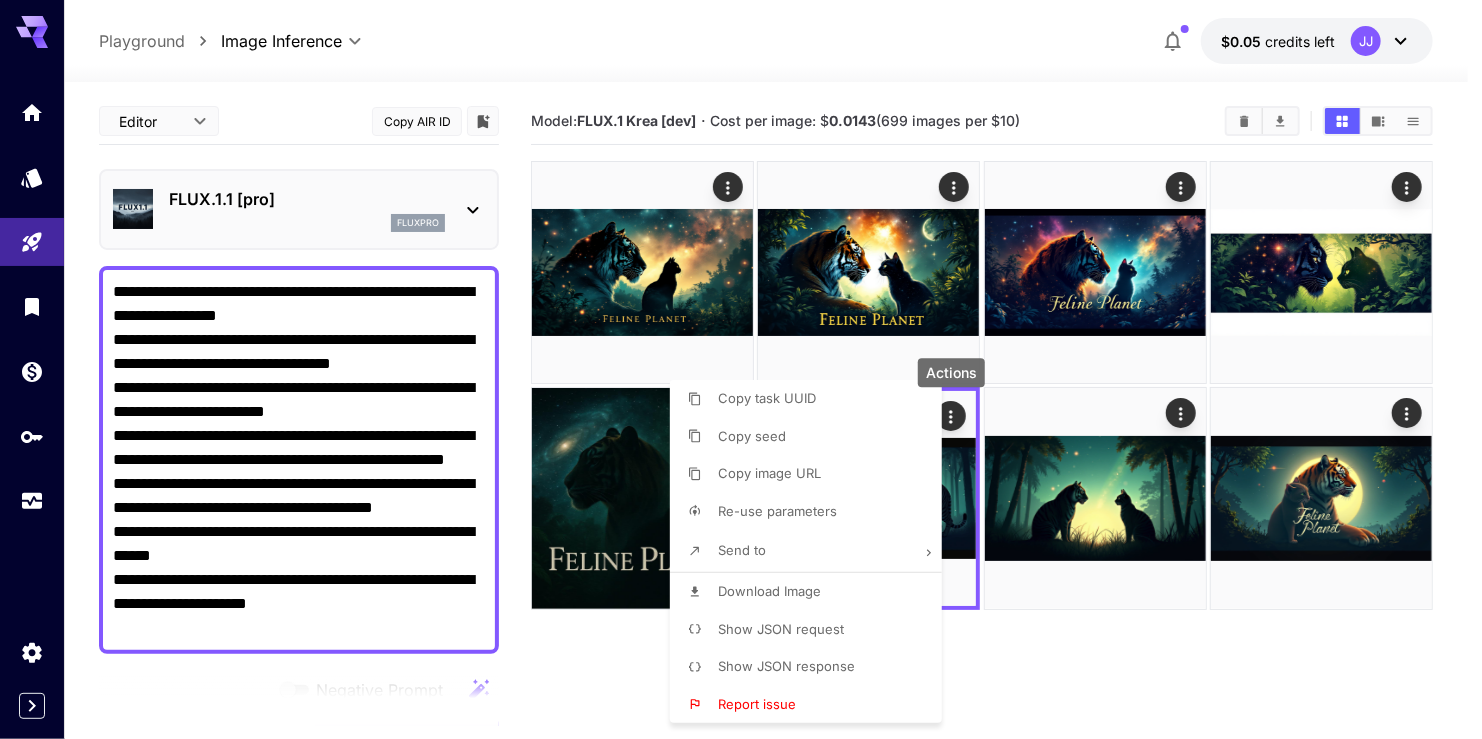 click at bounding box center [741, 369] 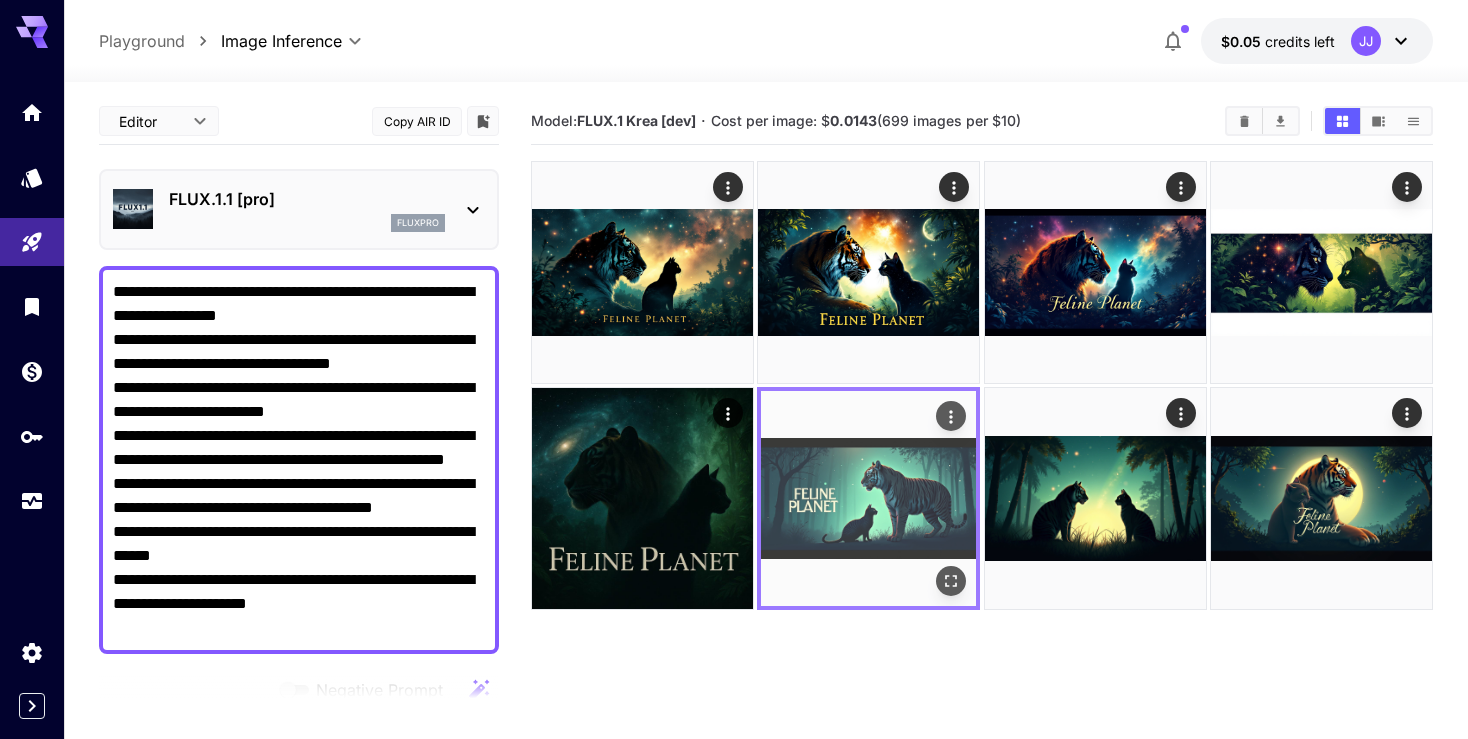 click at bounding box center (868, 498) 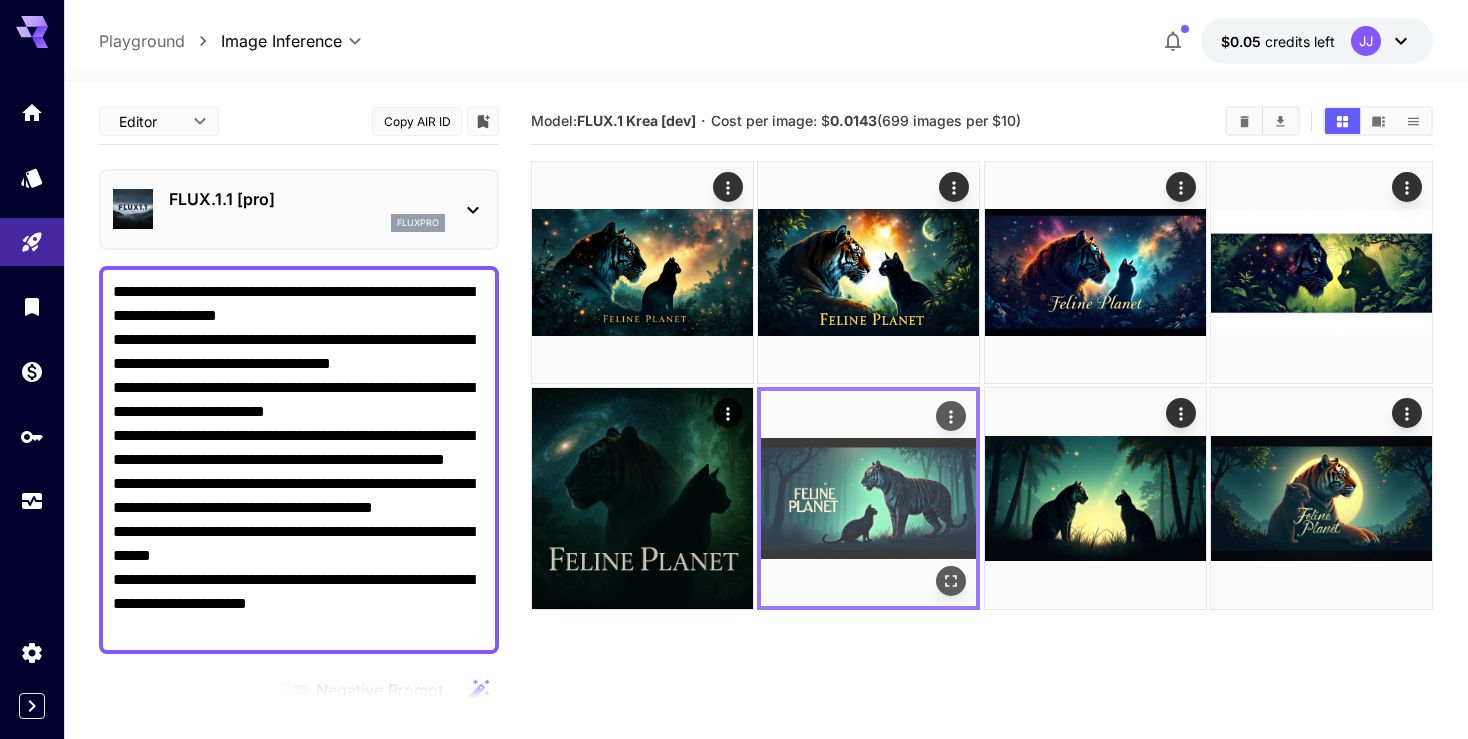 click 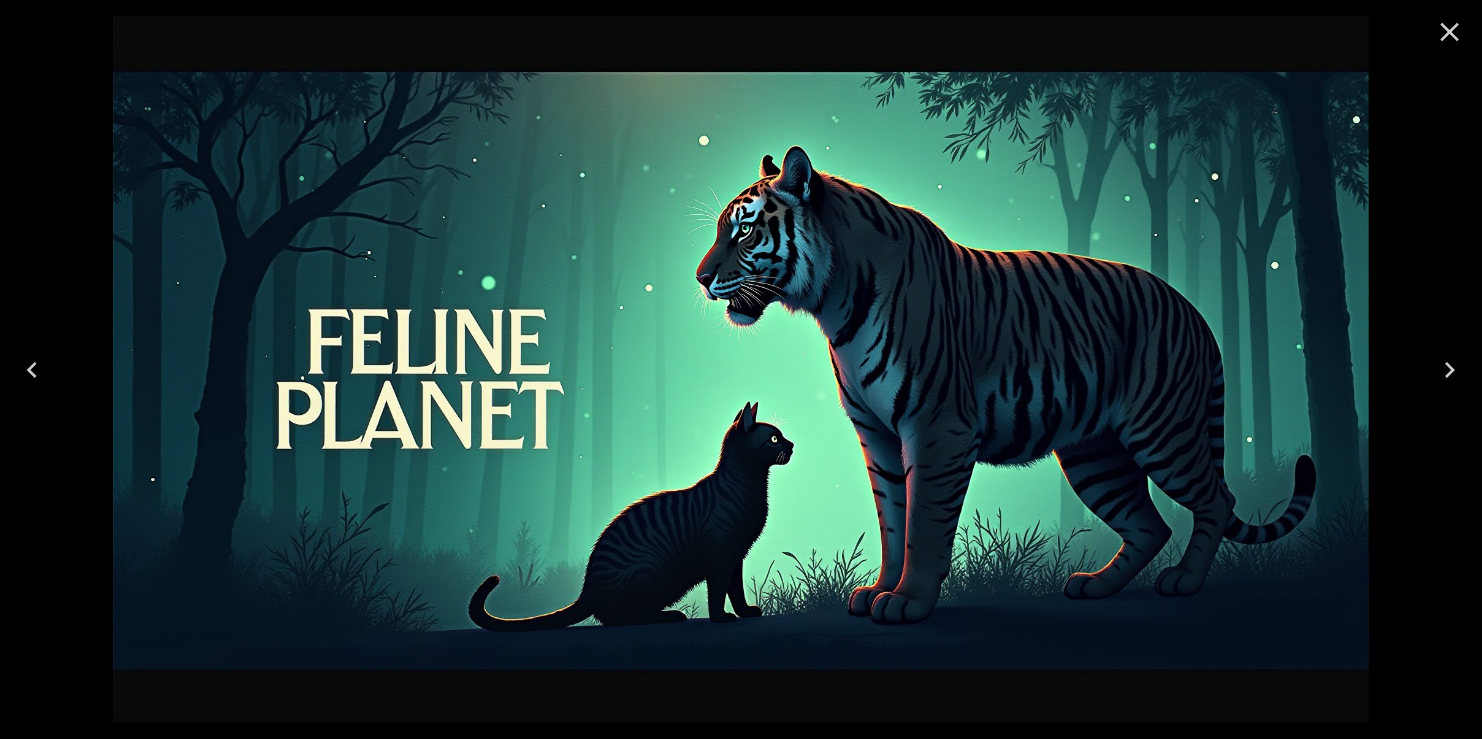 click 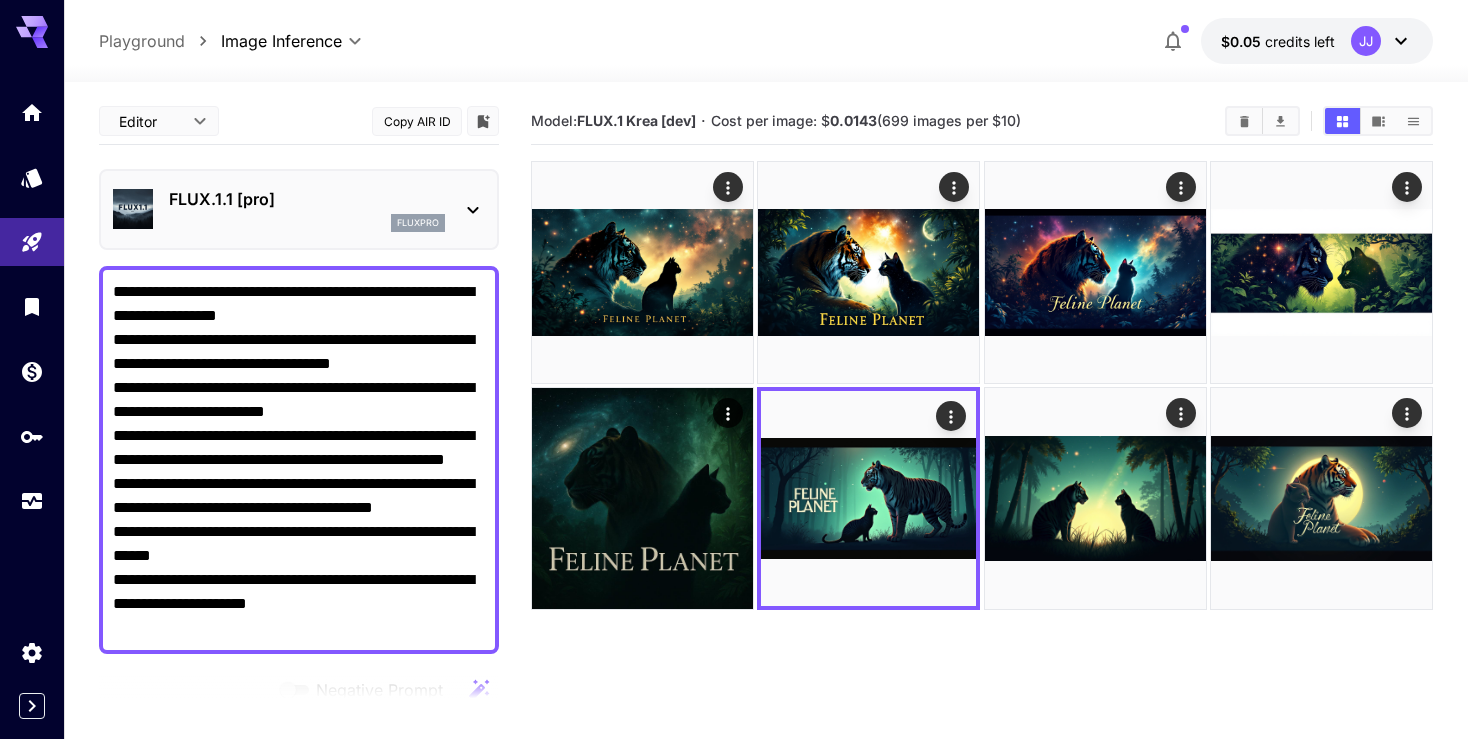 click 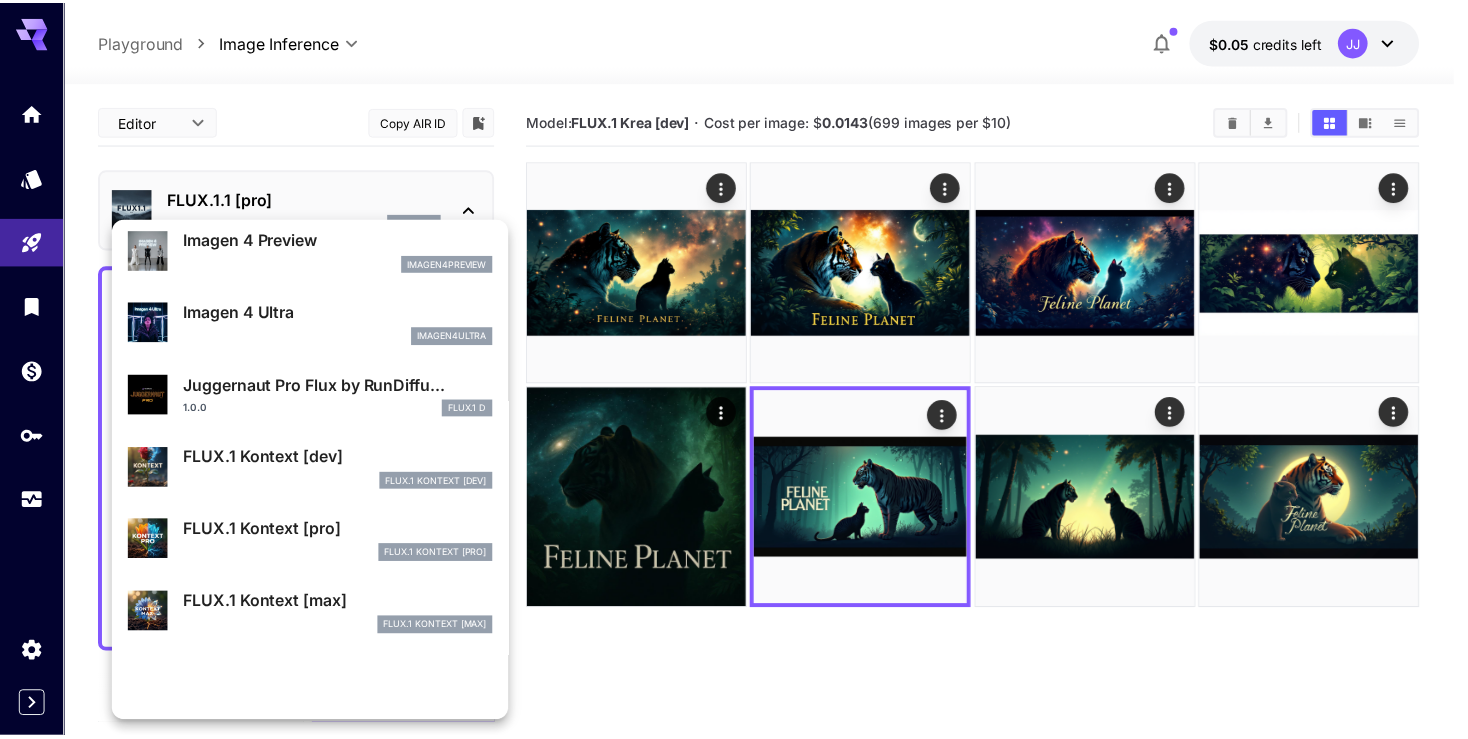 scroll, scrollTop: 602, scrollLeft: 0, axis: vertical 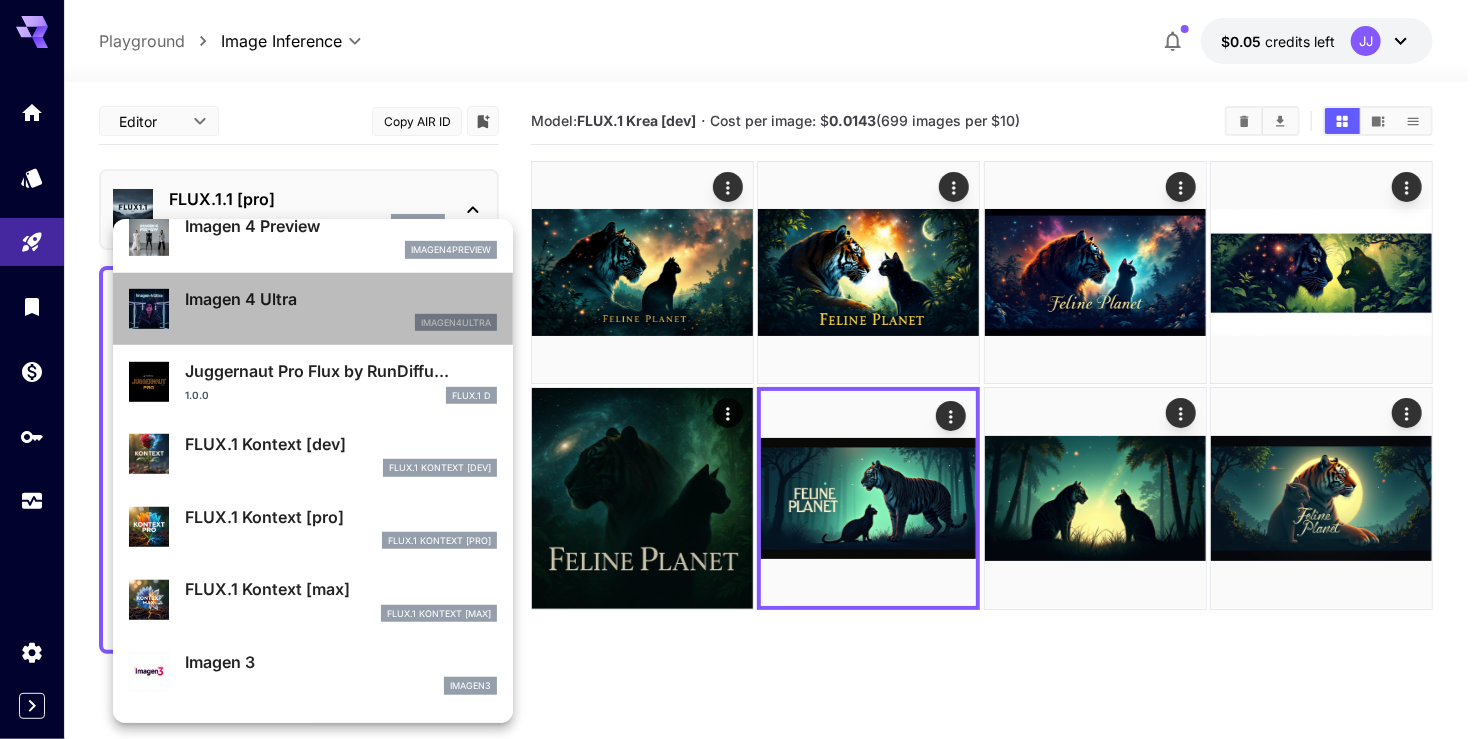 click on "Imagen 4 Ultra" at bounding box center [341, 299] 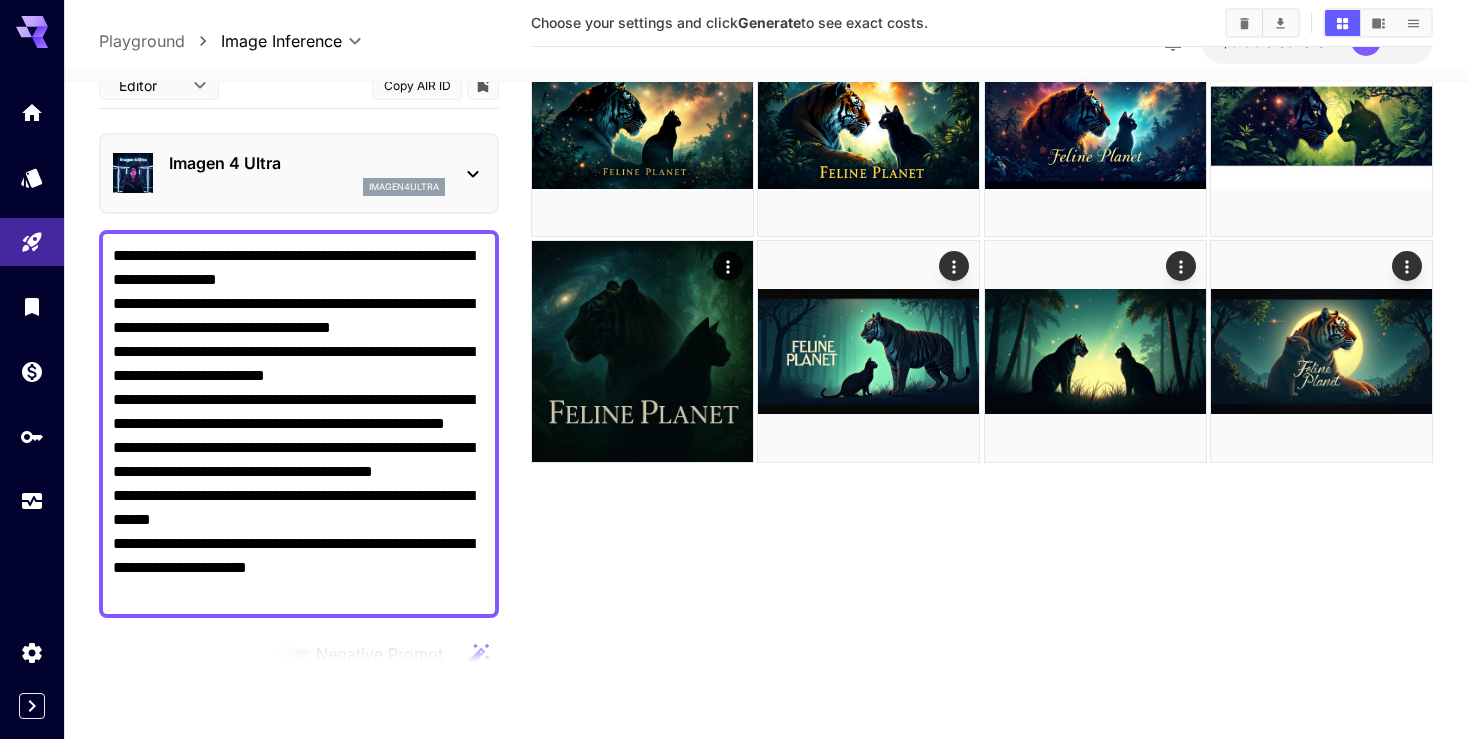scroll, scrollTop: 158, scrollLeft: 0, axis: vertical 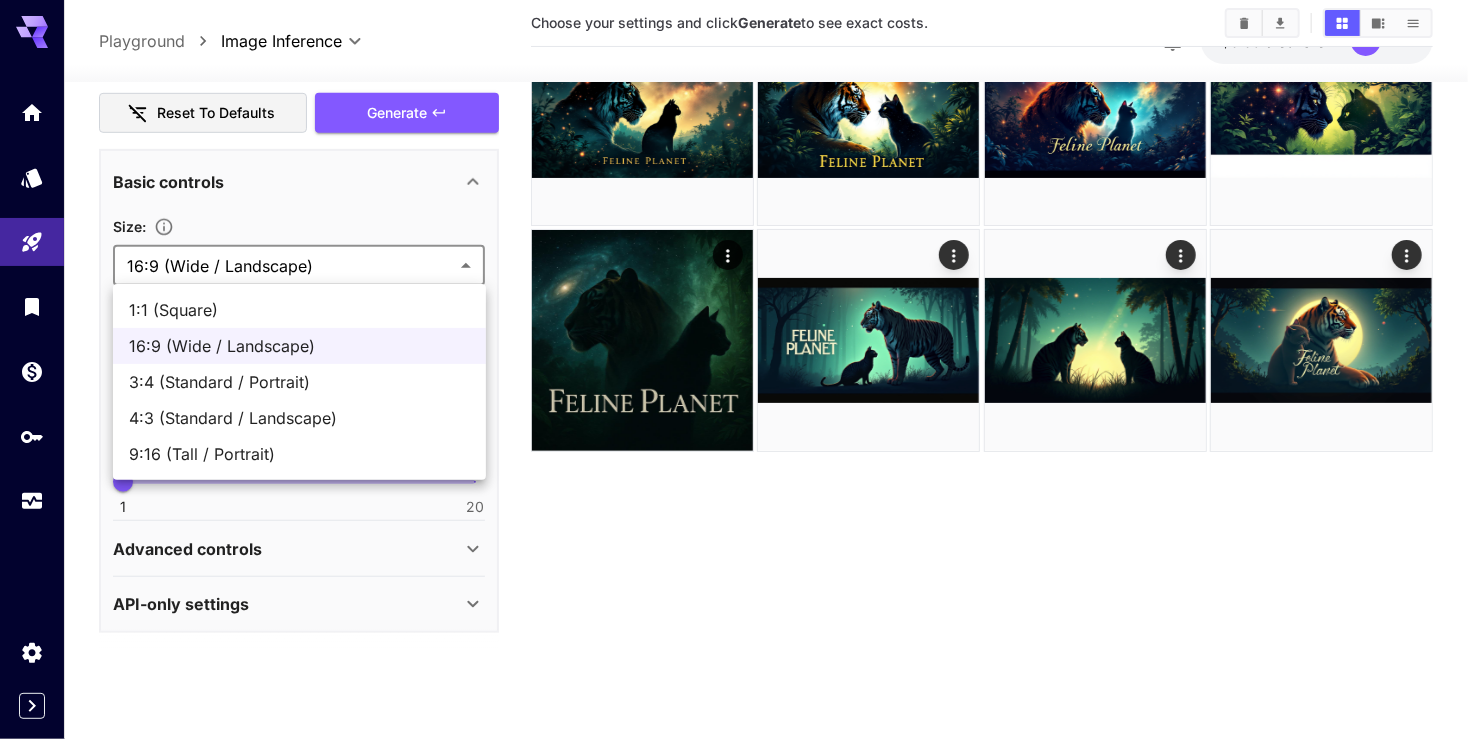 click on "**********" at bounding box center (741, 290) 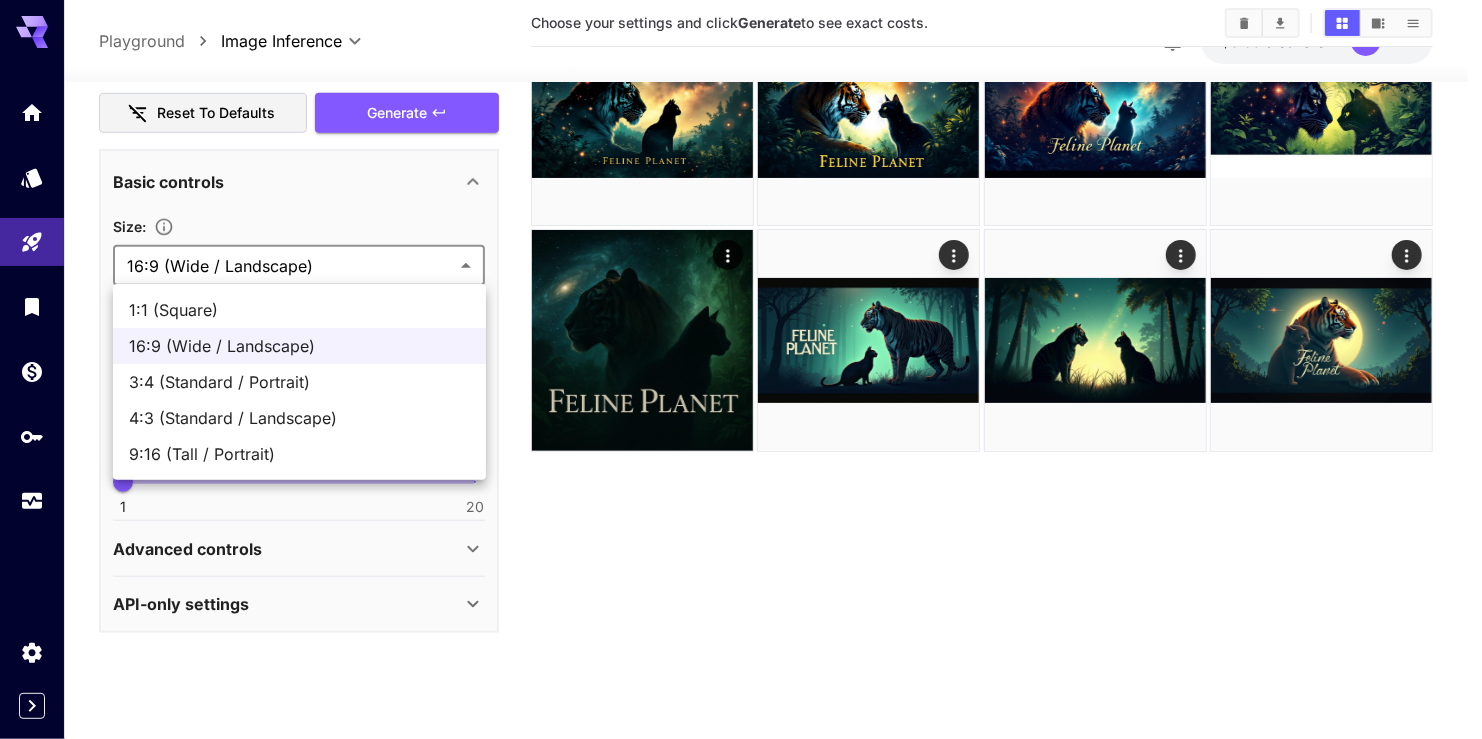 click at bounding box center [741, 369] 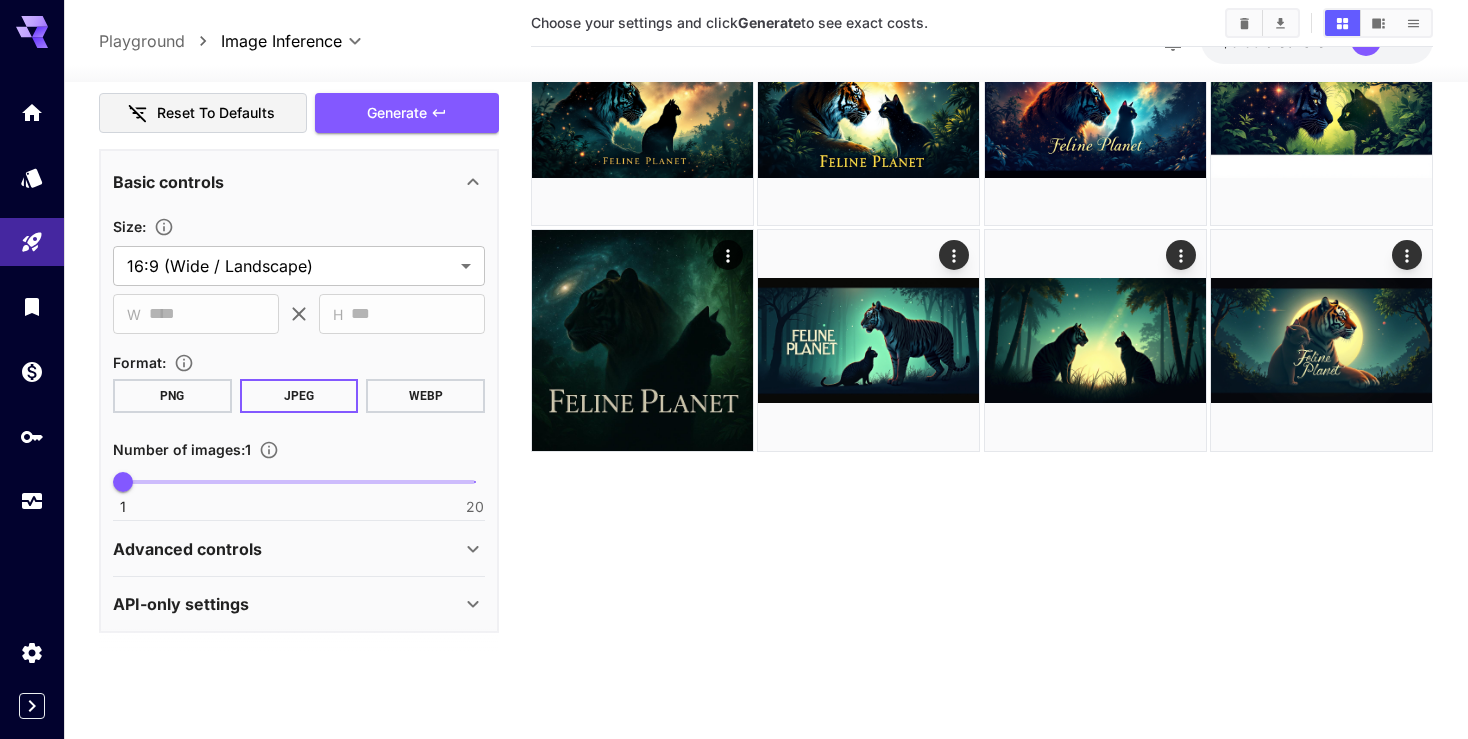 click on "PNG" at bounding box center [172, 395] 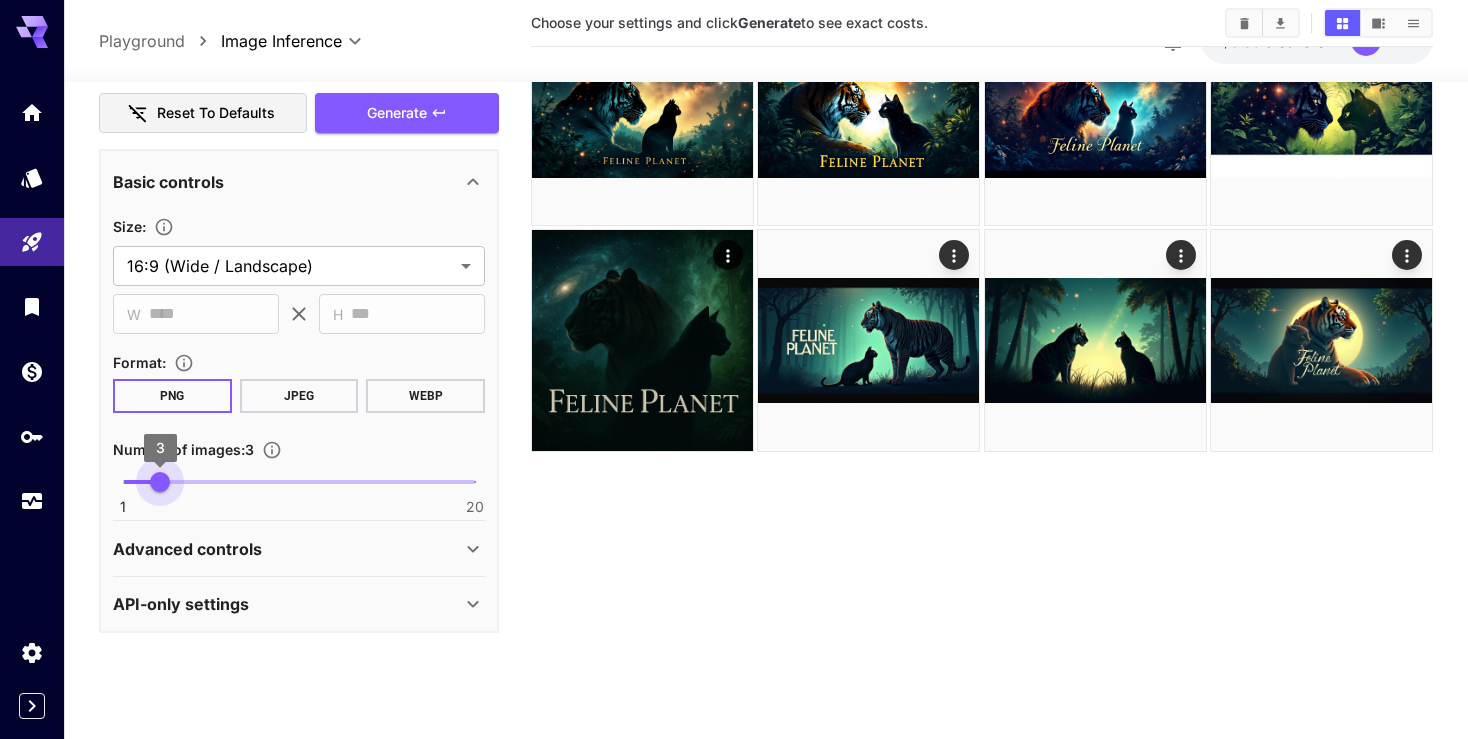 type on "*" 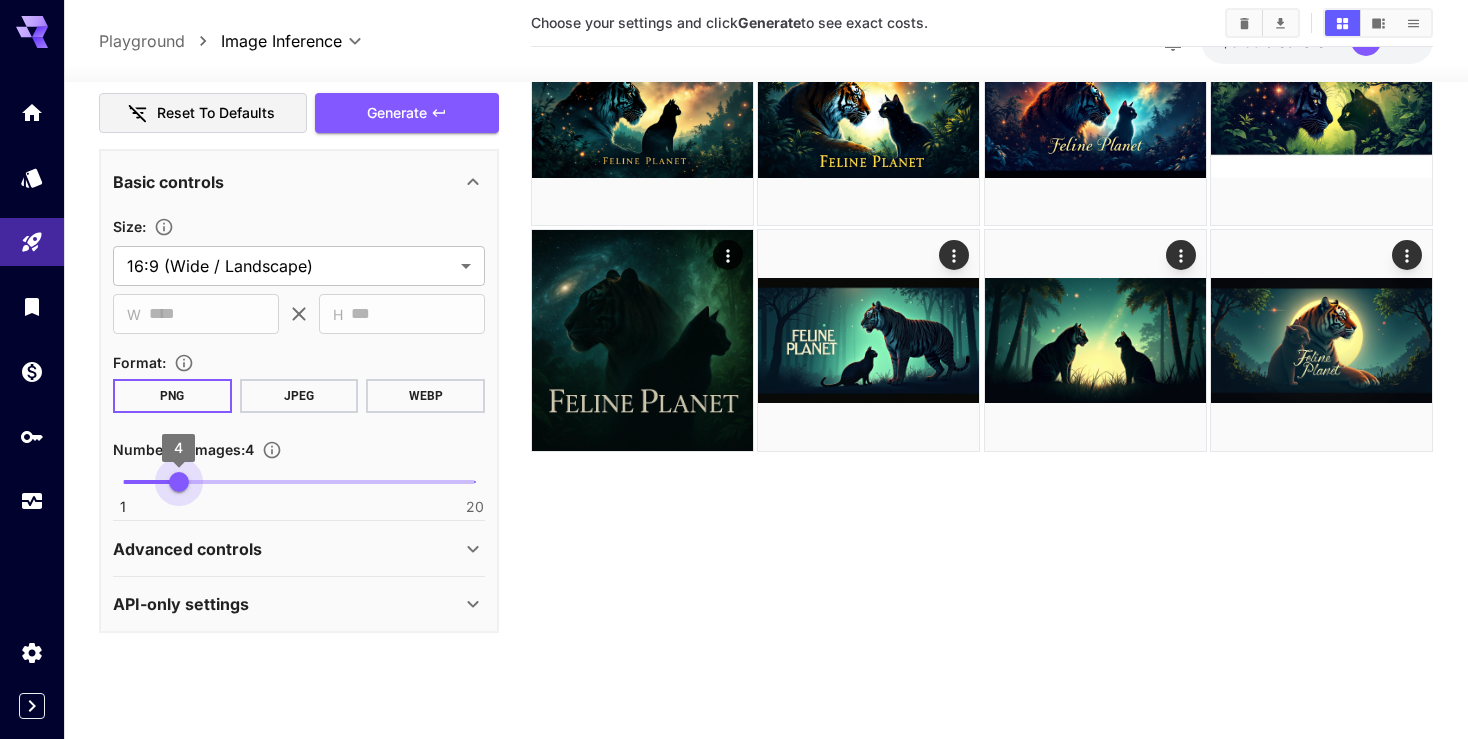 drag, startPoint x: 117, startPoint y: 478, endPoint x: 173, endPoint y: 483, distance: 56.22277 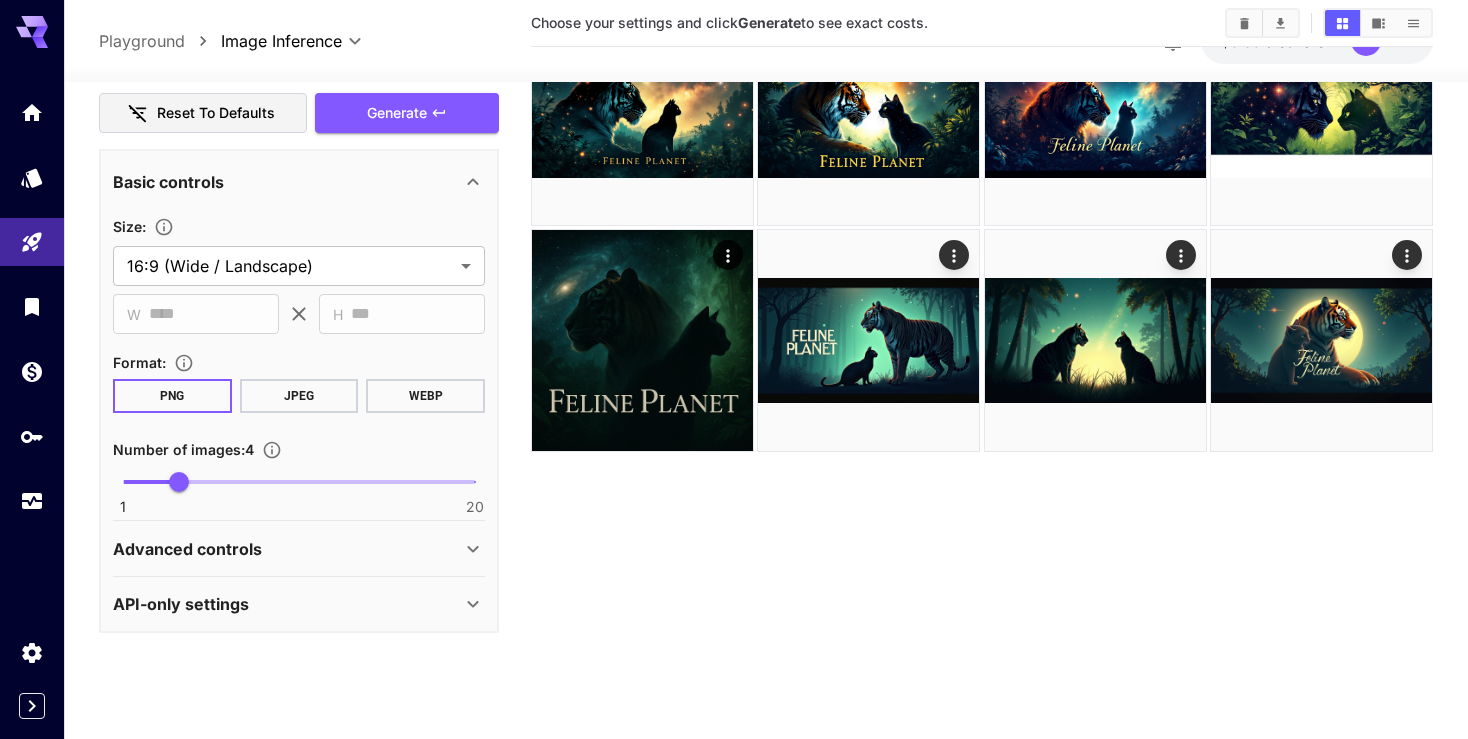 click 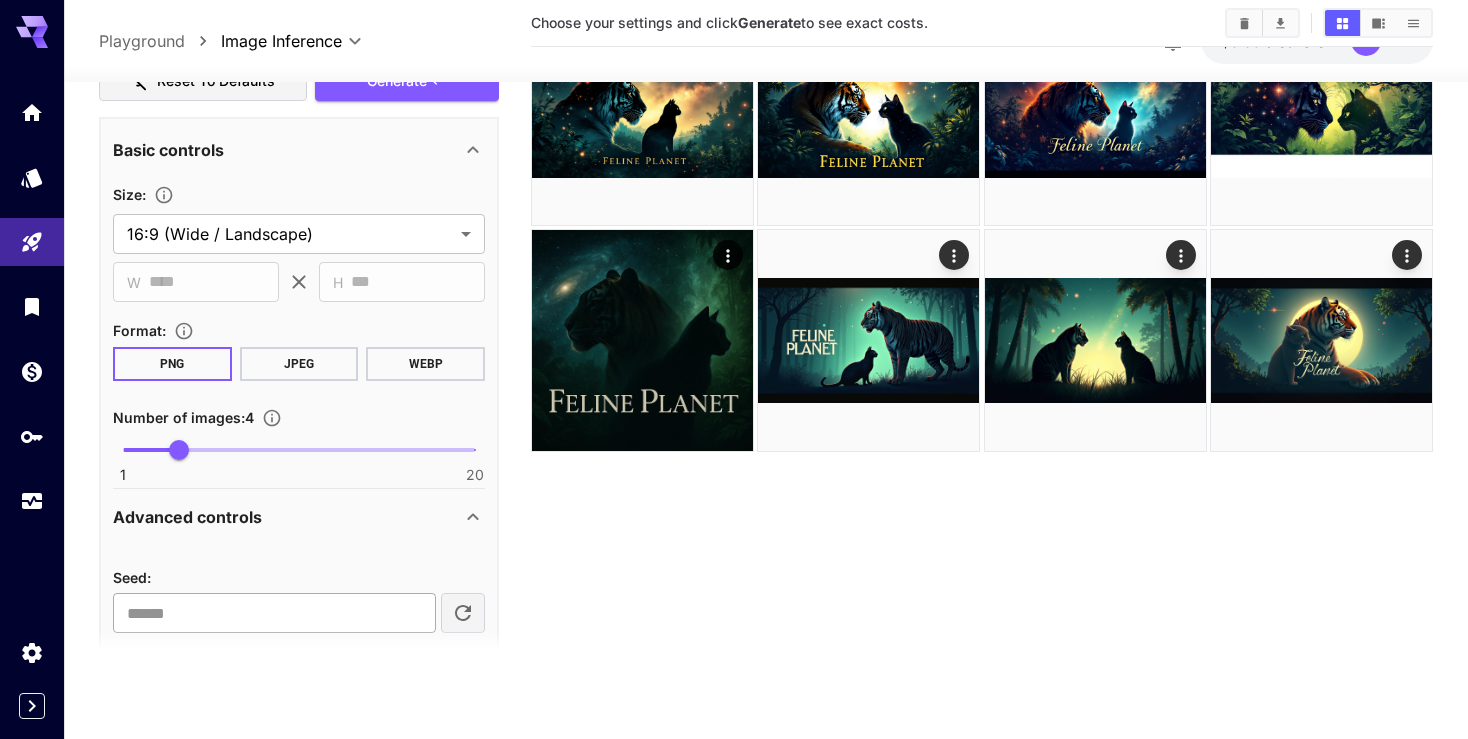 scroll, scrollTop: 688, scrollLeft: 0, axis: vertical 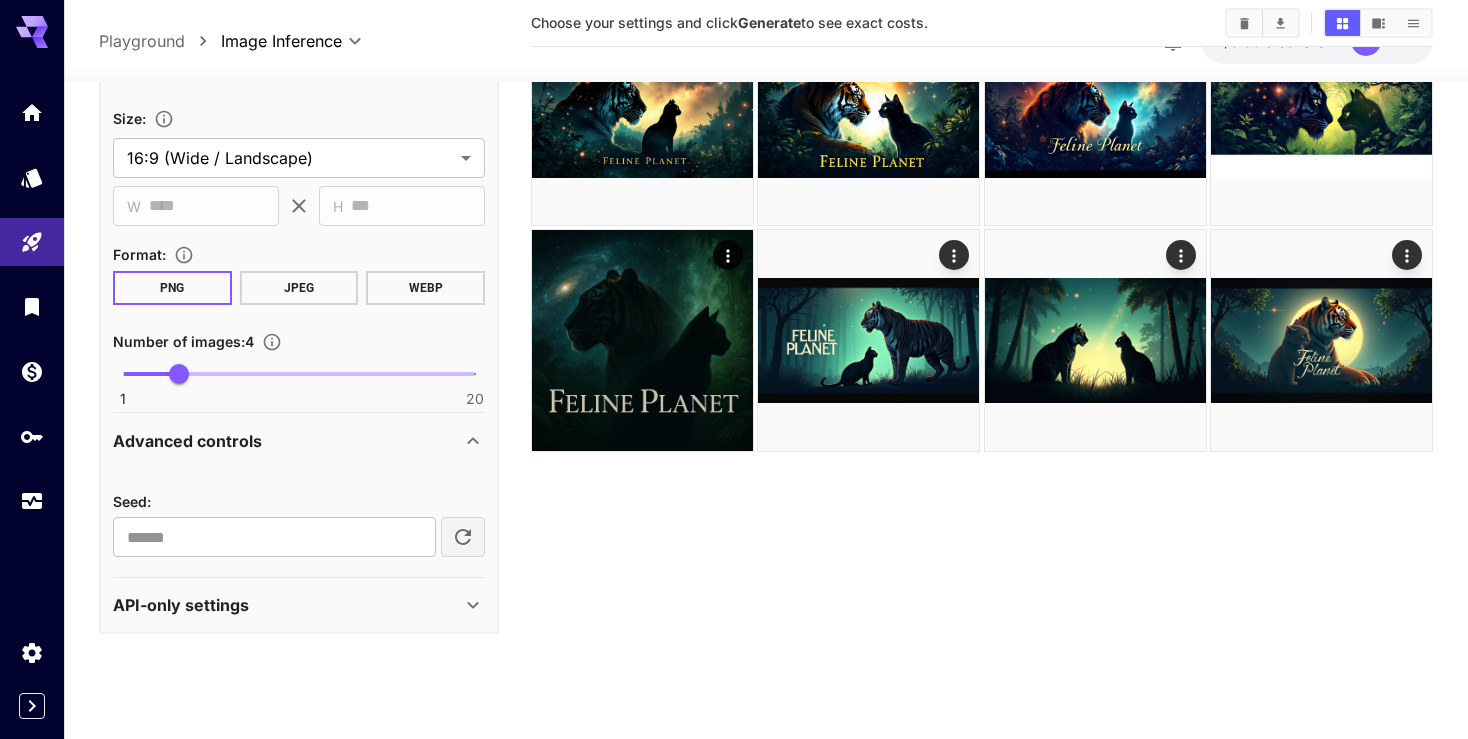 click 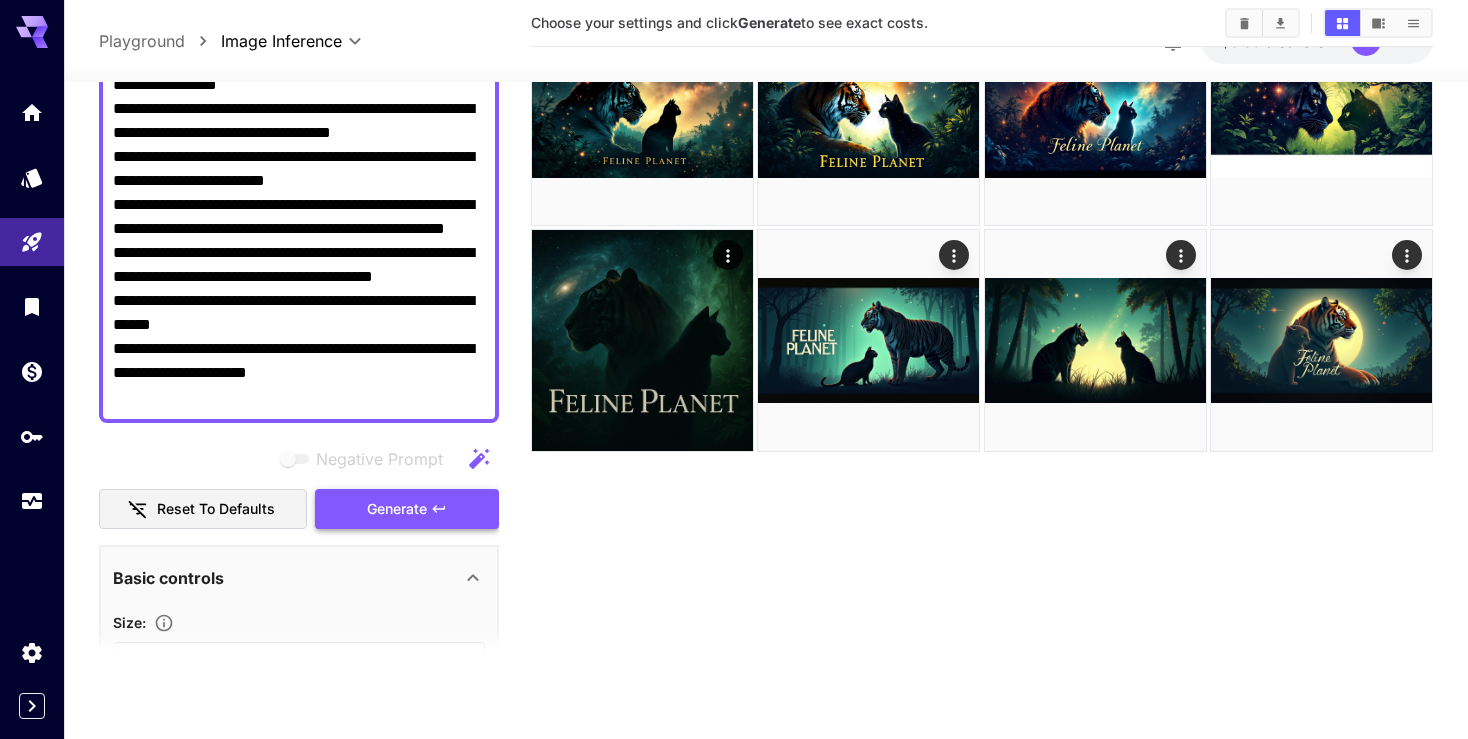 scroll, scrollTop: 180, scrollLeft: 0, axis: vertical 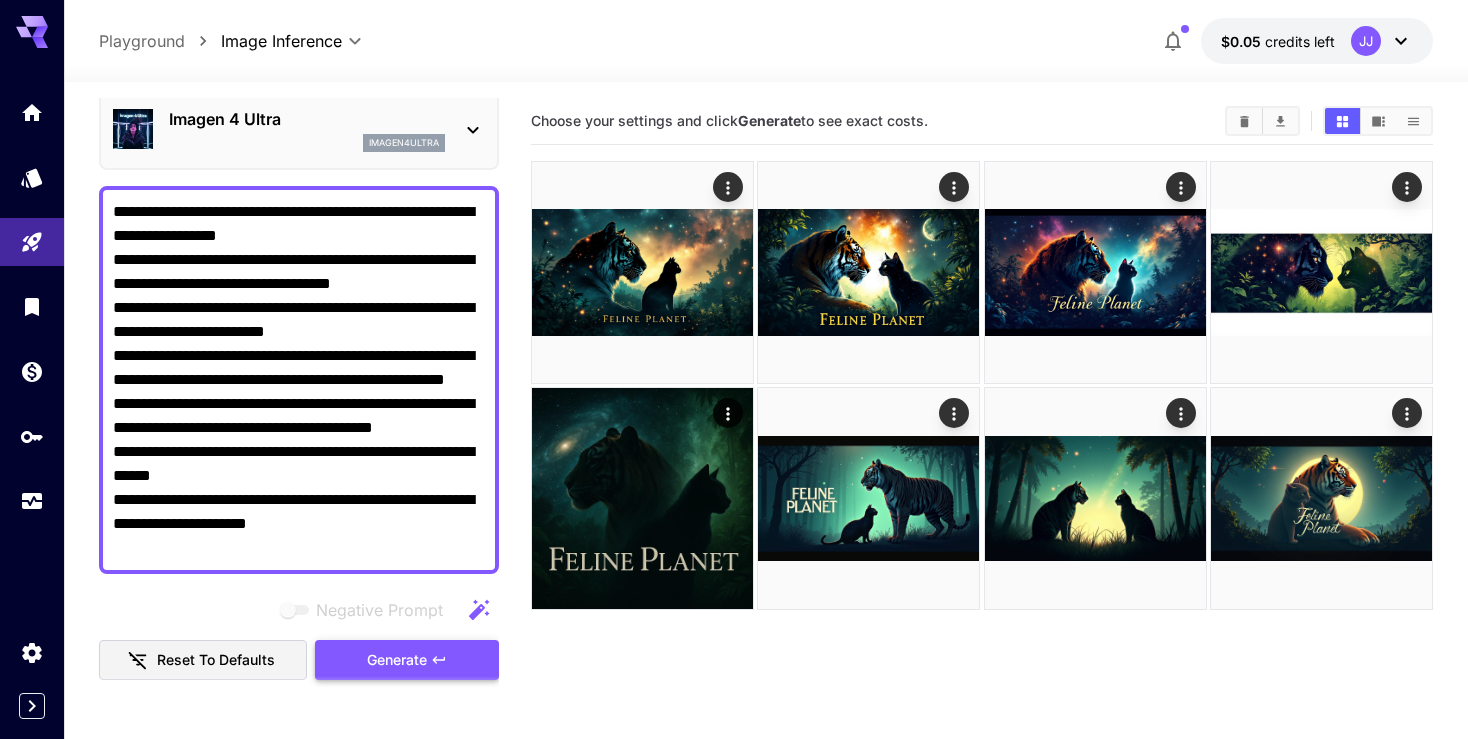 click on "Generate" at bounding box center [397, 660] 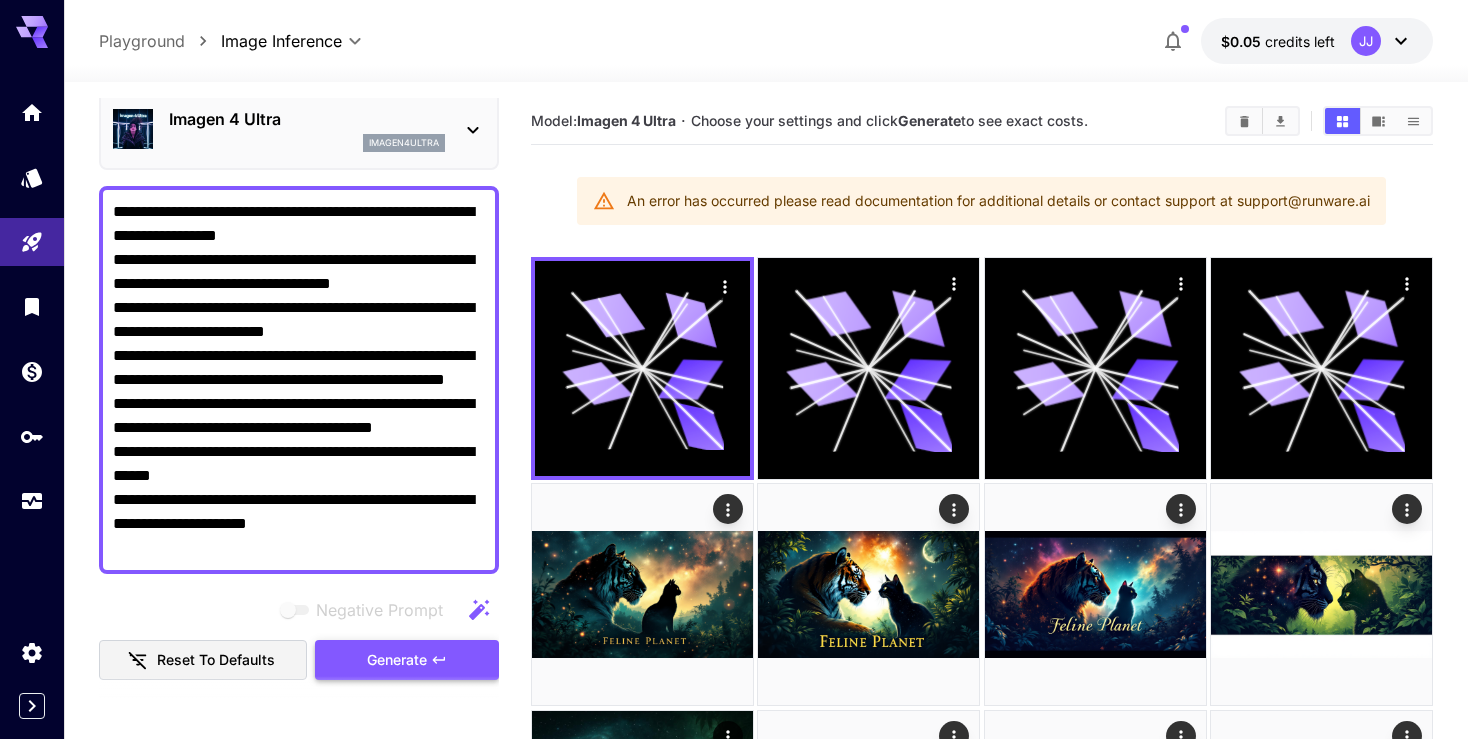 click on "Generate" at bounding box center (397, 660) 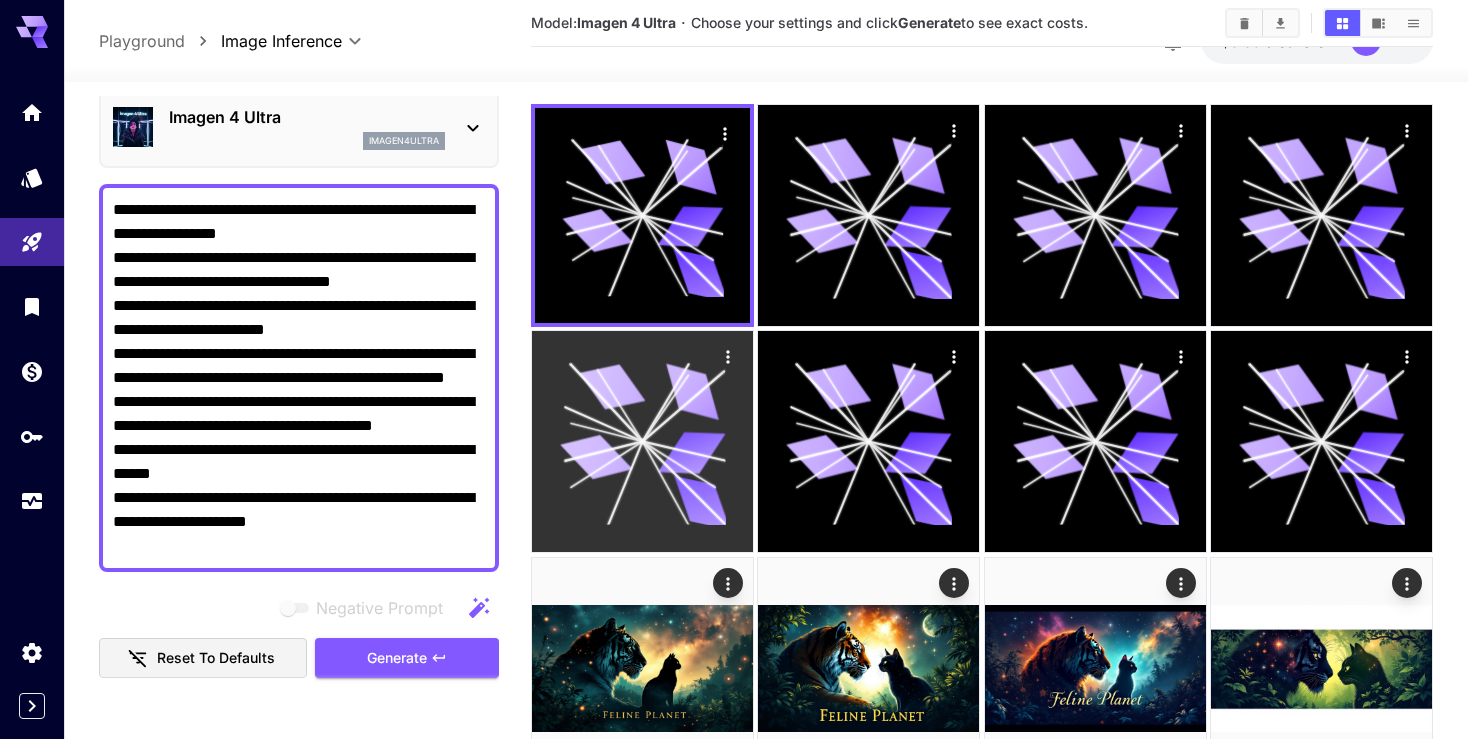 scroll, scrollTop: 200, scrollLeft: 0, axis: vertical 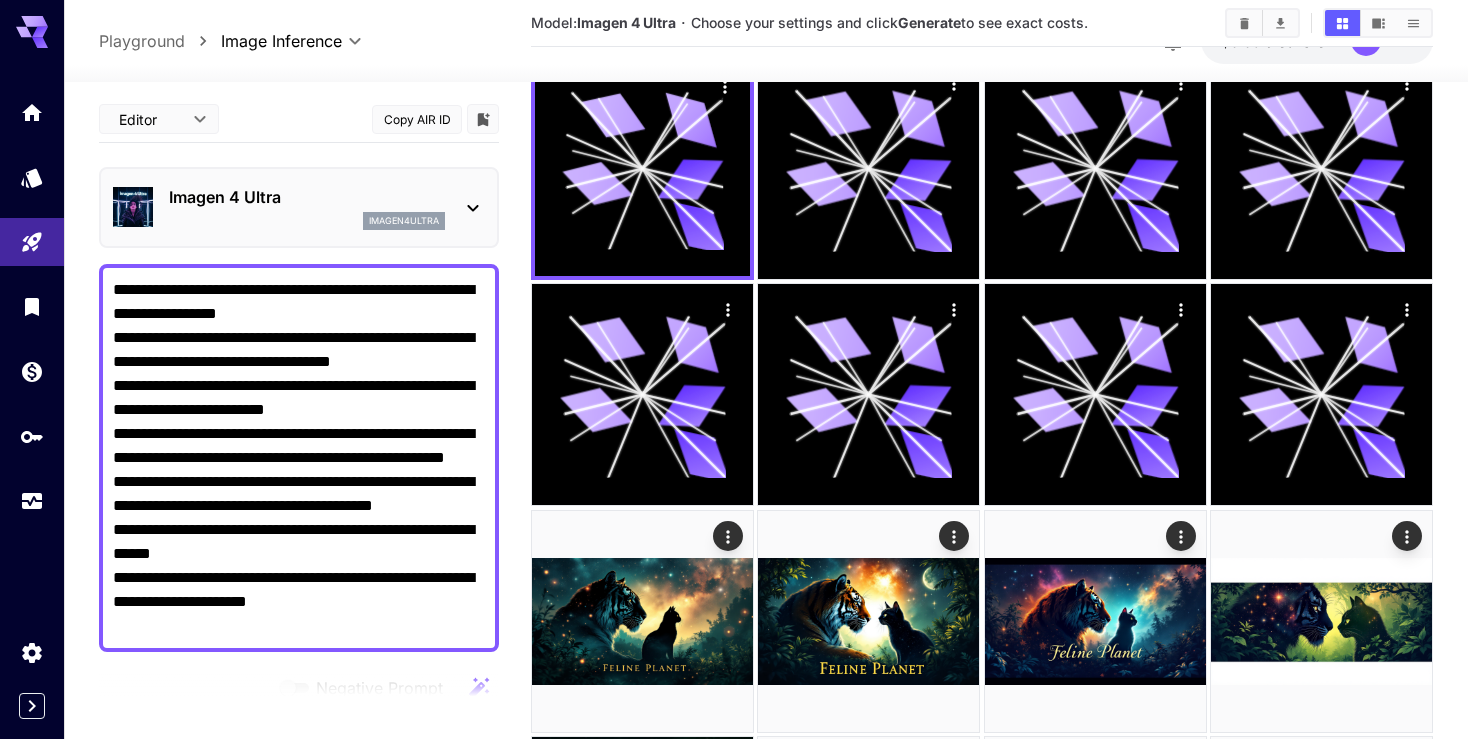 click 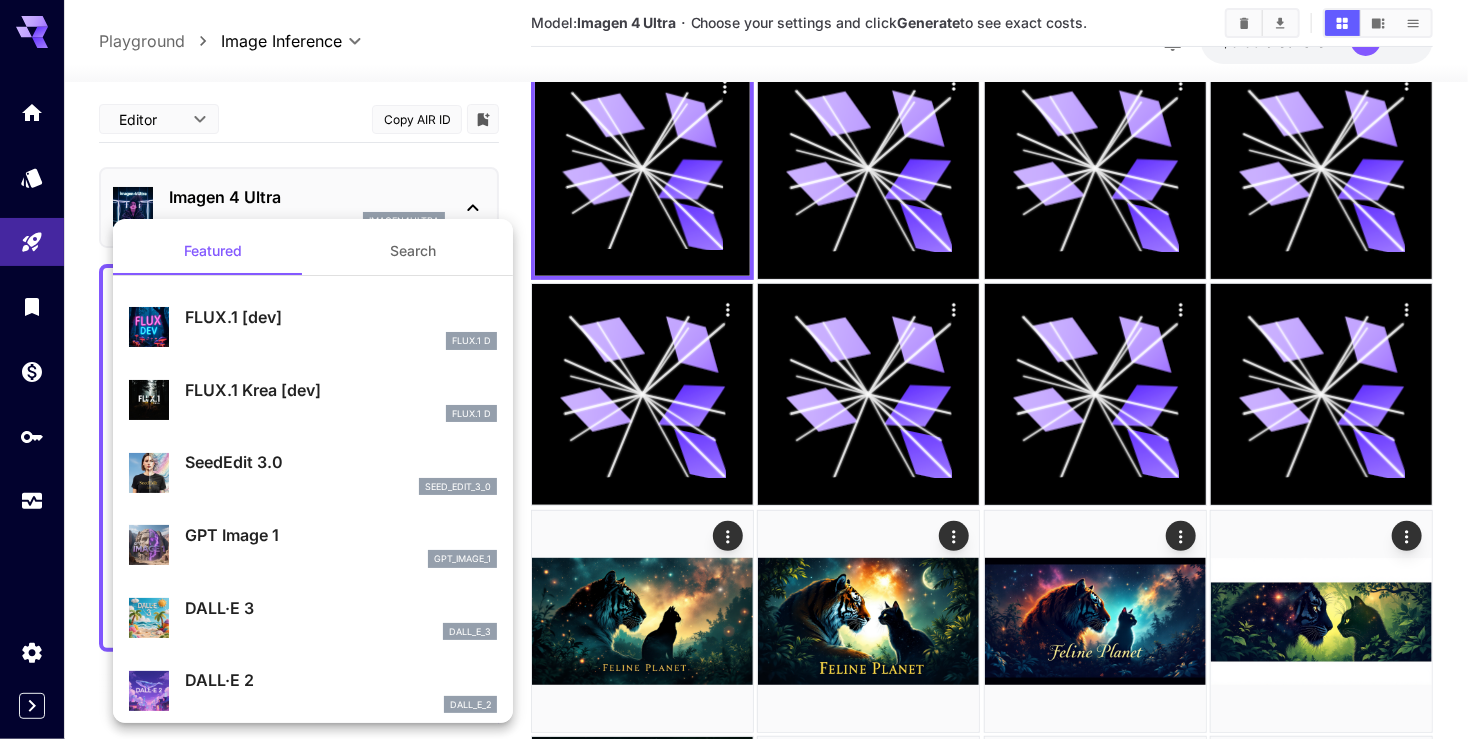 click at bounding box center [741, 369] 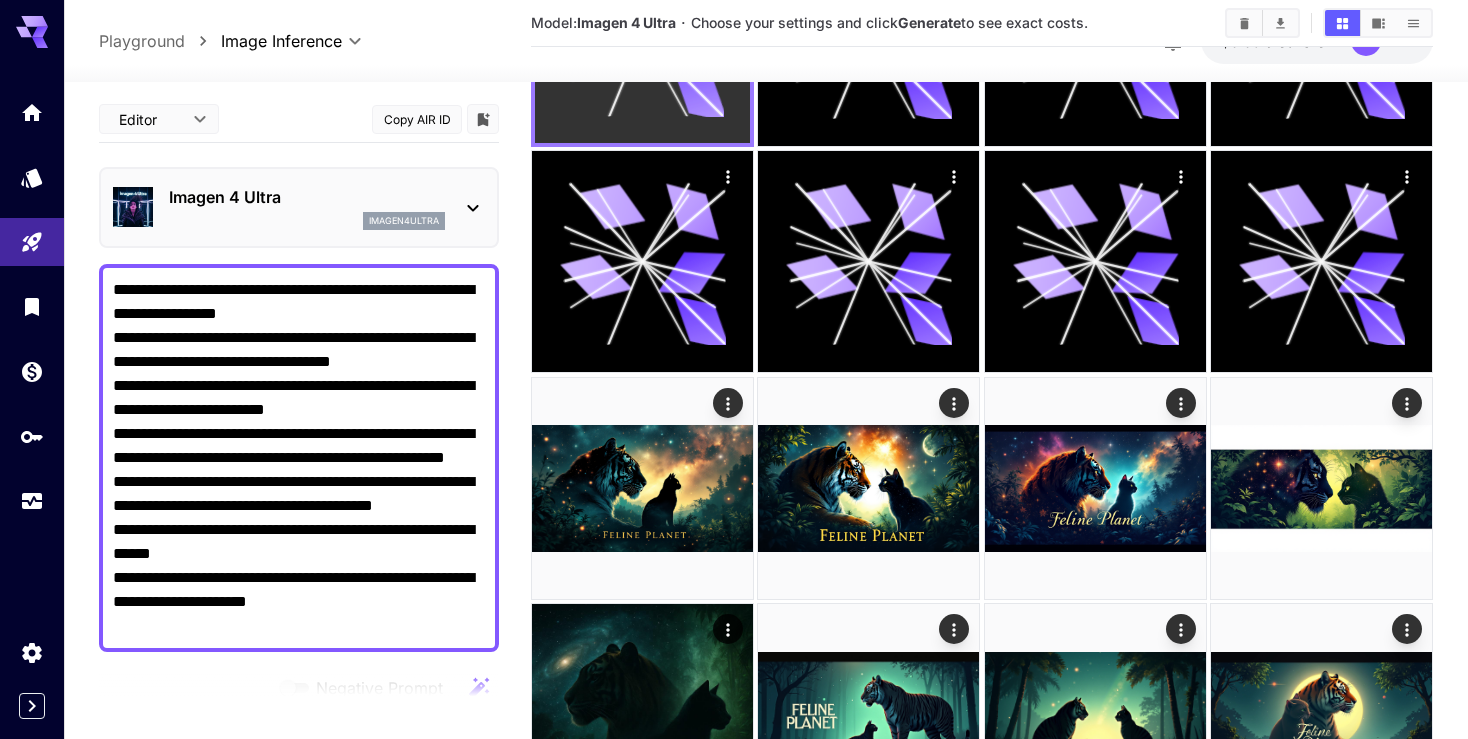 scroll, scrollTop: 0, scrollLeft: 0, axis: both 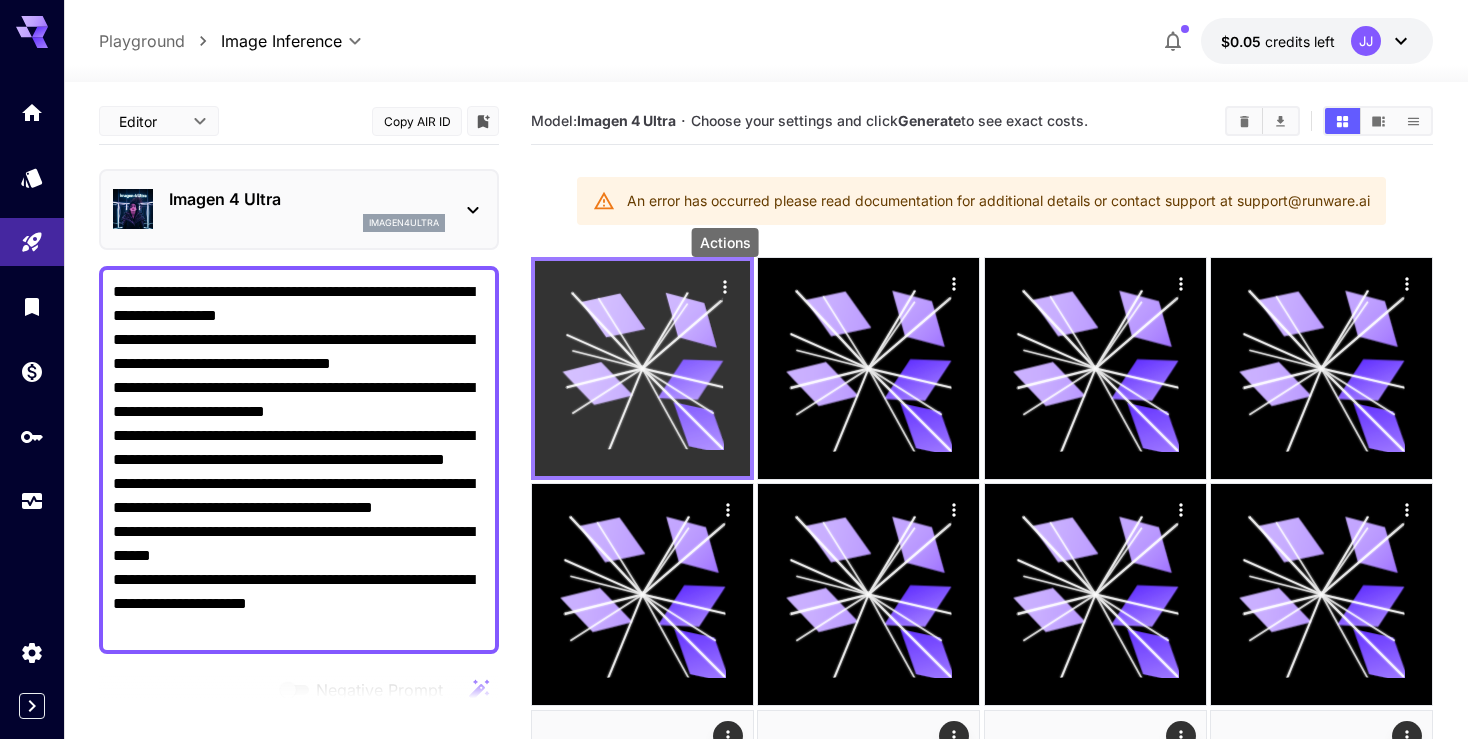 click 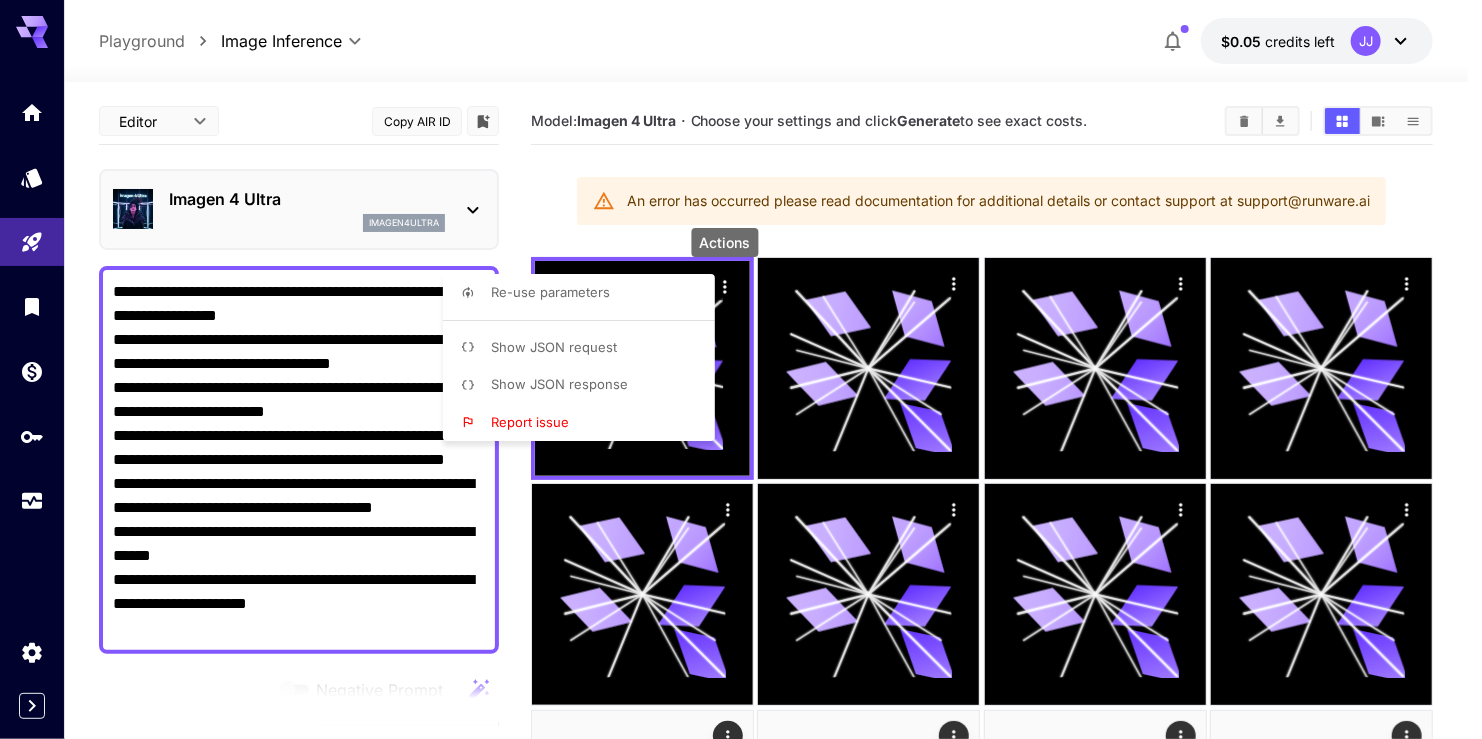 click at bounding box center (741, 369) 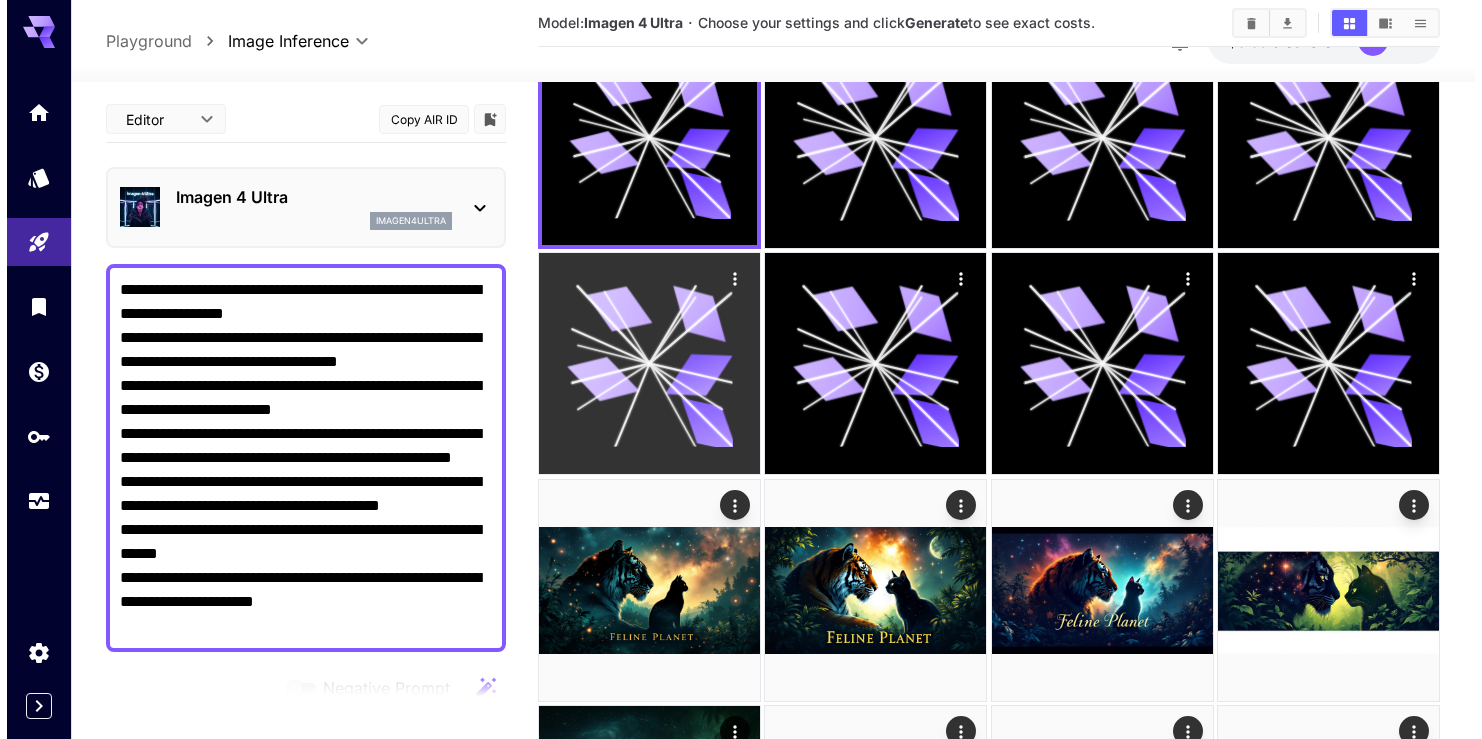 scroll, scrollTop: 300, scrollLeft: 0, axis: vertical 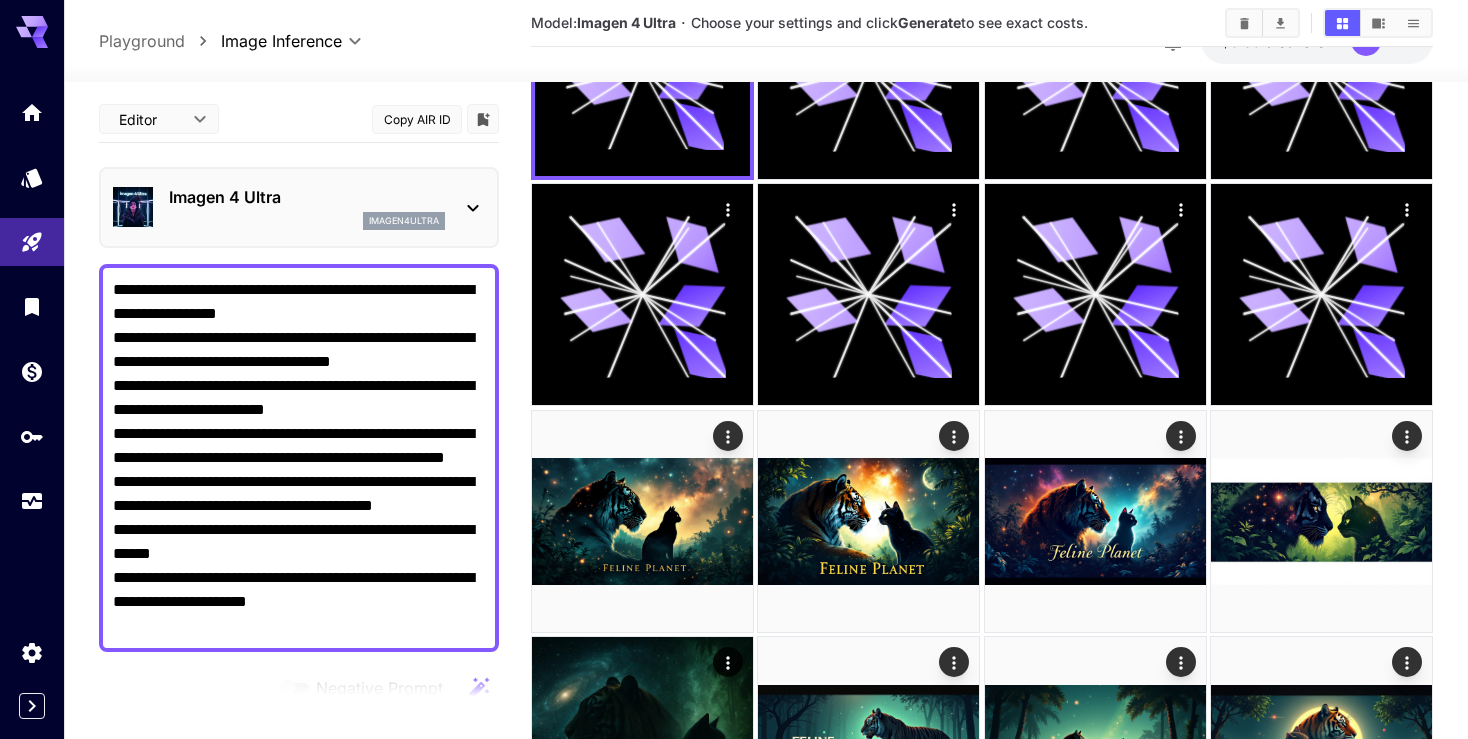 click 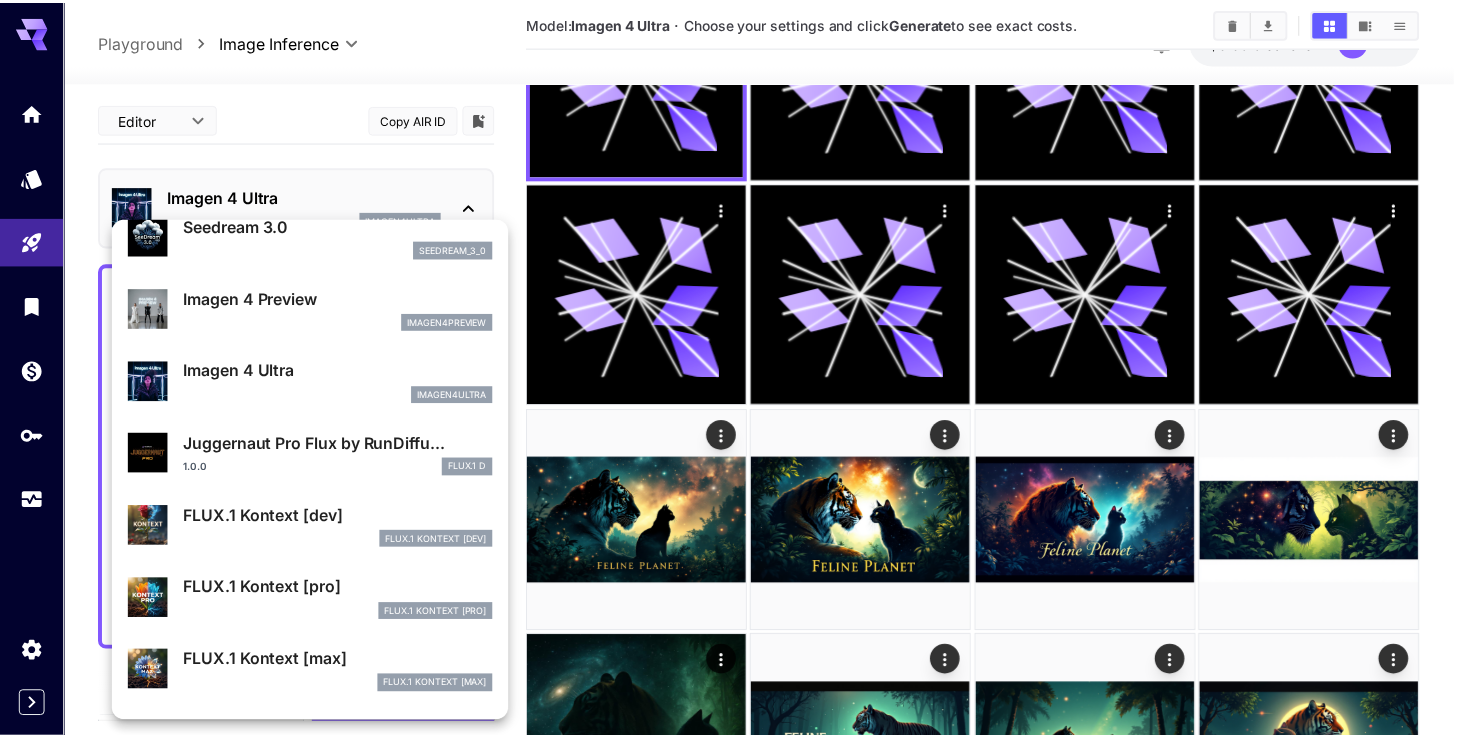 scroll, scrollTop: 601, scrollLeft: 0, axis: vertical 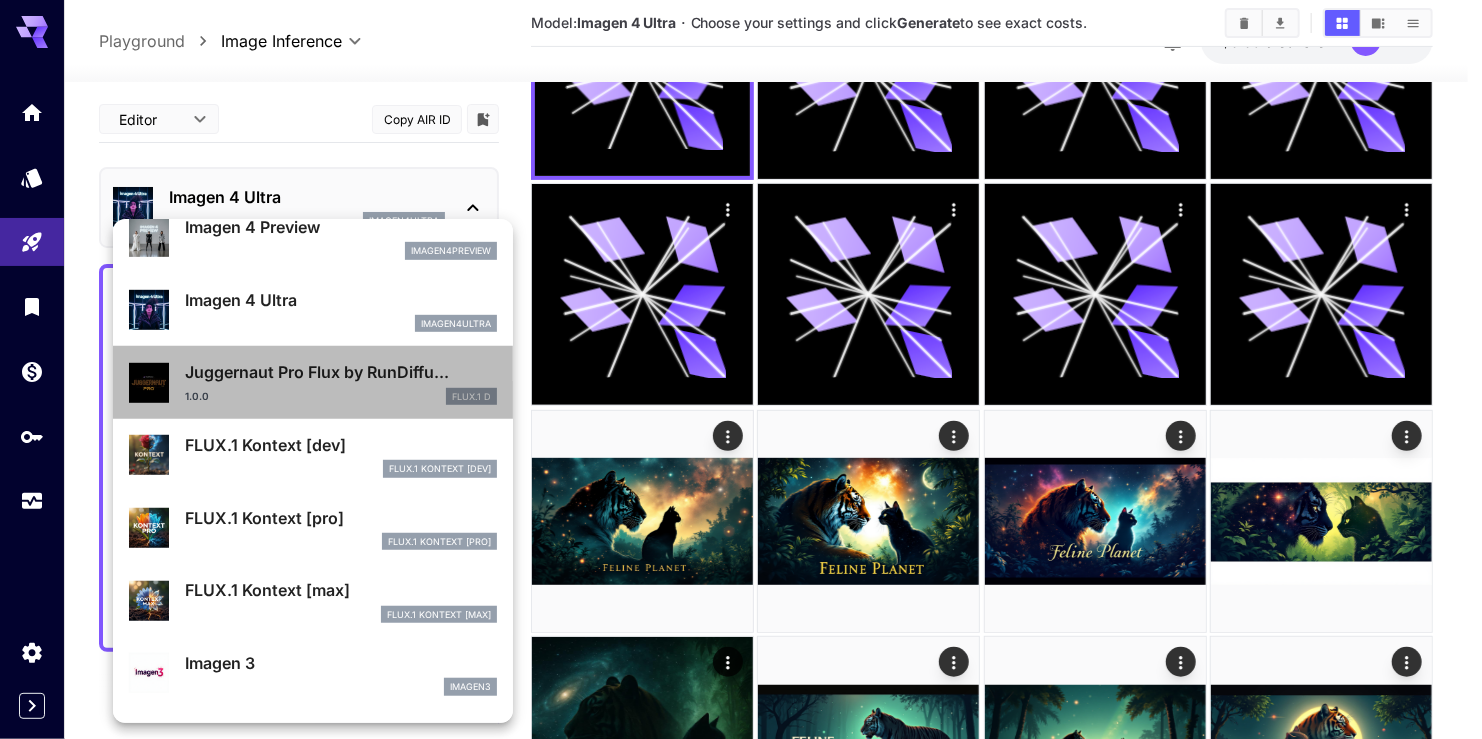 click on "Juggernaut Pro Flux by RunDiffu..." at bounding box center [341, 372] 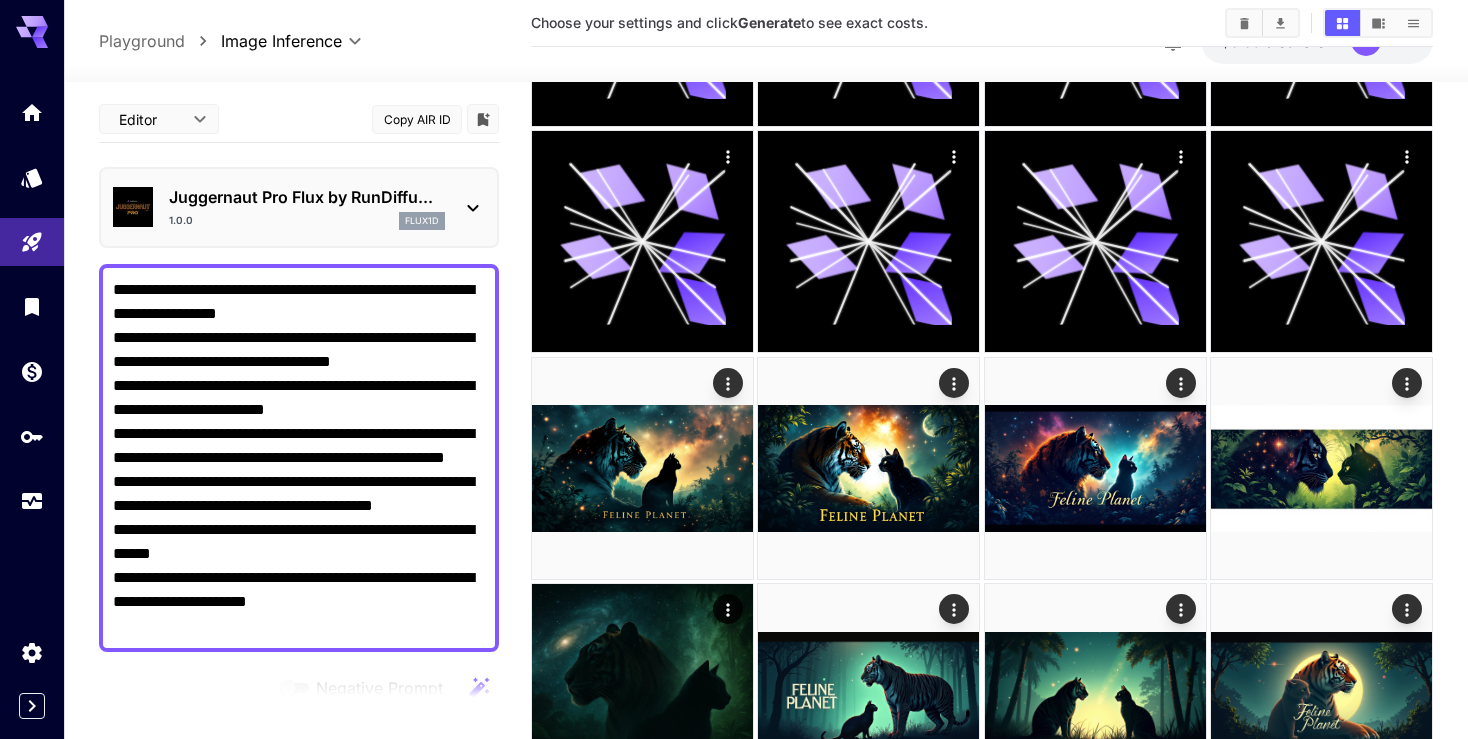 scroll, scrollTop: 300, scrollLeft: 0, axis: vertical 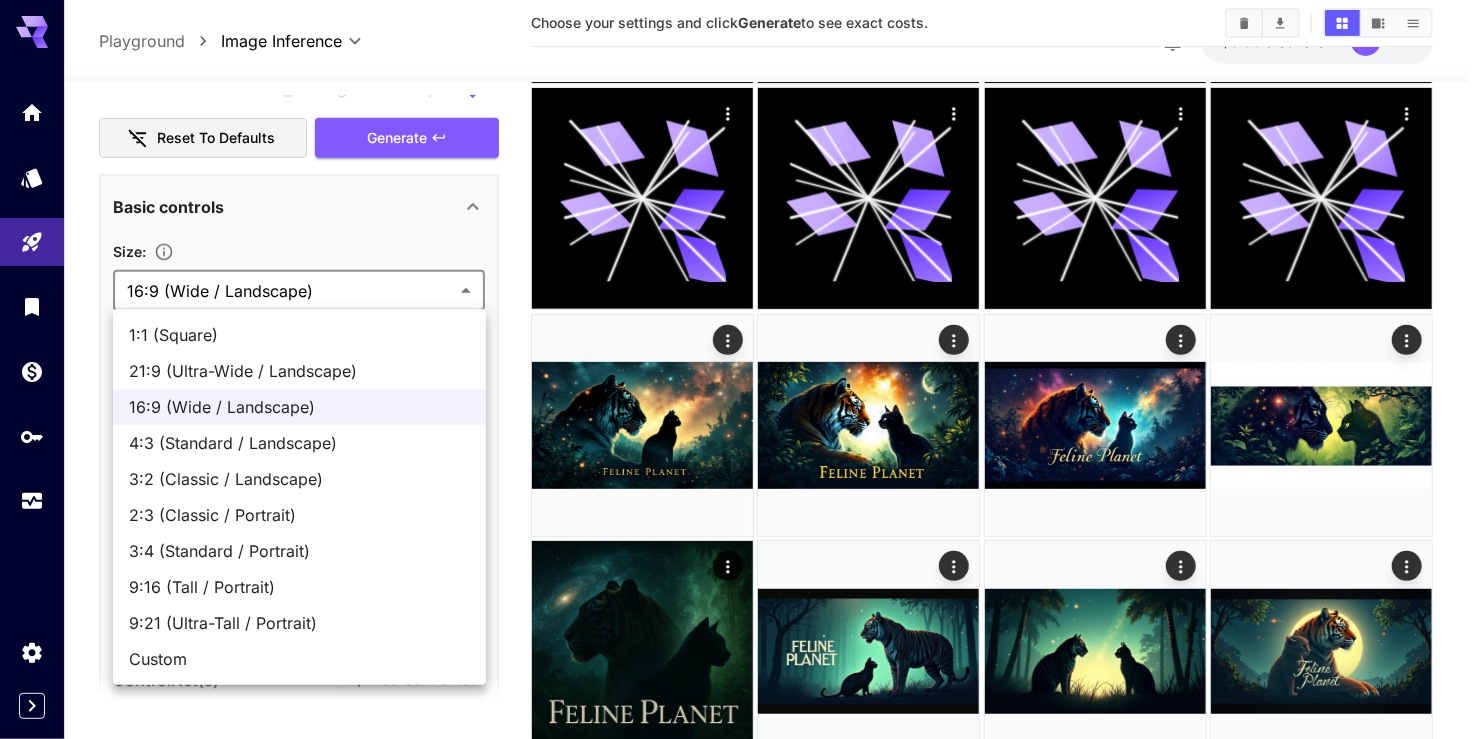 click on "**********" at bounding box center (741, 261) 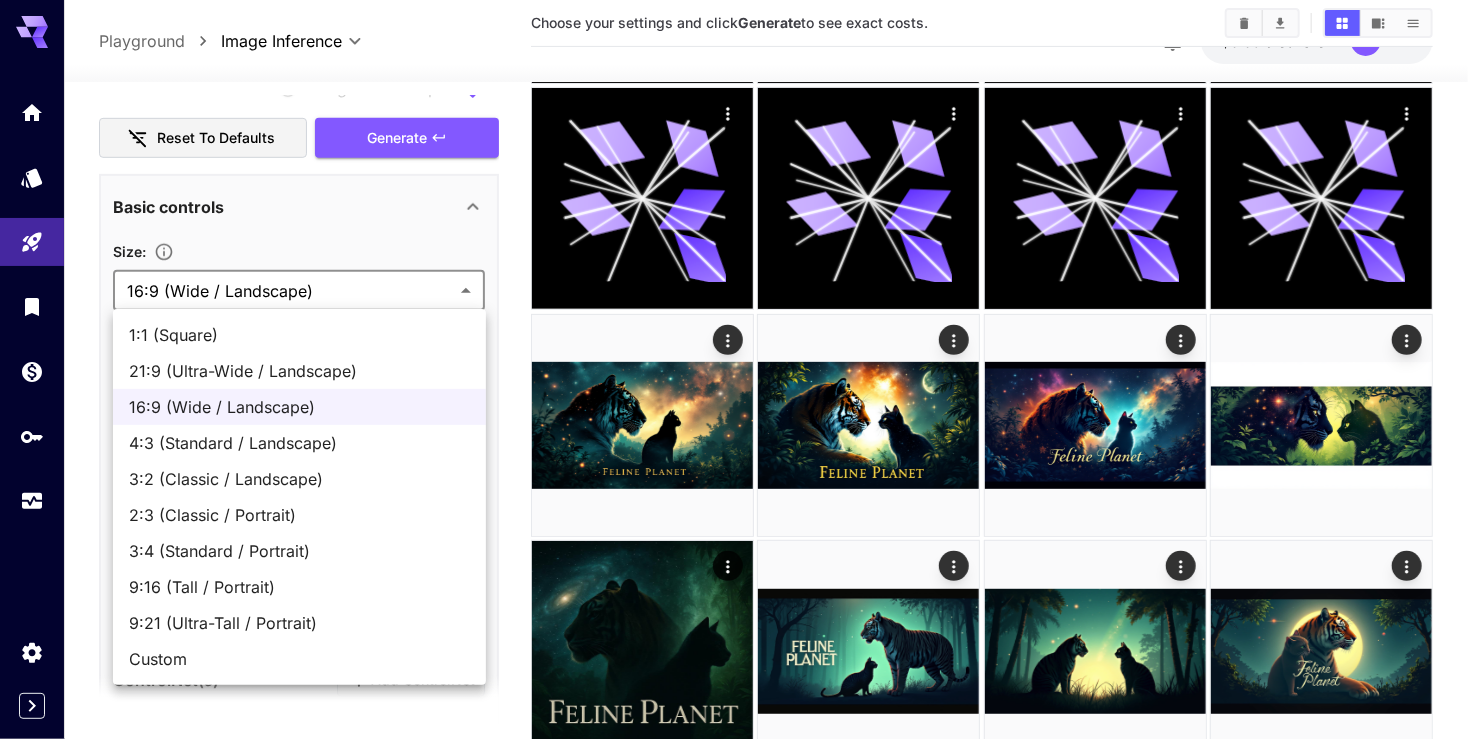 click on "Custom" at bounding box center [299, 659] 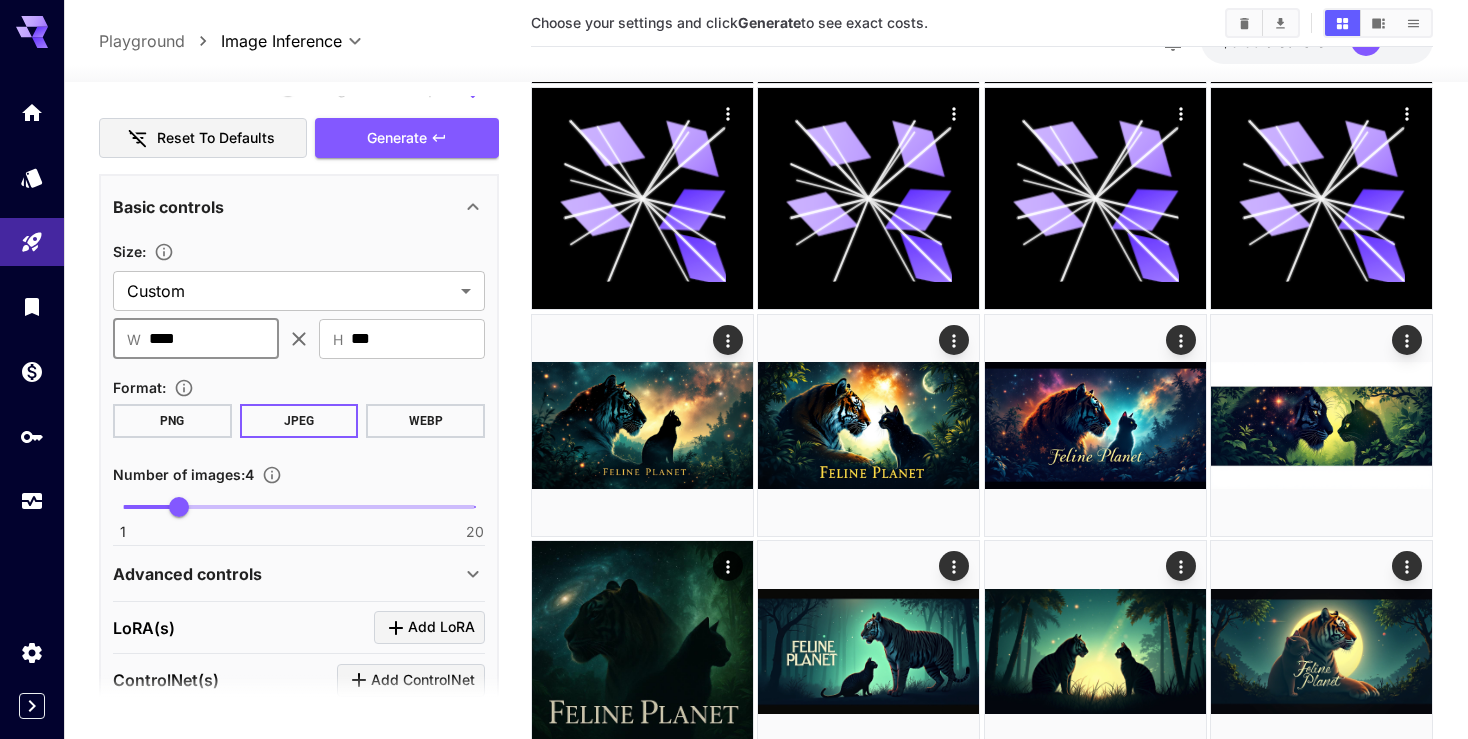 drag, startPoint x: 217, startPoint y: 337, endPoint x: 119, endPoint y: 342, distance: 98.12747 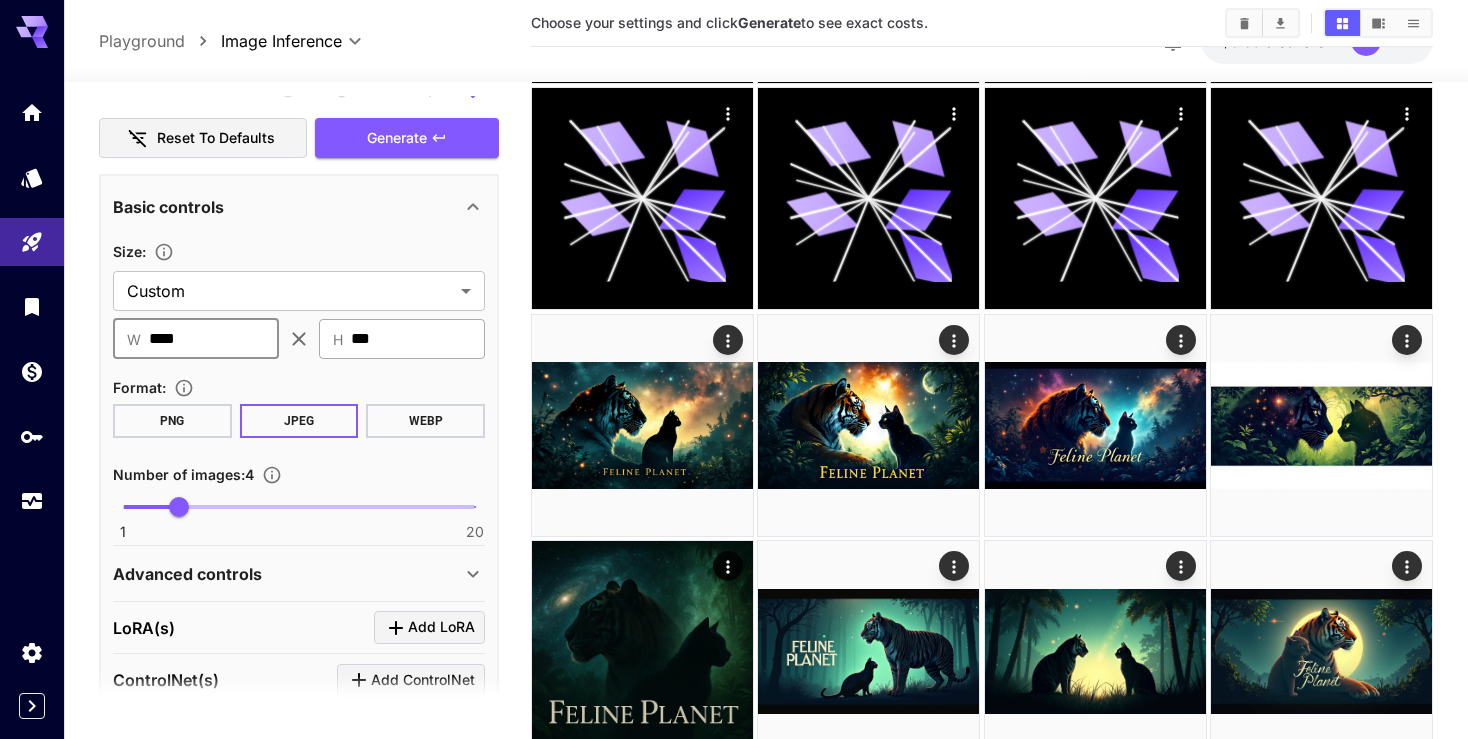 type on "****" 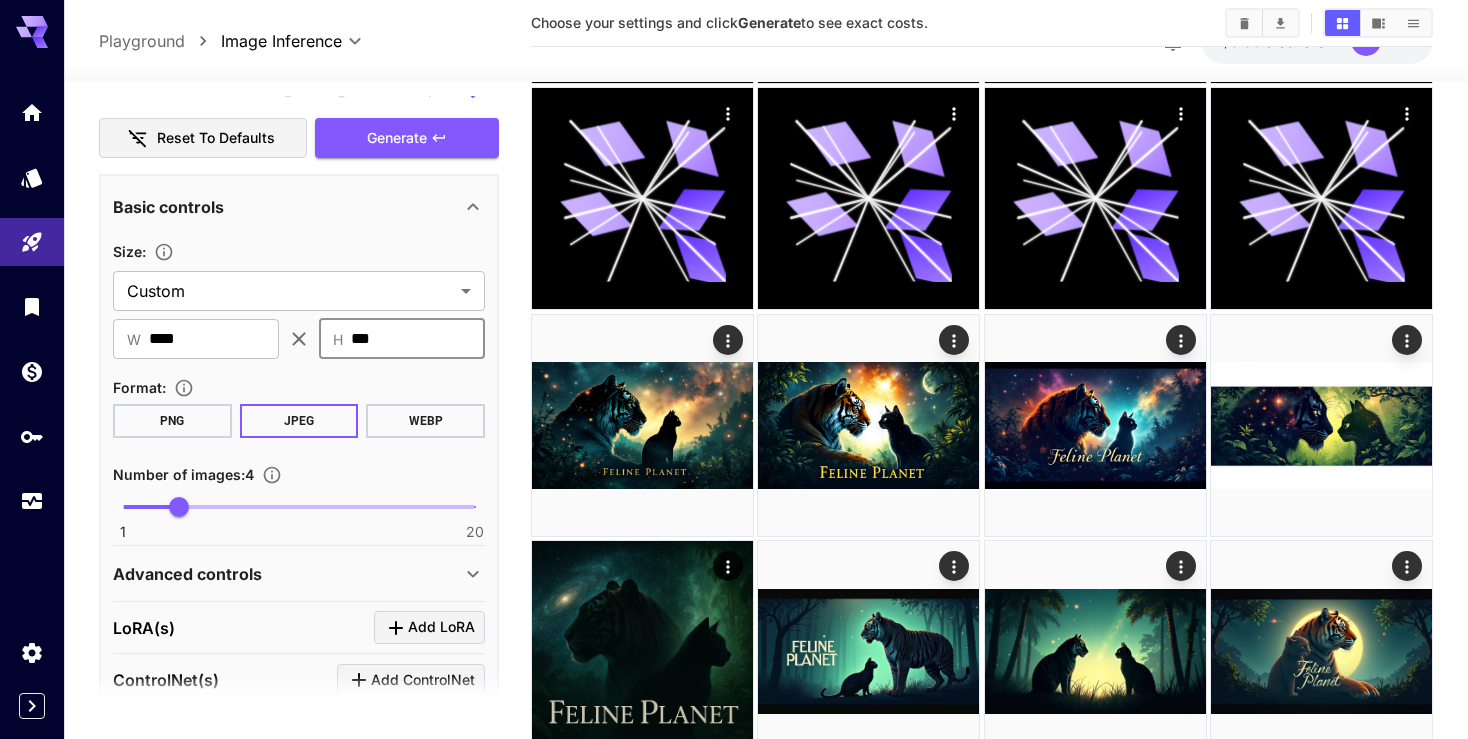drag, startPoint x: 398, startPoint y: 336, endPoint x: 283, endPoint y: 322, distance: 115.84904 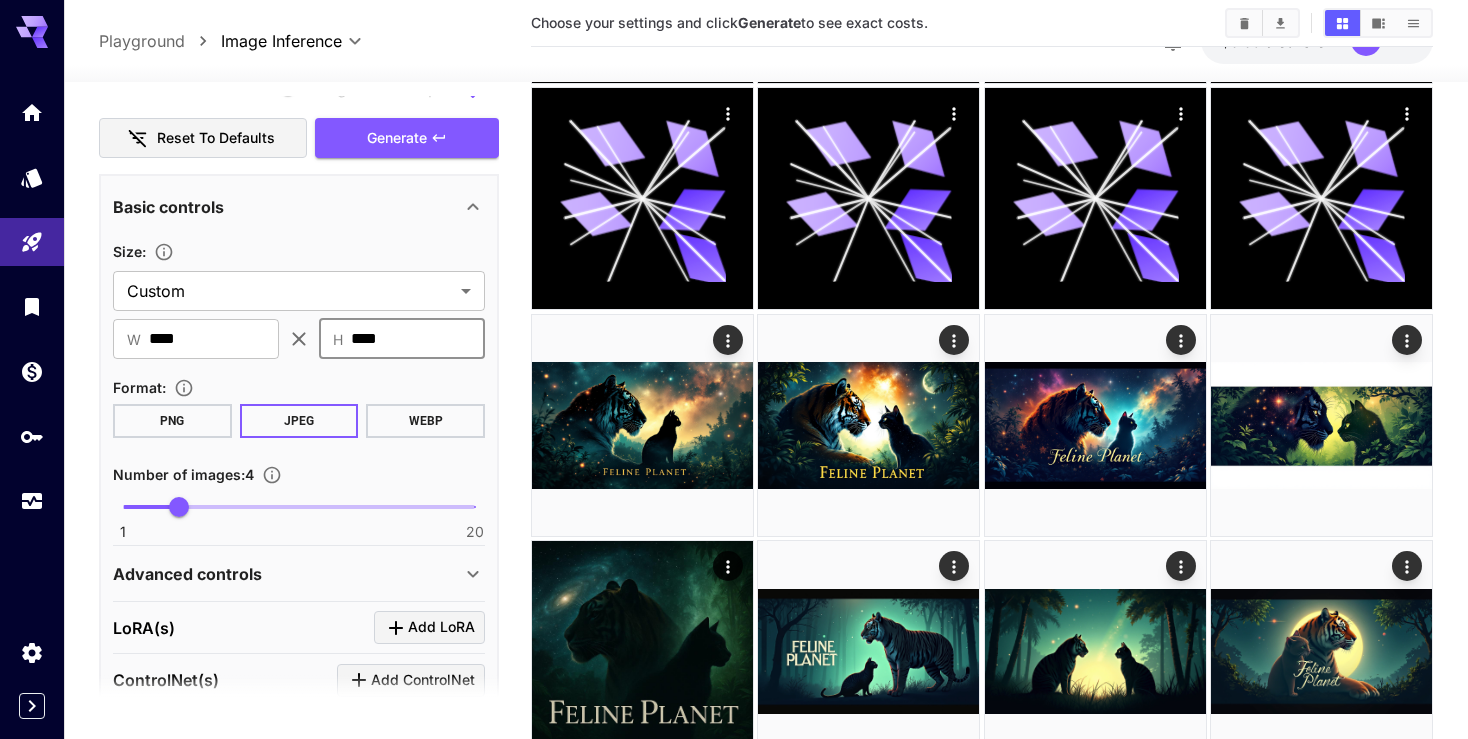 type on "****" 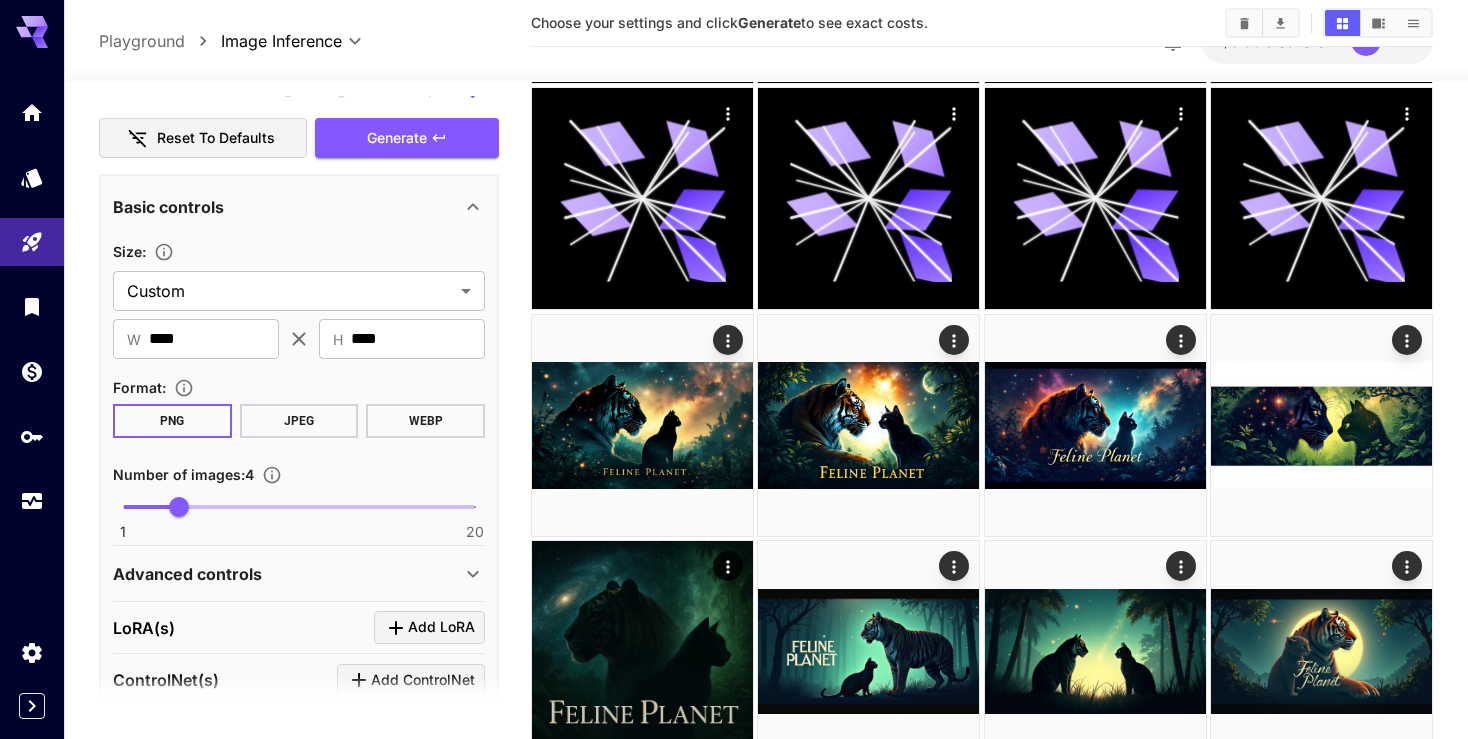 click on "Format :" at bounding box center (299, 387) 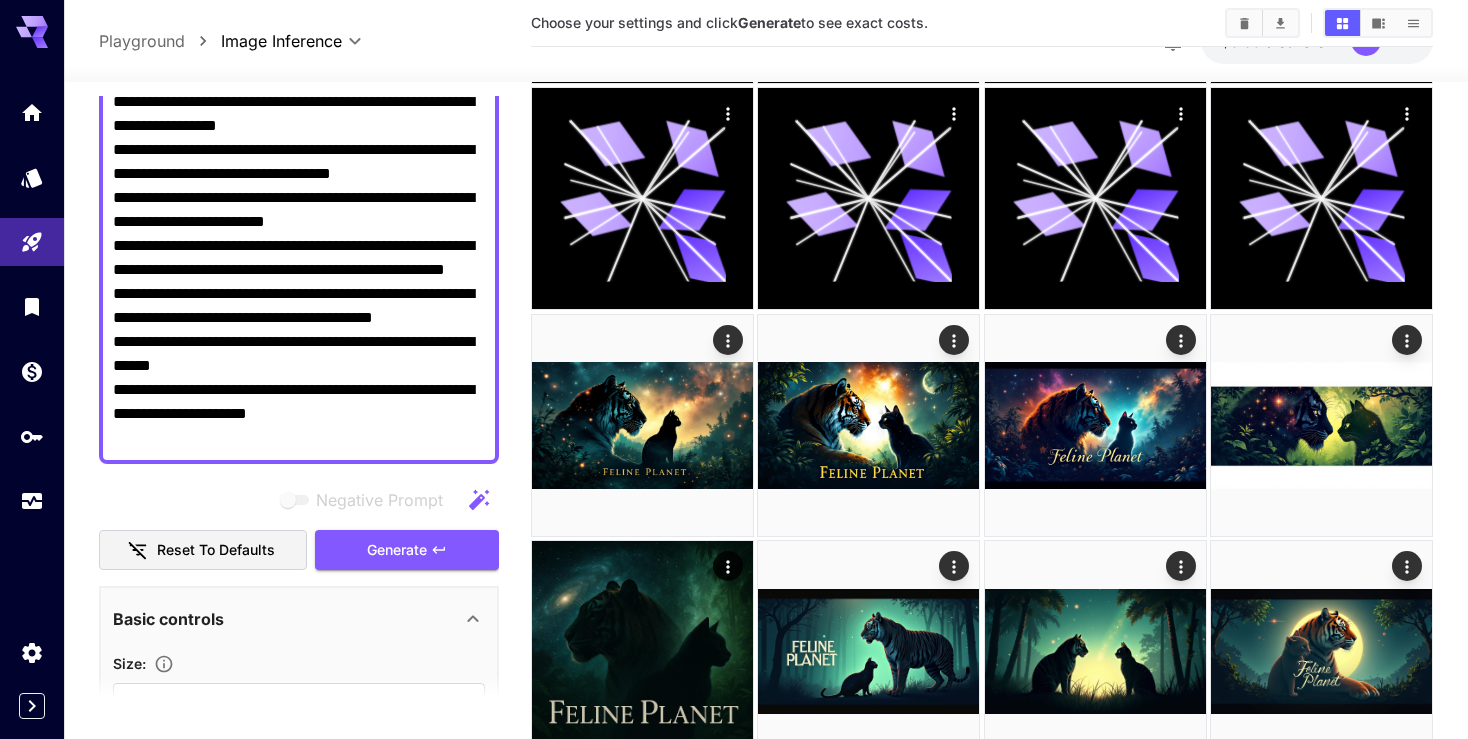 scroll, scrollTop: 200, scrollLeft: 0, axis: vertical 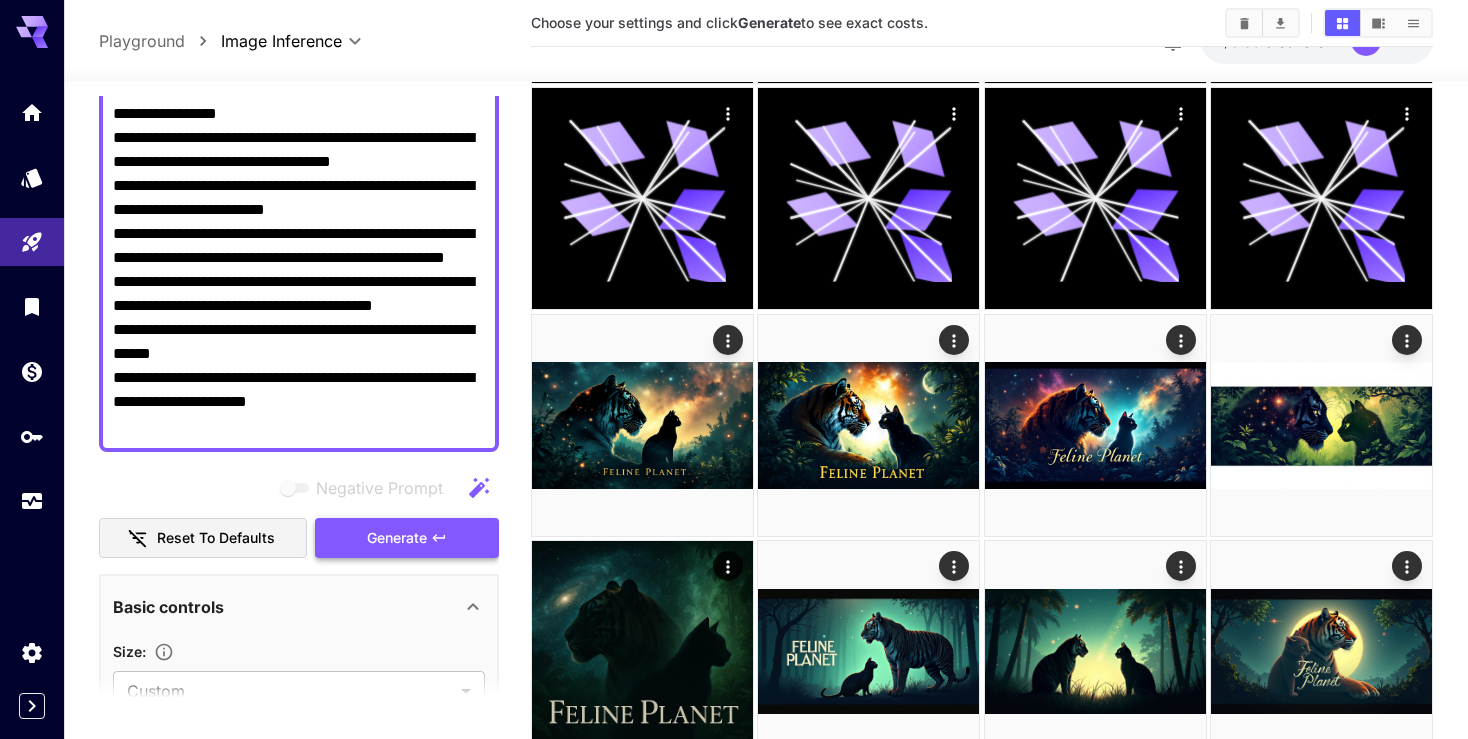 click on "Generate" at bounding box center [397, 538] 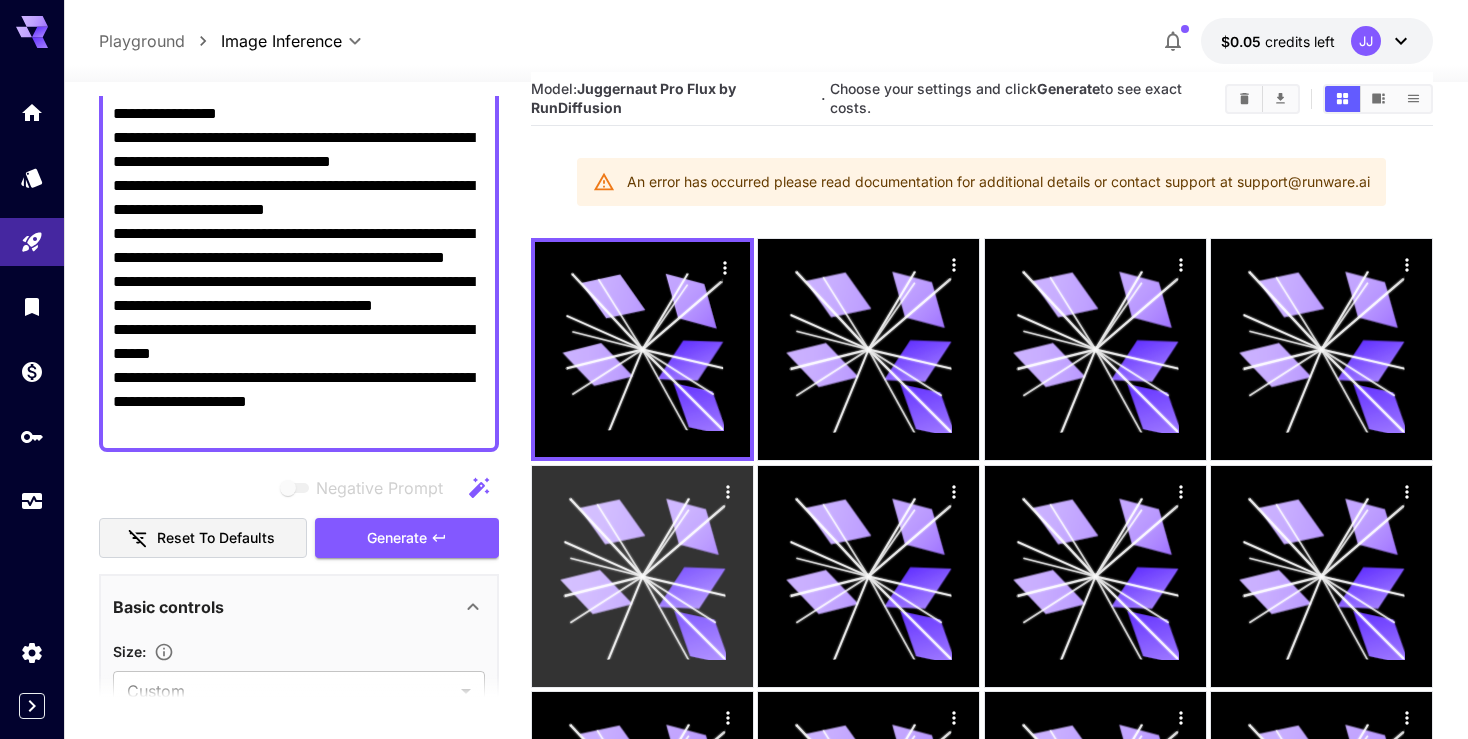 scroll, scrollTop: 0, scrollLeft: 0, axis: both 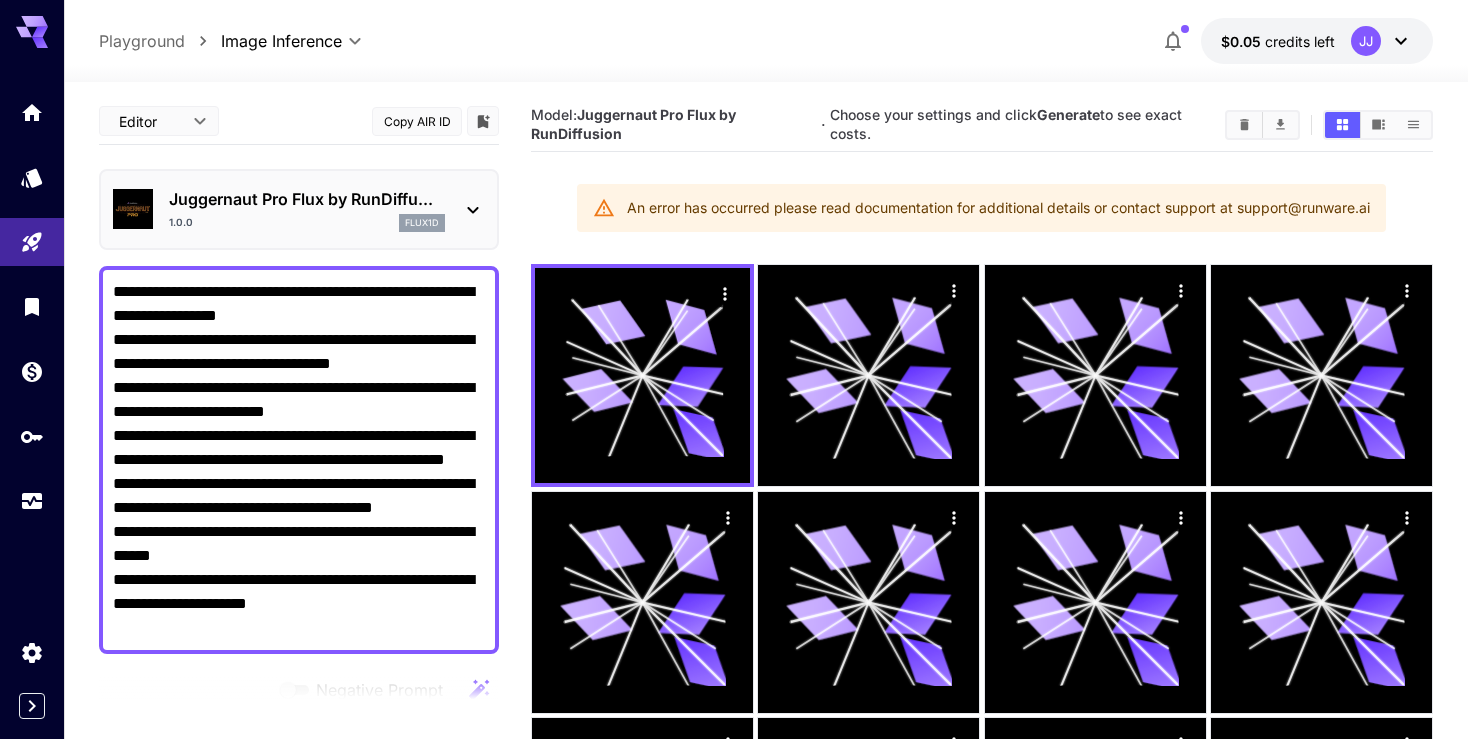 click at bounding box center (473, 209) 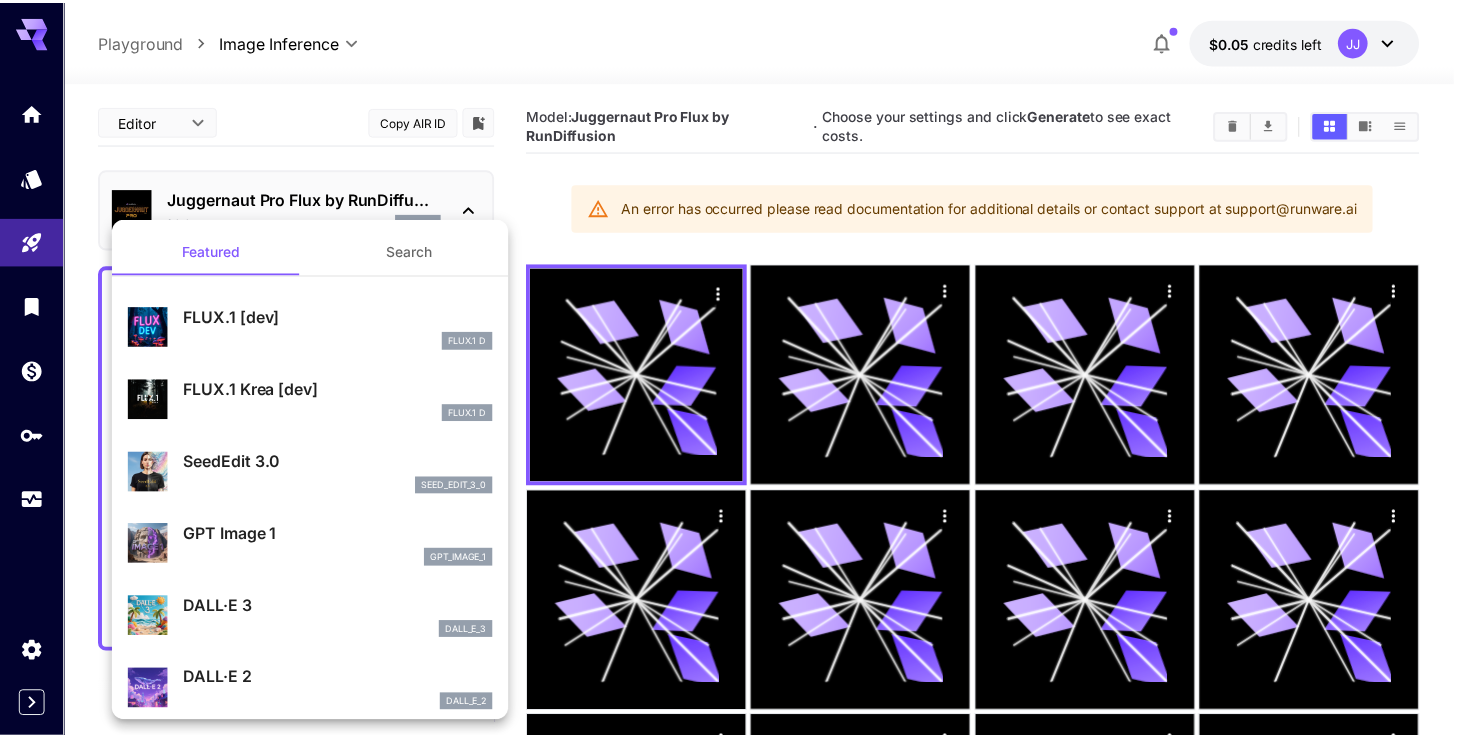 scroll, scrollTop: 0, scrollLeft: 0, axis: both 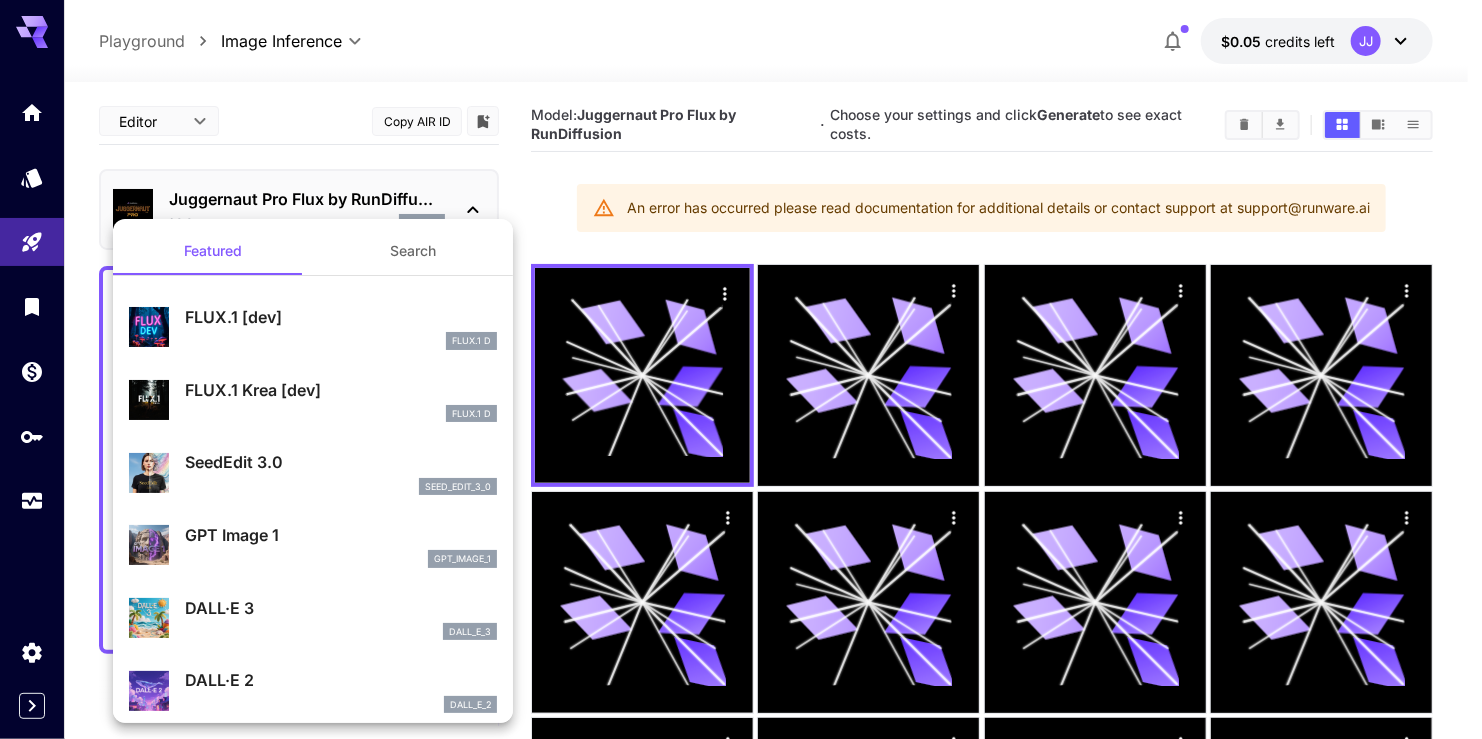 click at bounding box center [741, 369] 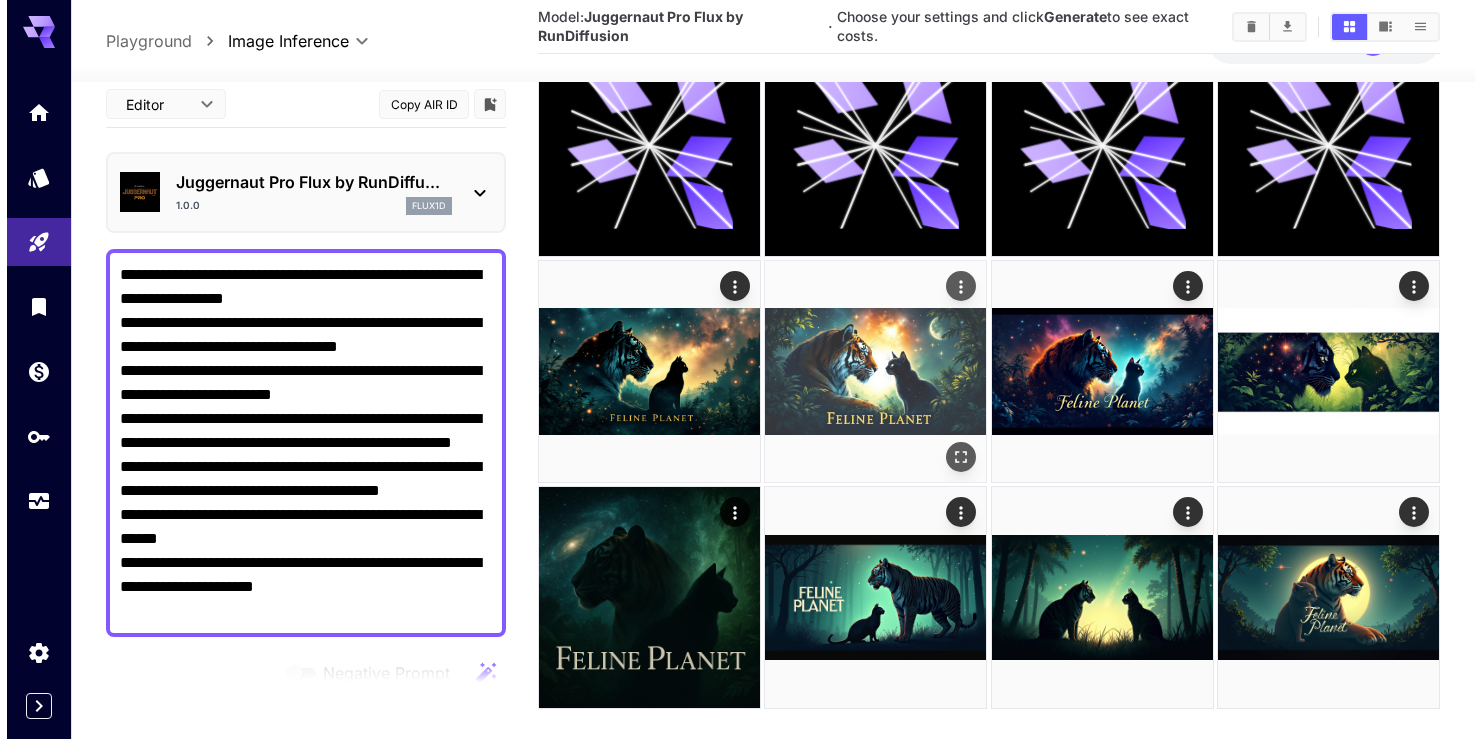 scroll, scrollTop: 712, scrollLeft: 0, axis: vertical 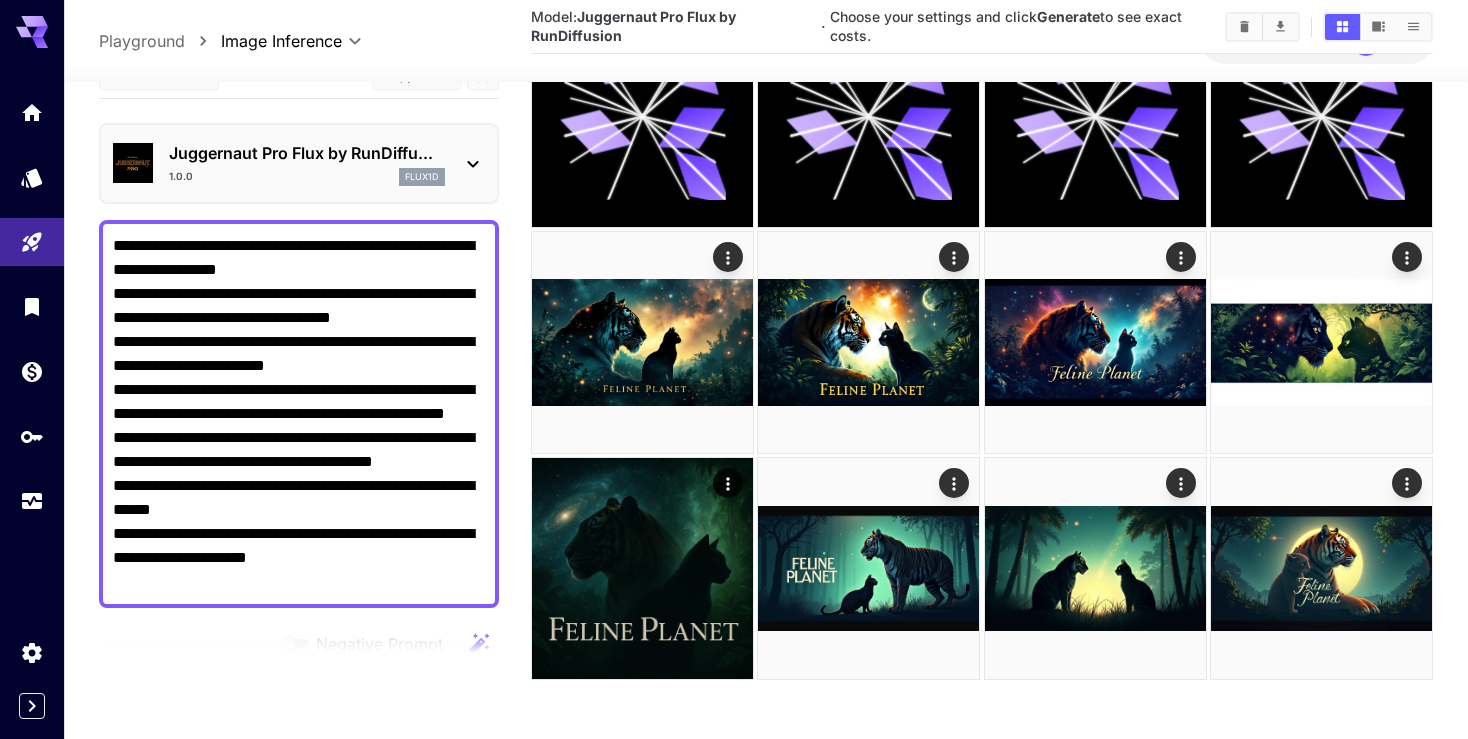 click 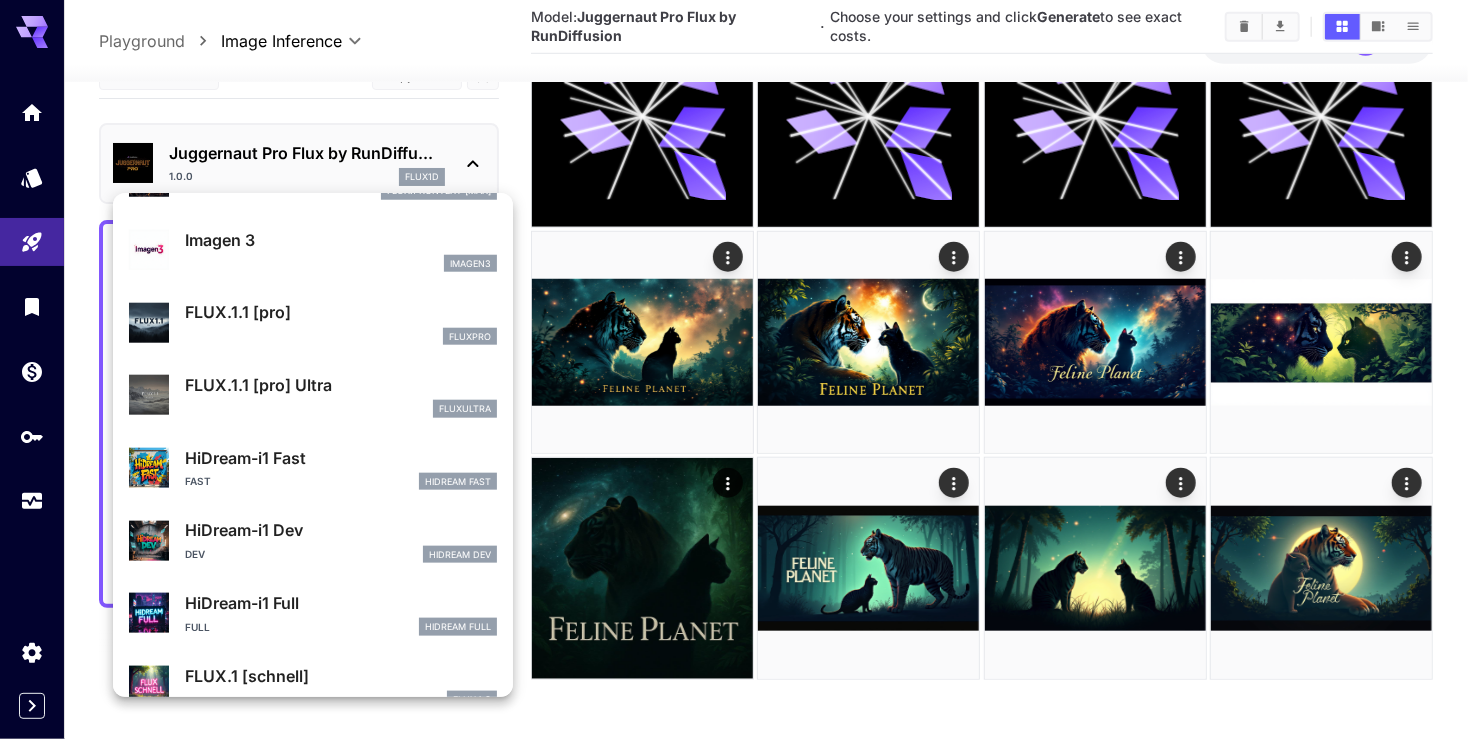 scroll, scrollTop: 1002, scrollLeft: 0, axis: vertical 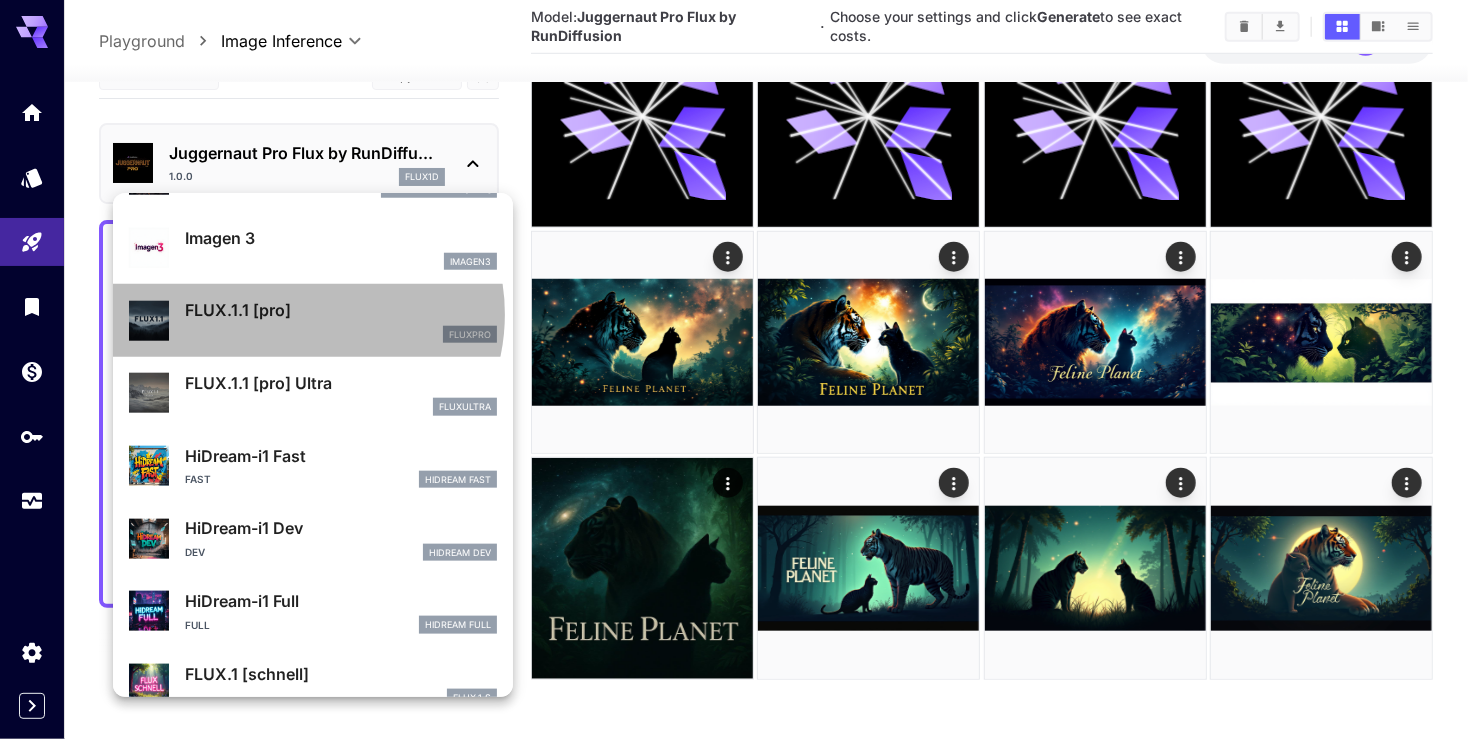 click on "FLUX.1.1 [pro]" at bounding box center [341, 310] 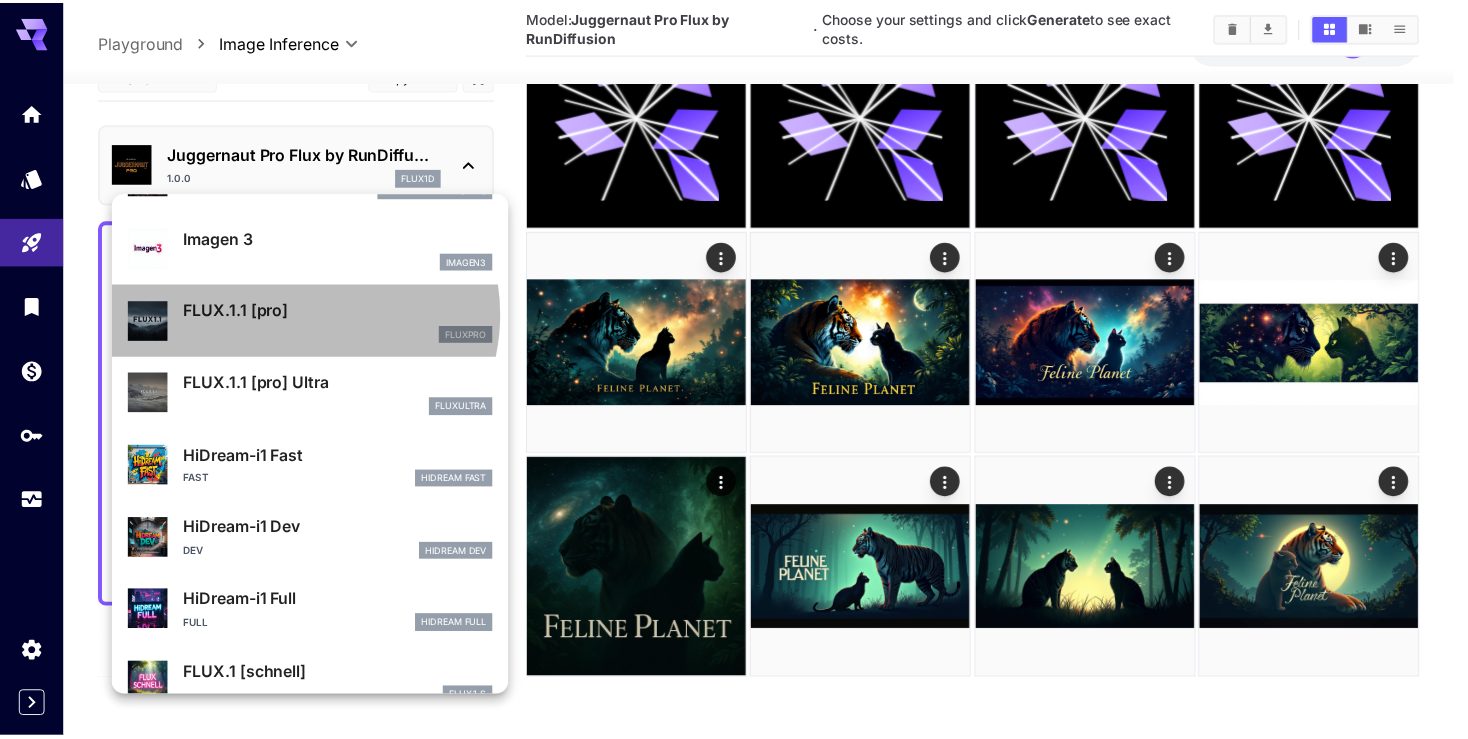 scroll, scrollTop: 609, scrollLeft: 0, axis: vertical 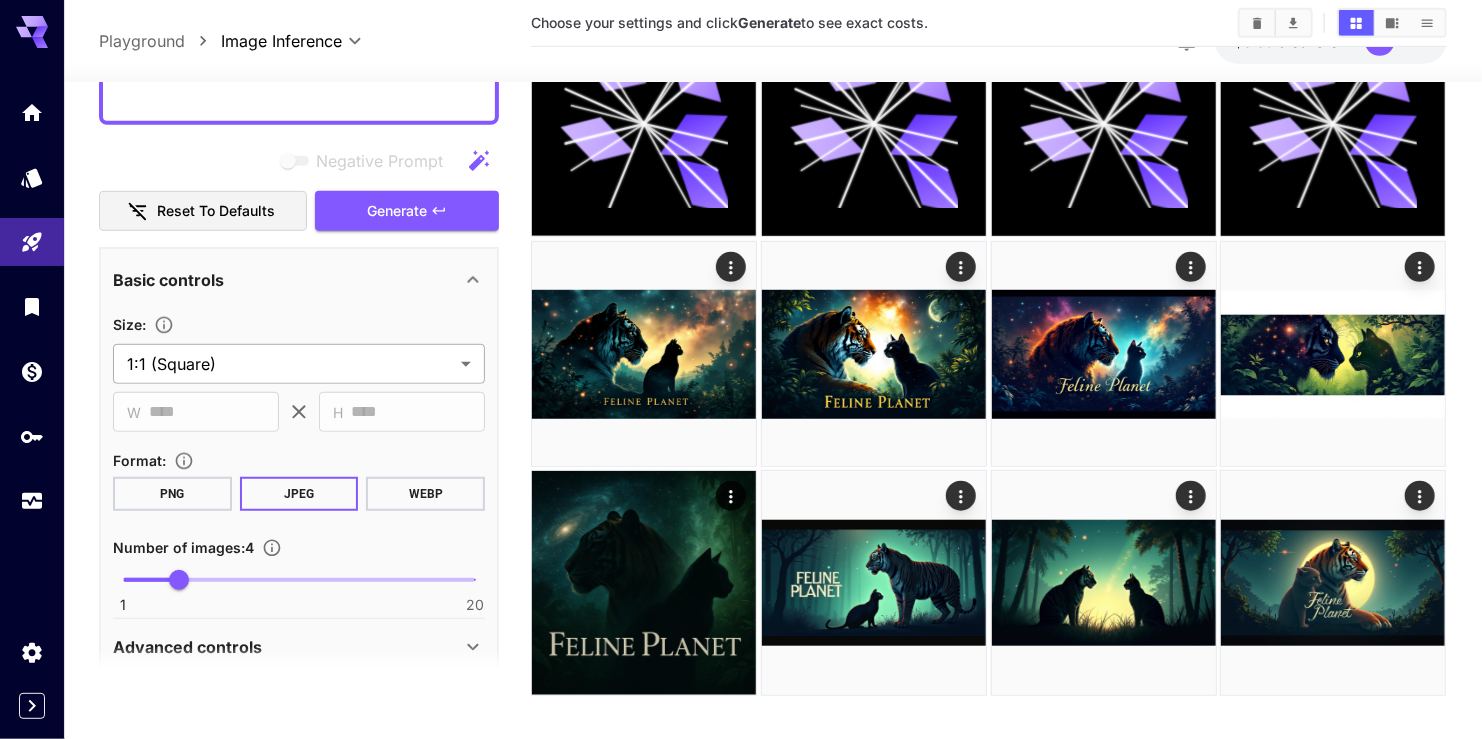 click on "**********" at bounding box center [741, 74] 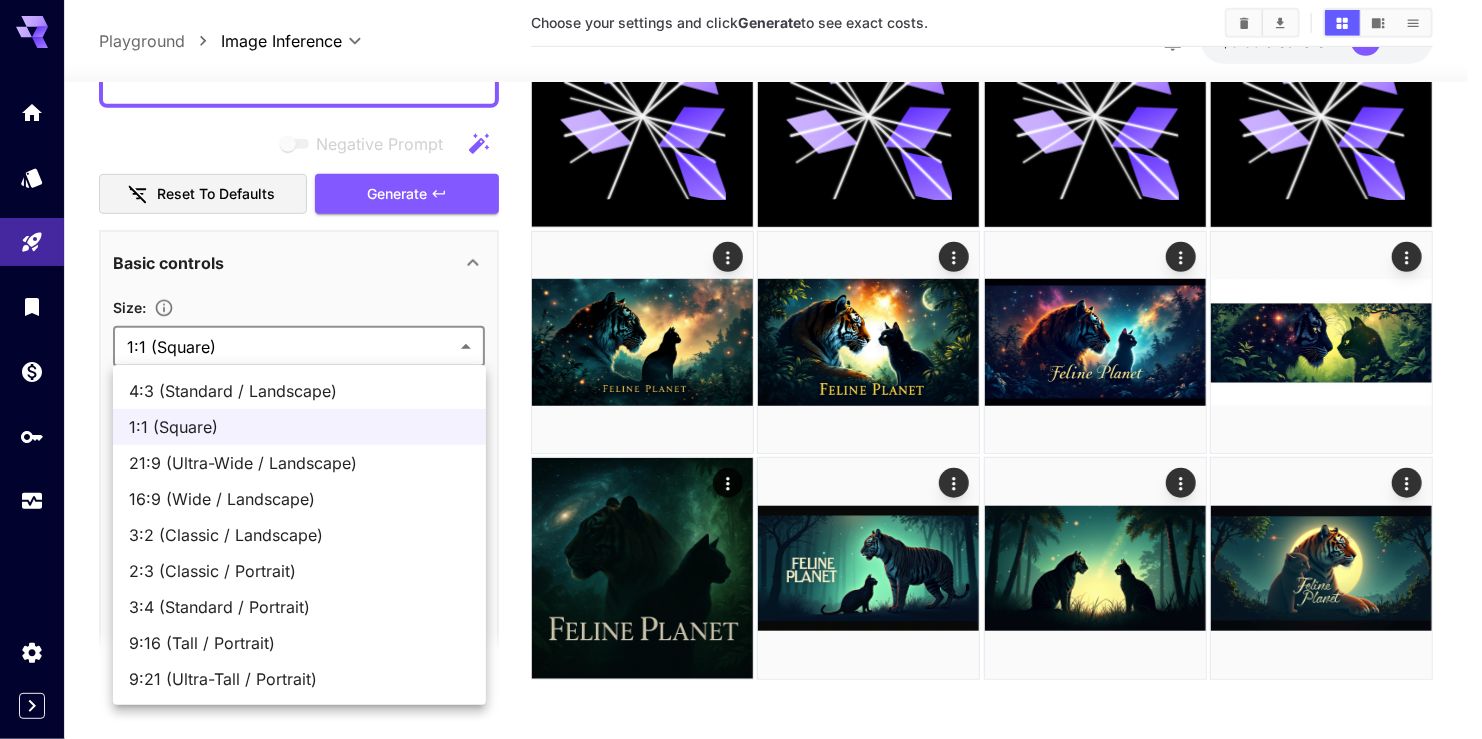 click on "16:9 (Wide / Landscape)" at bounding box center [299, 499] 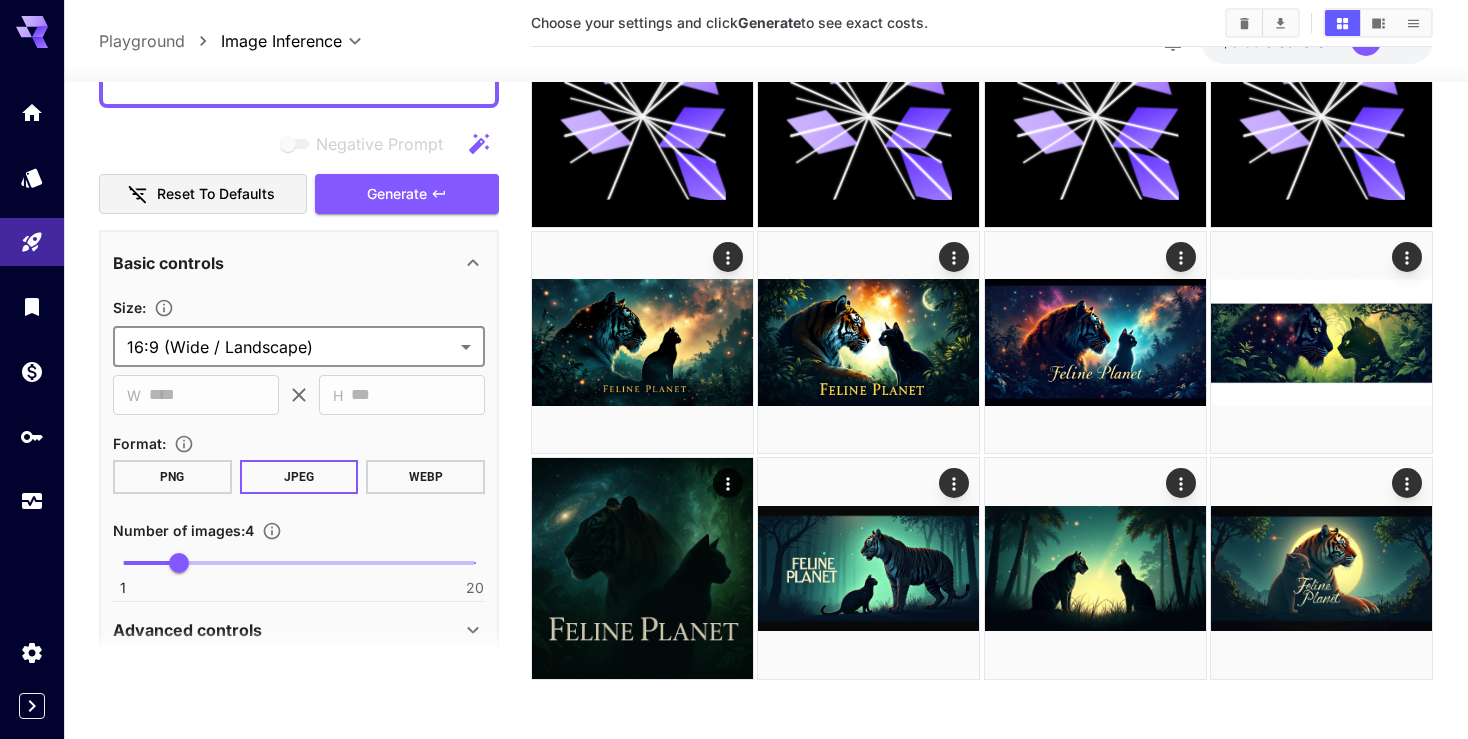 click on "PNG" at bounding box center (172, 477) 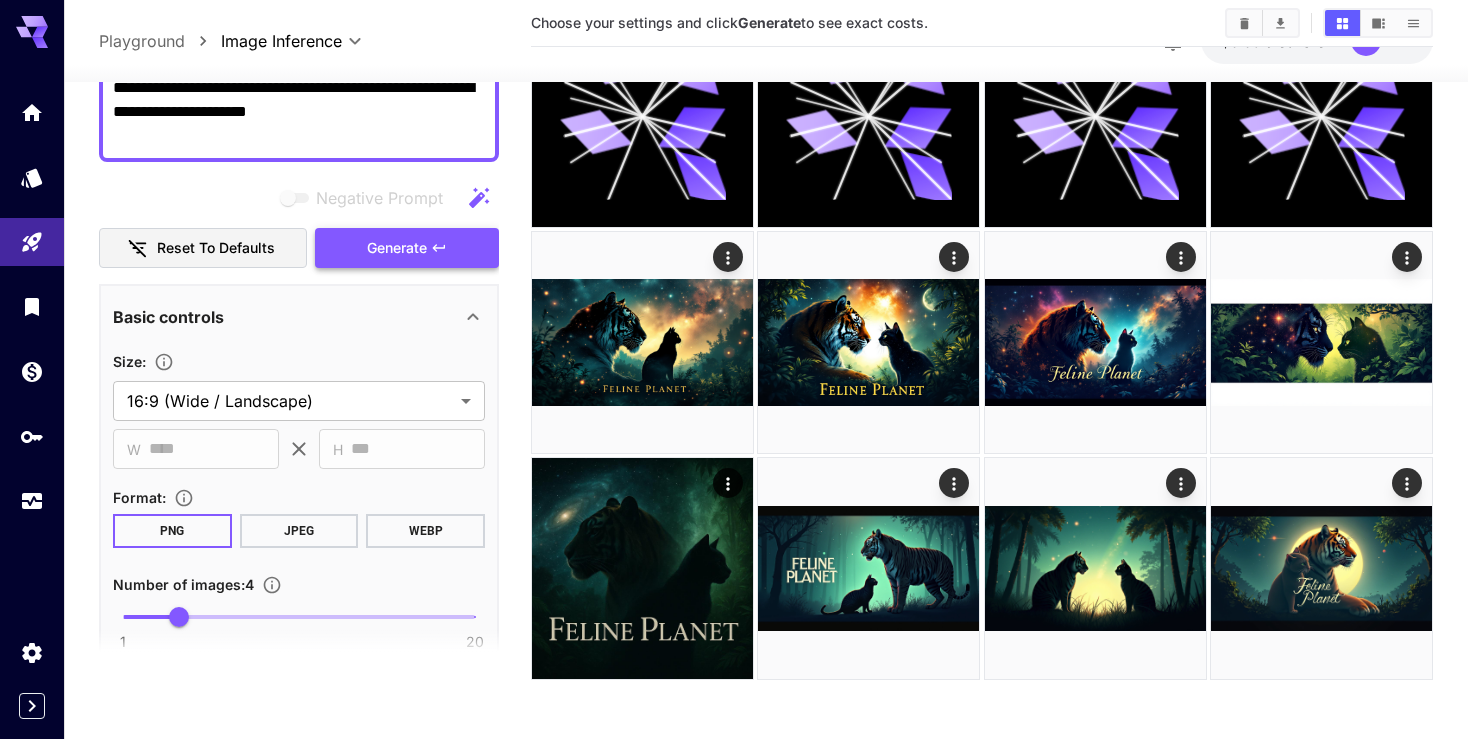 scroll, scrollTop: 280, scrollLeft: 0, axis: vertical 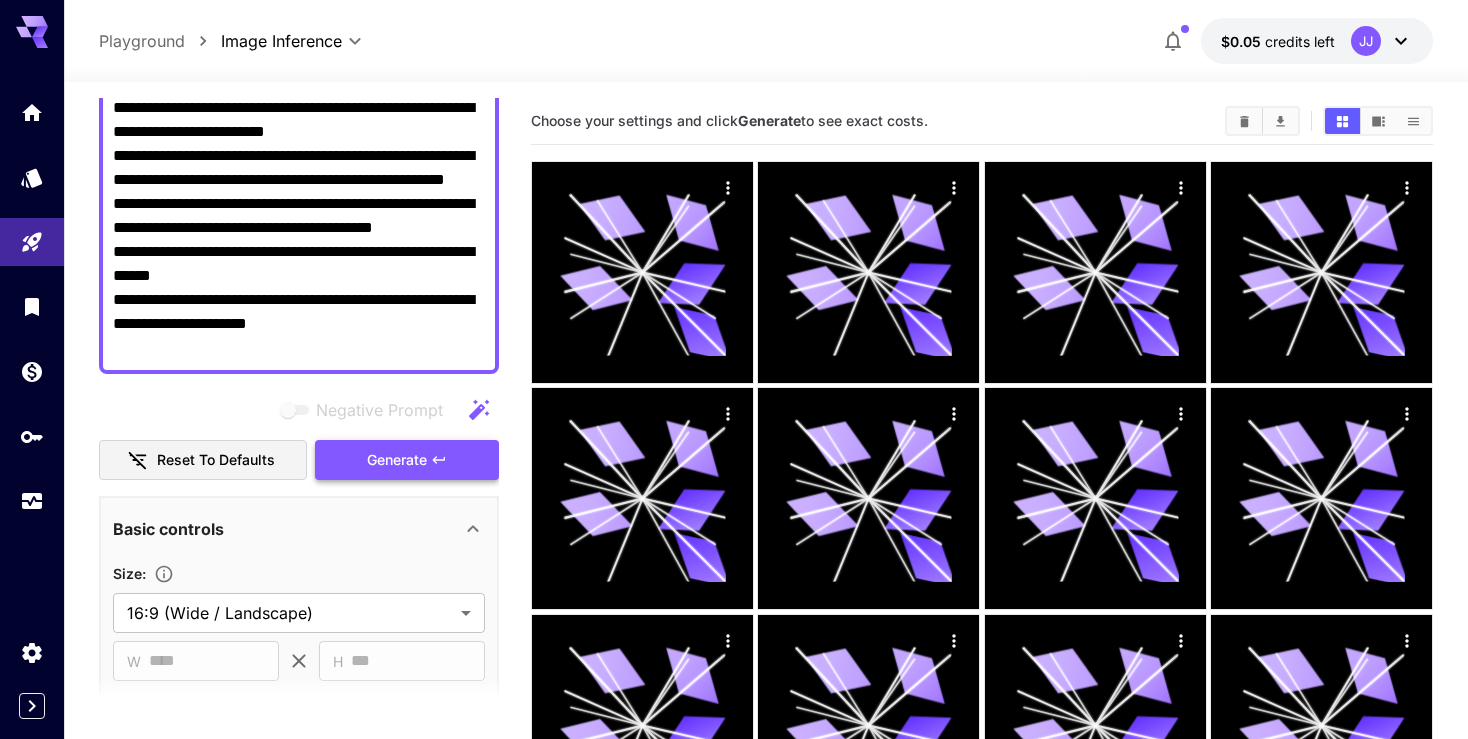 click on "Generate" at bounding box center (397, 460) 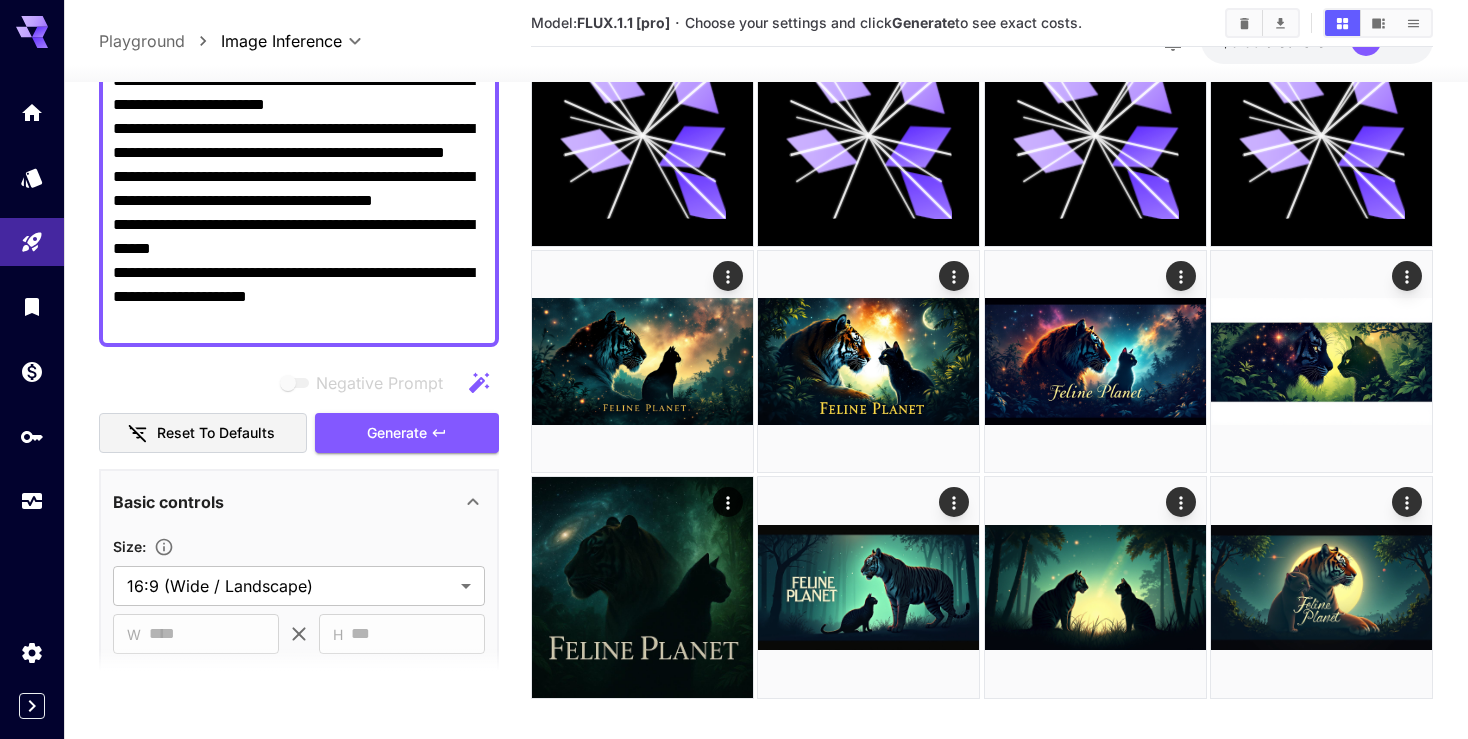scroll, scrollTop: 932, scrollLeft: 0, axis: vertical 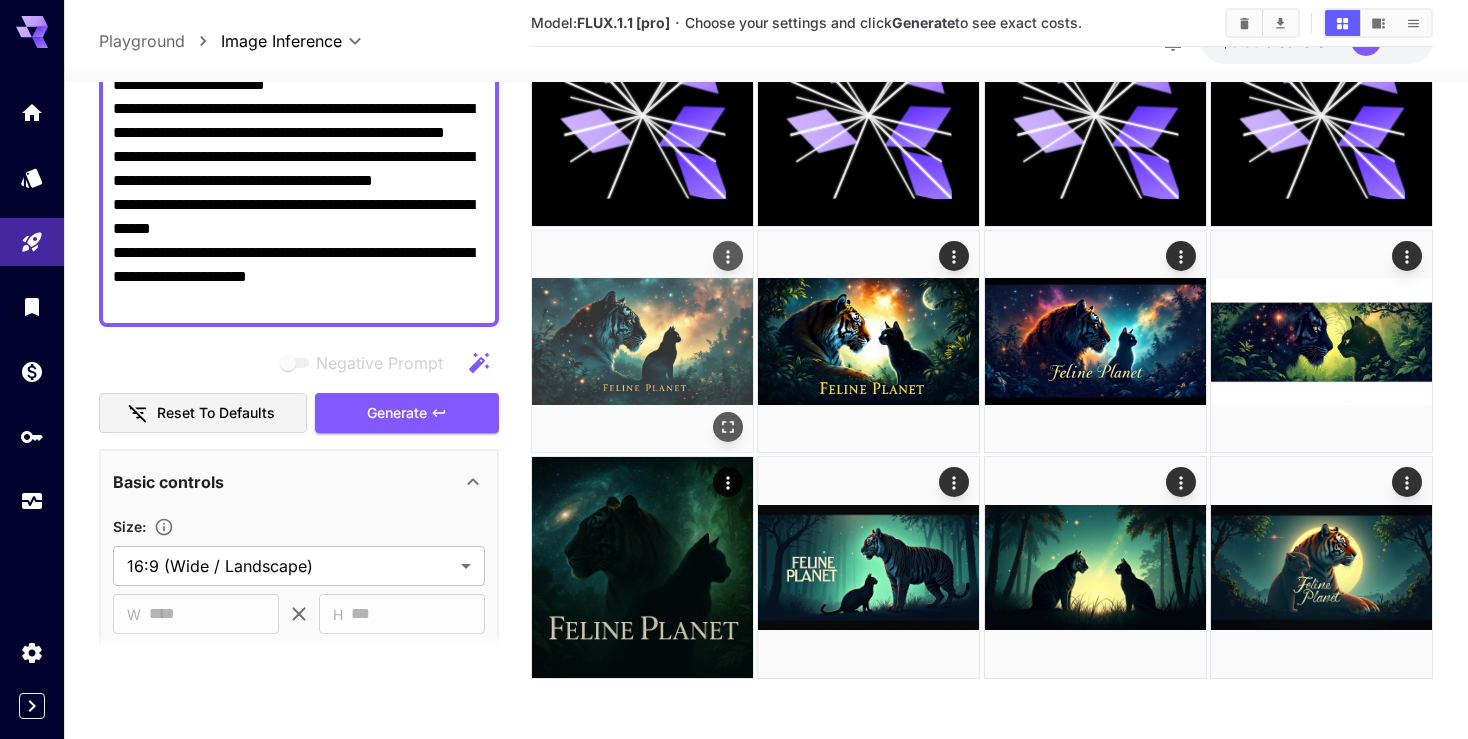 click at bounding box center [642, 341] 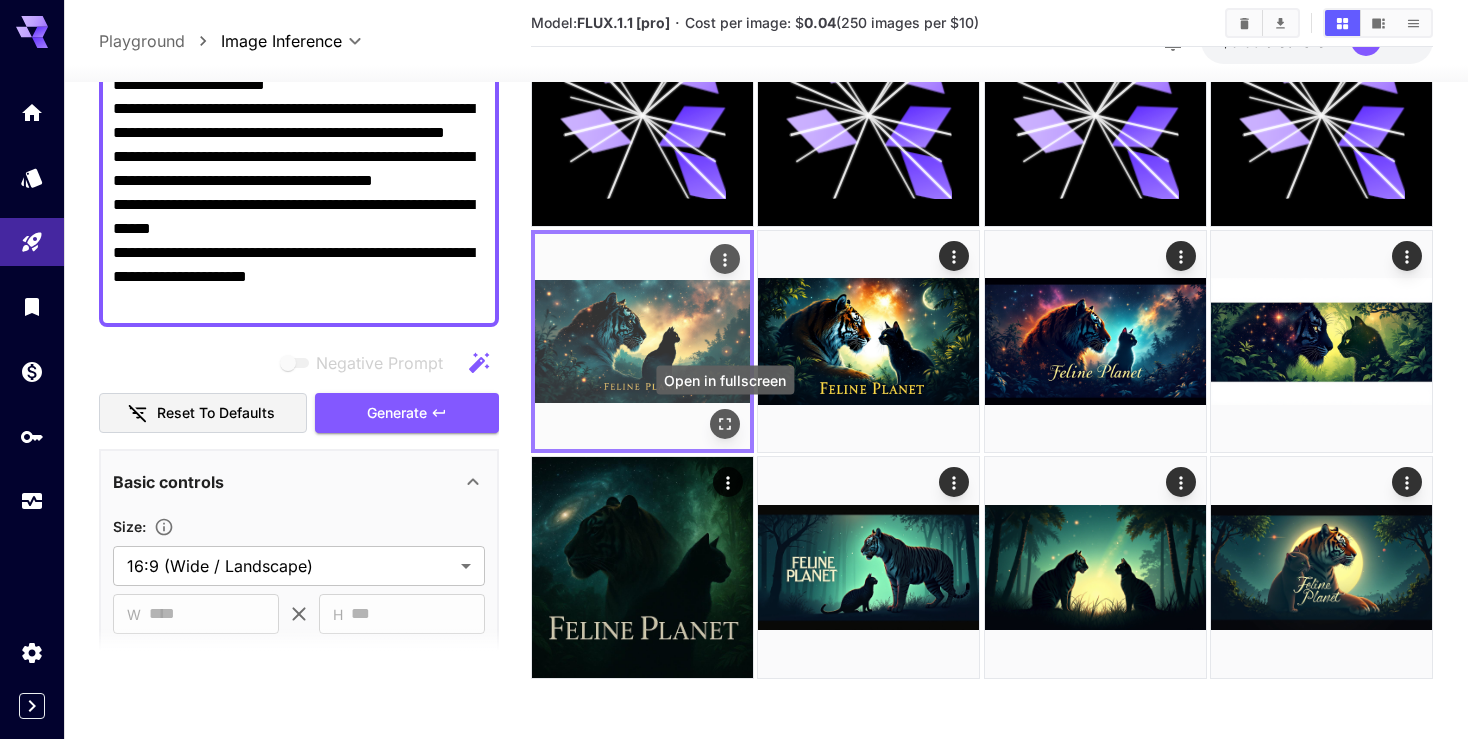 click 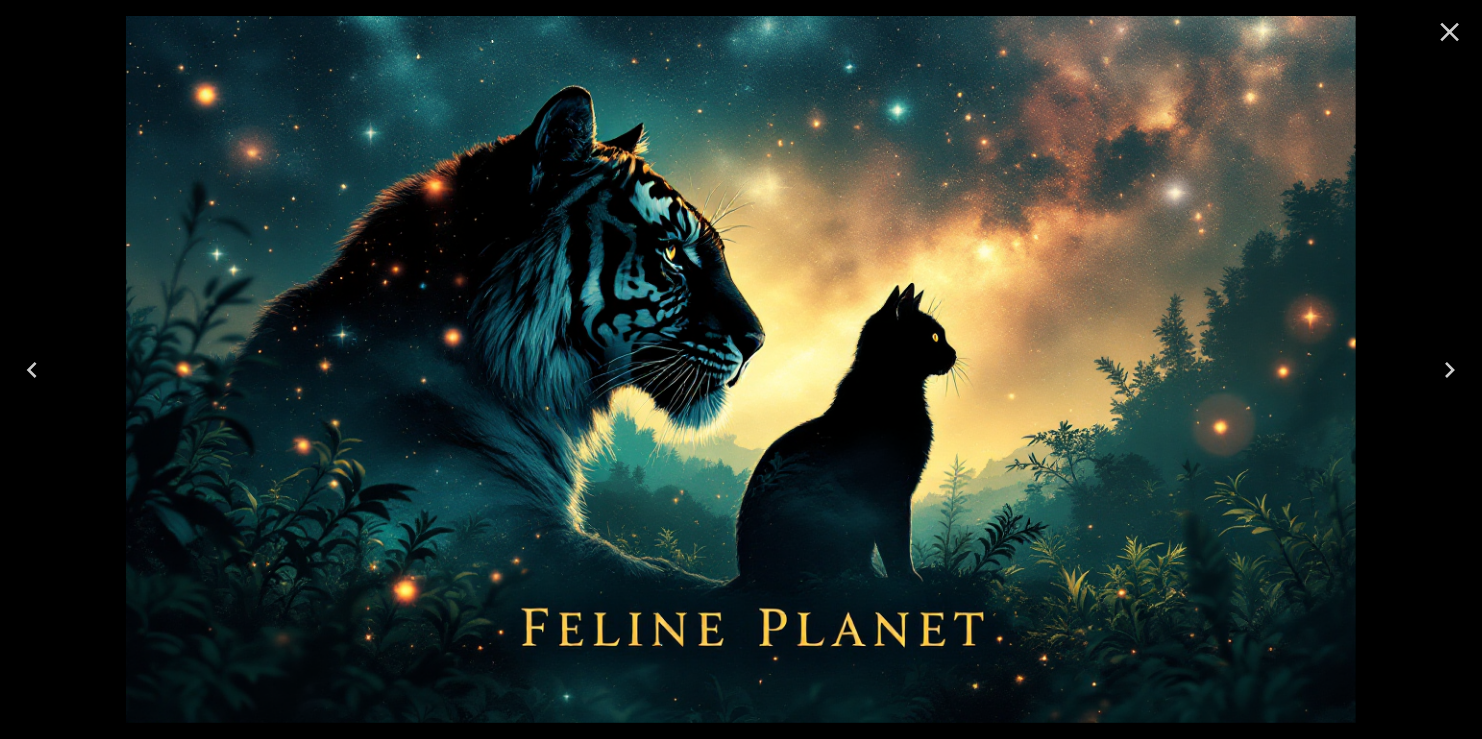 click 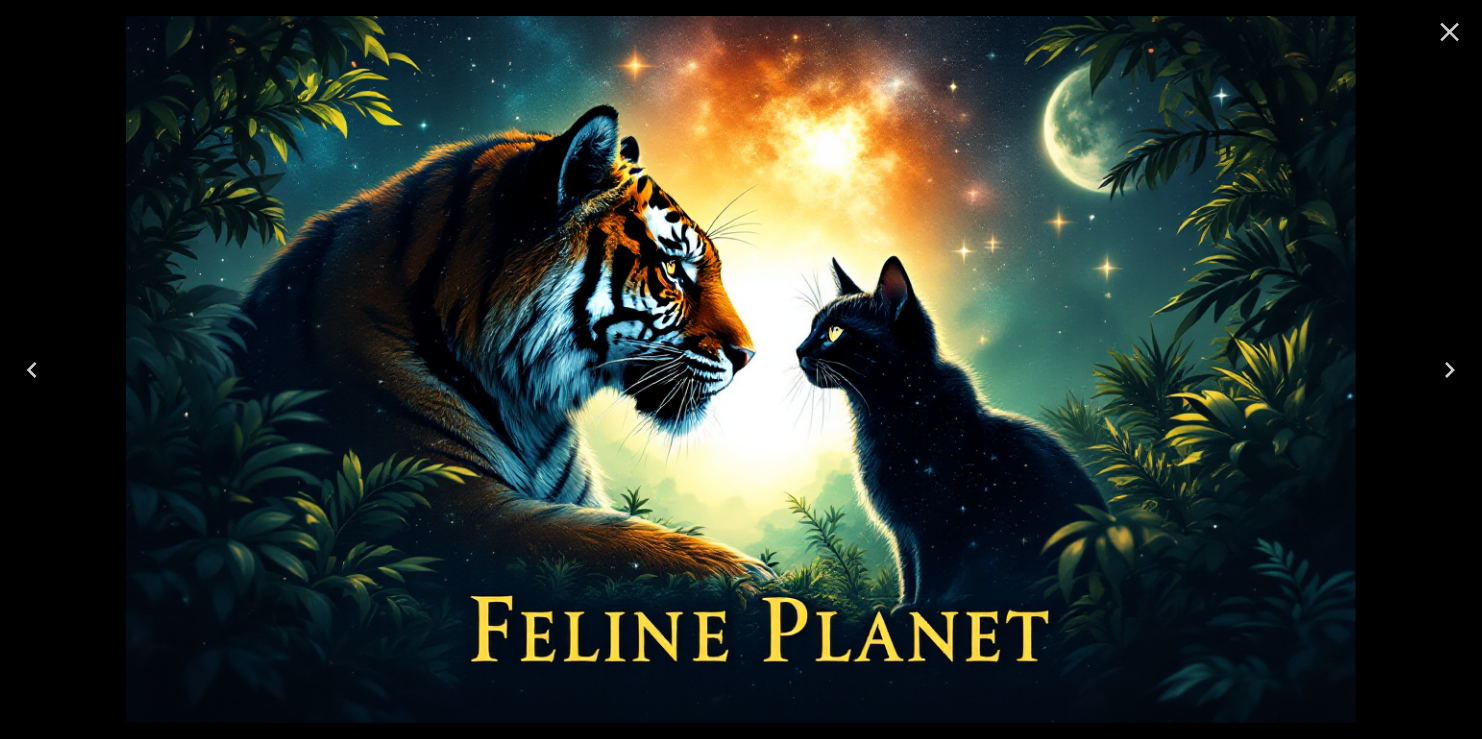 click 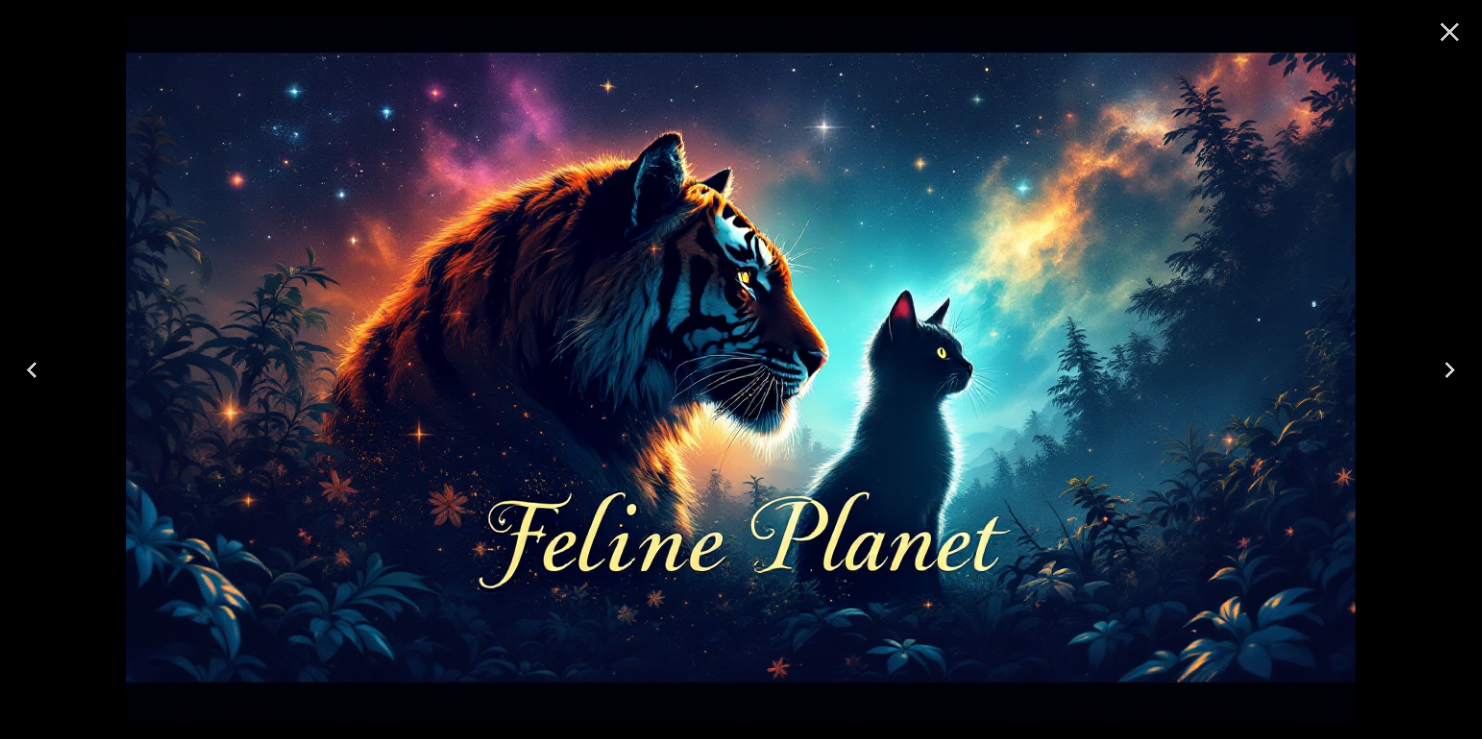 click 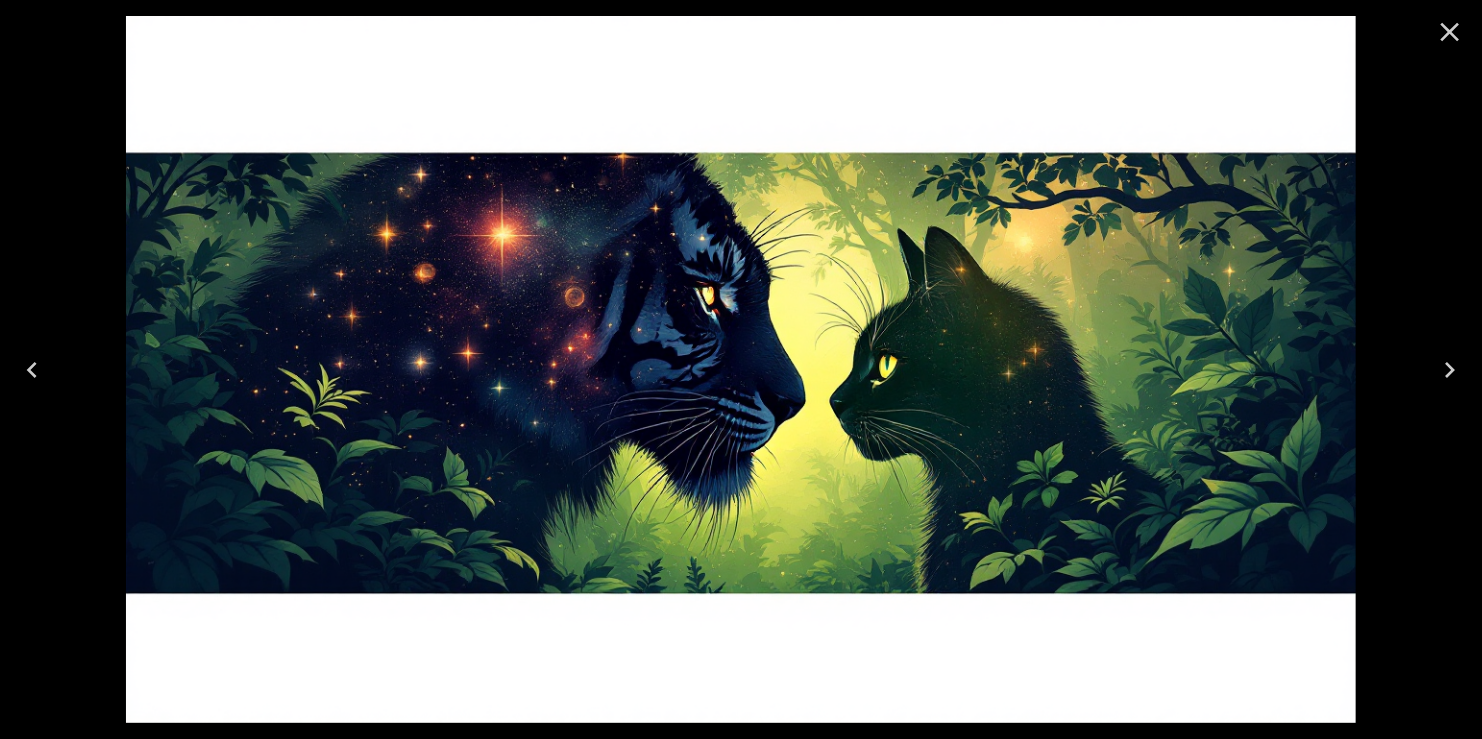 click 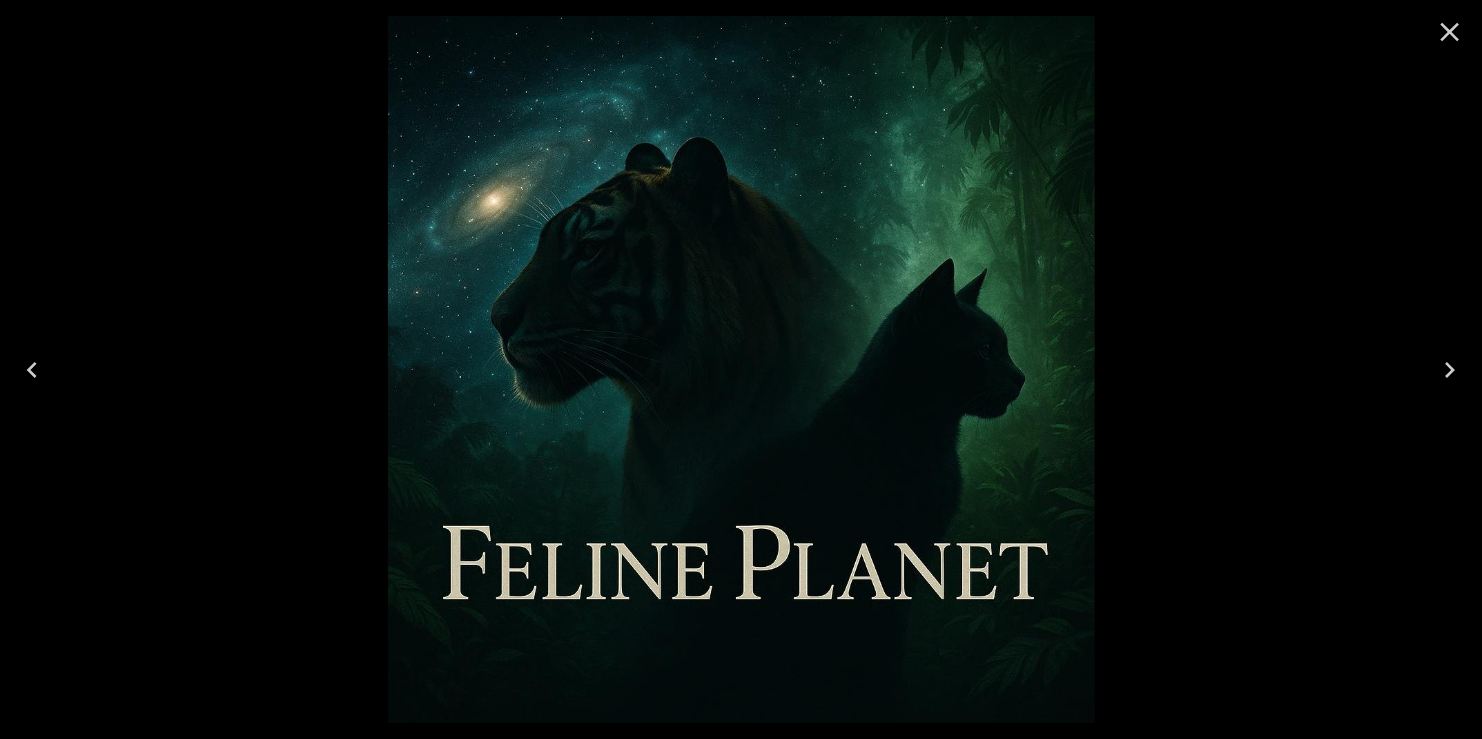 click 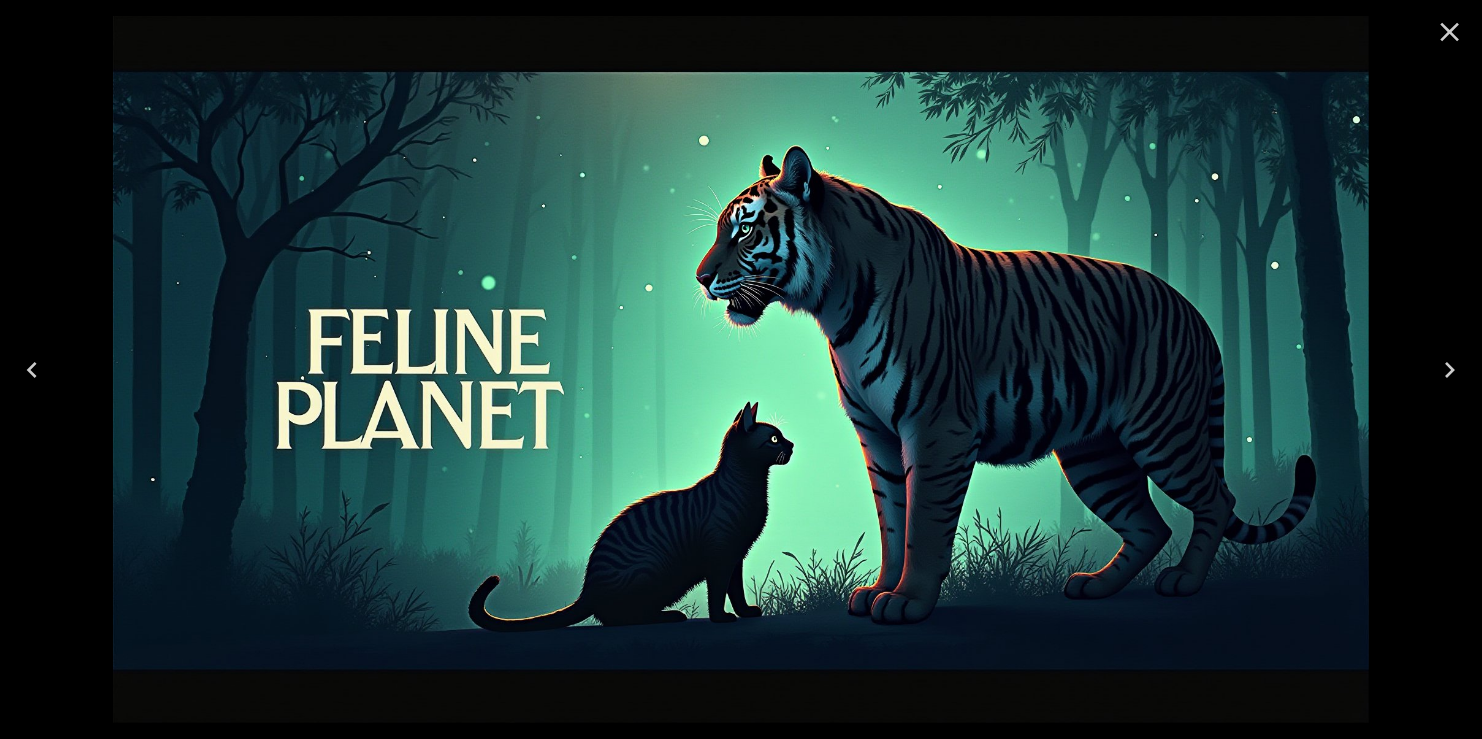 click 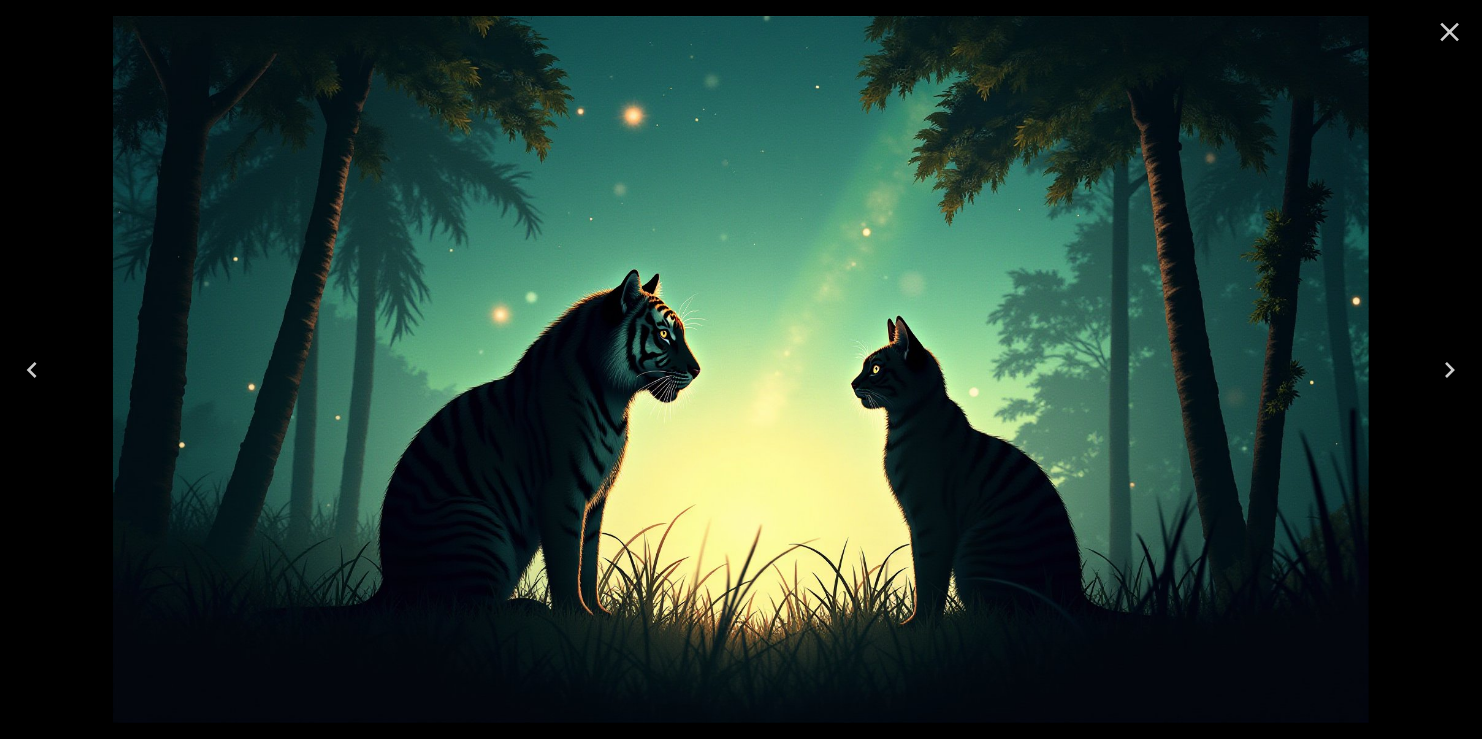 click 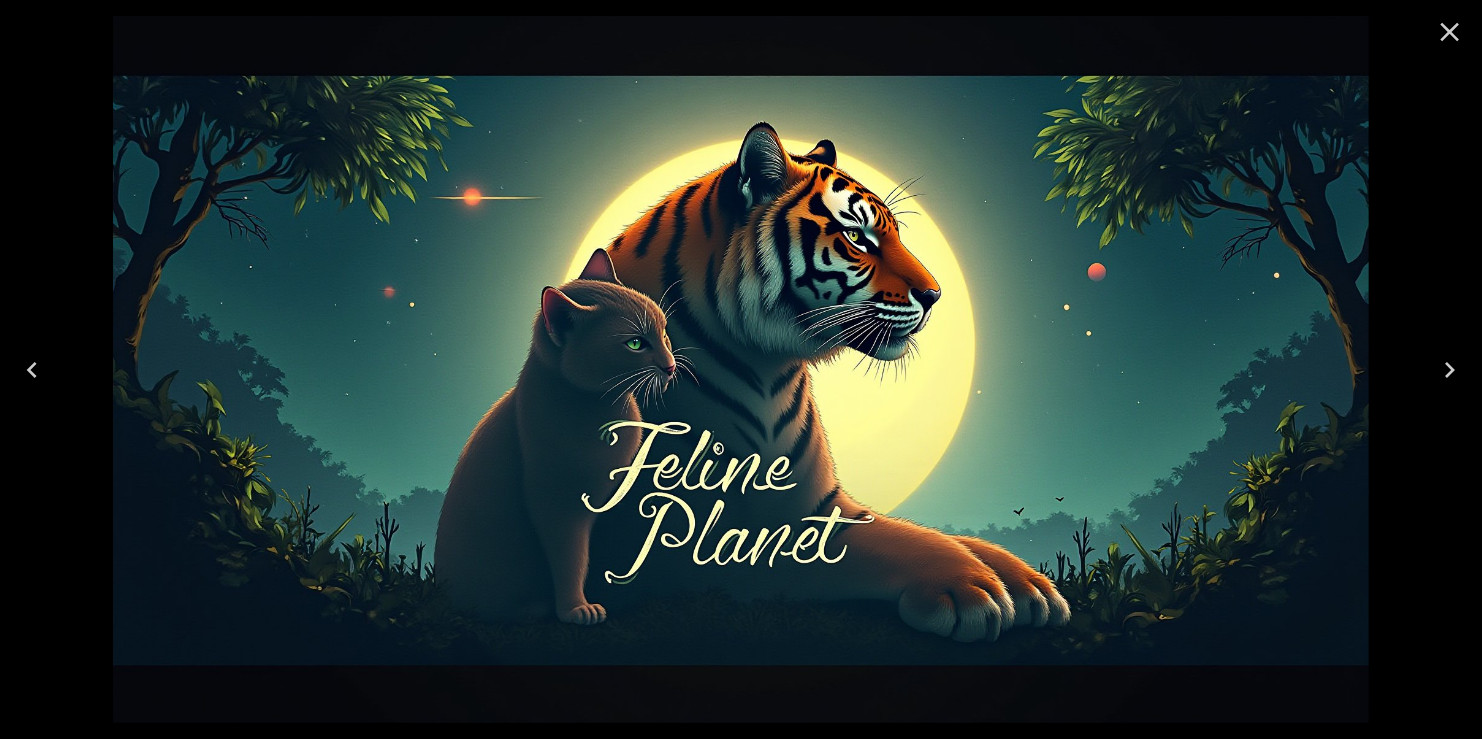 click 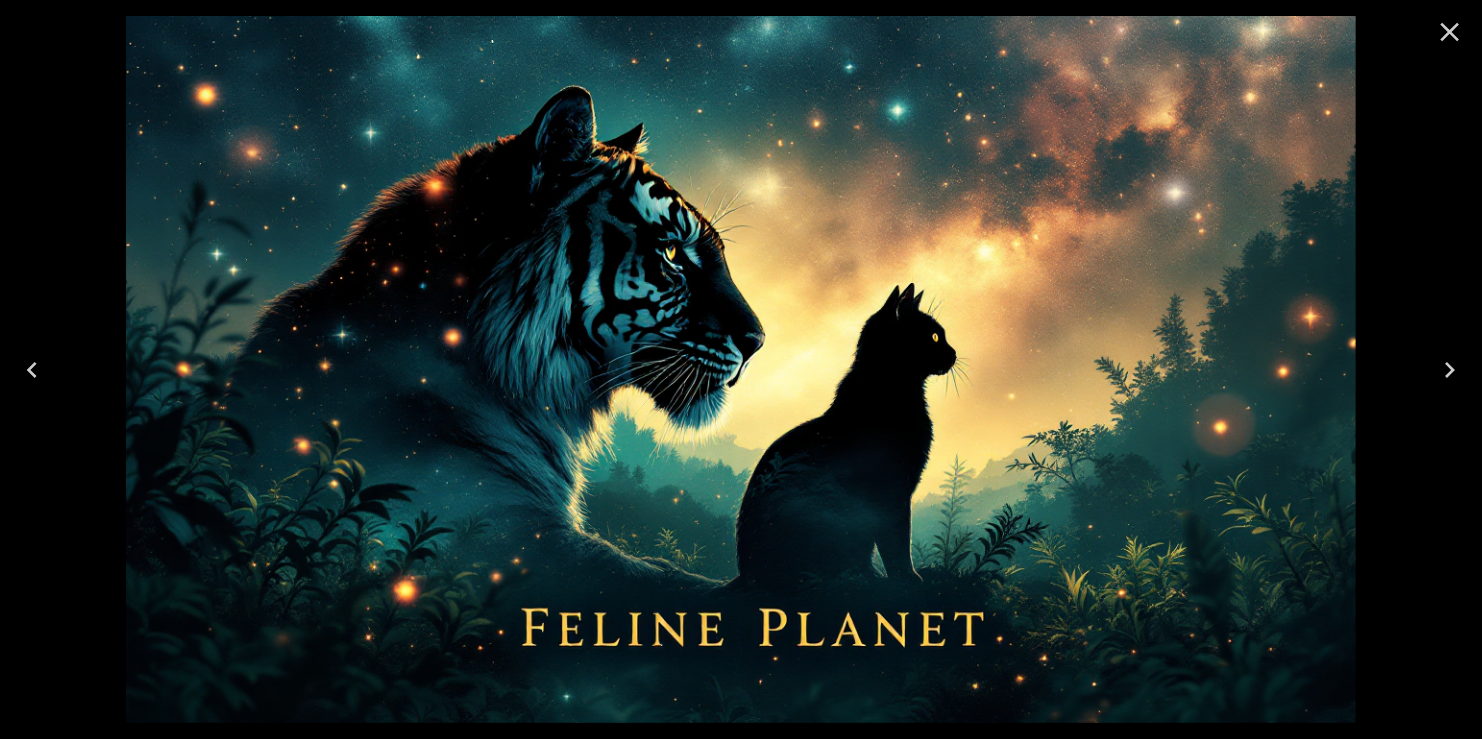 click 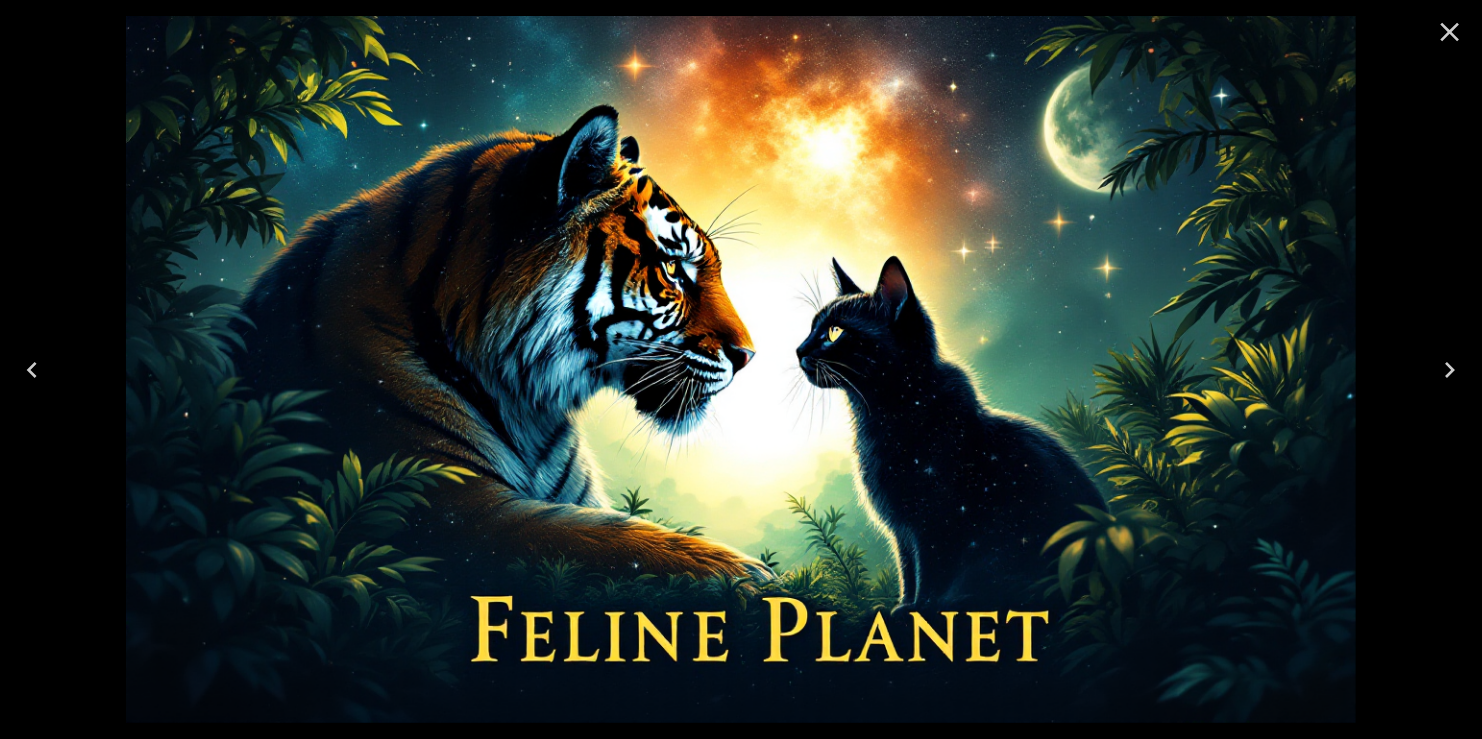 click 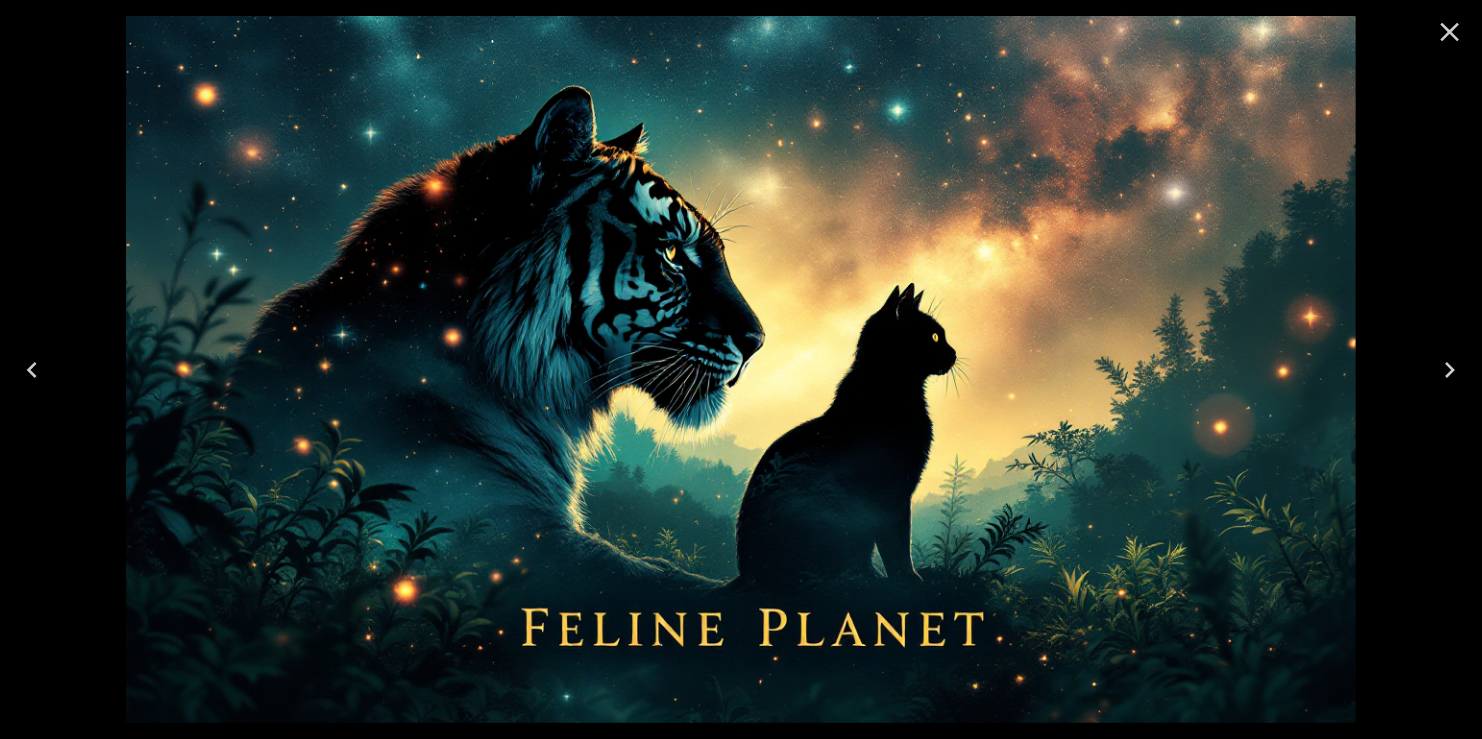 click 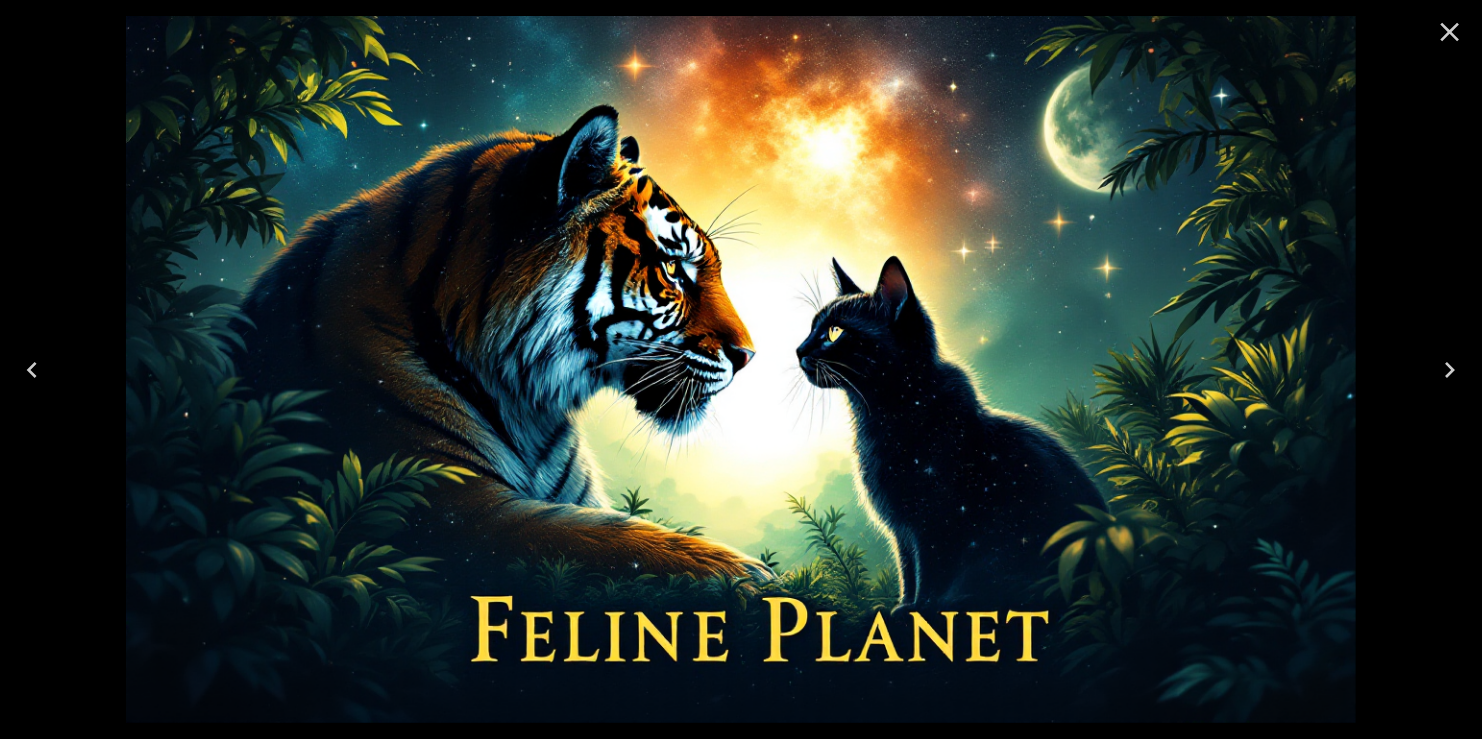 click 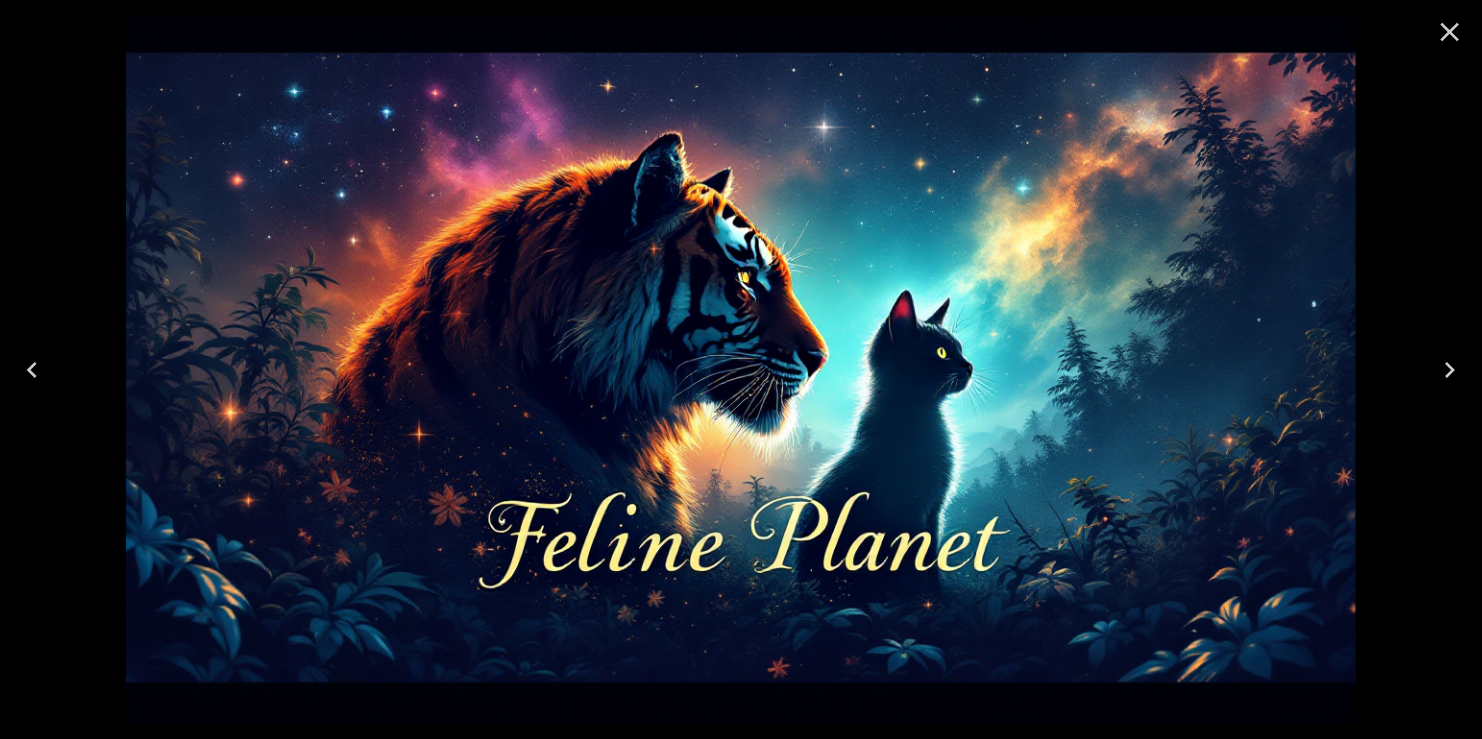click 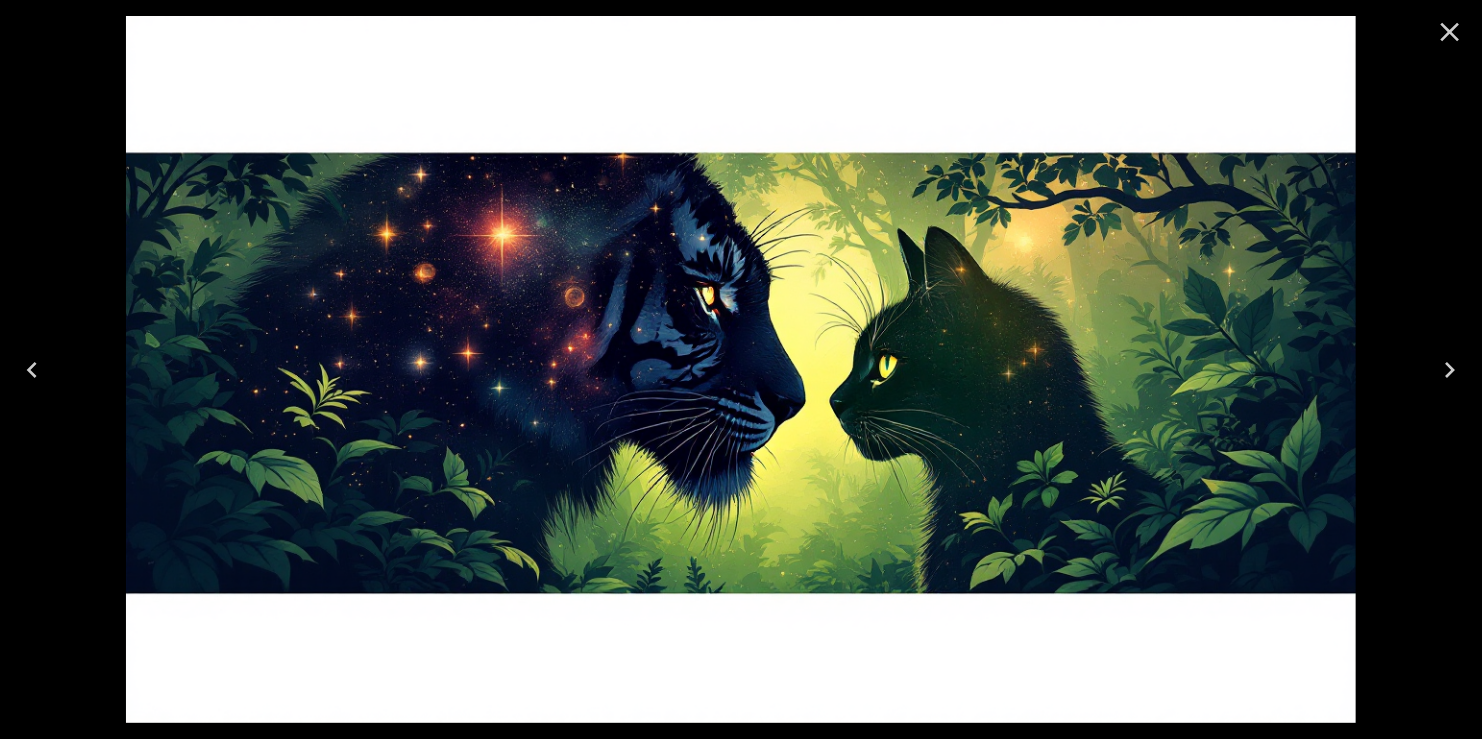 click 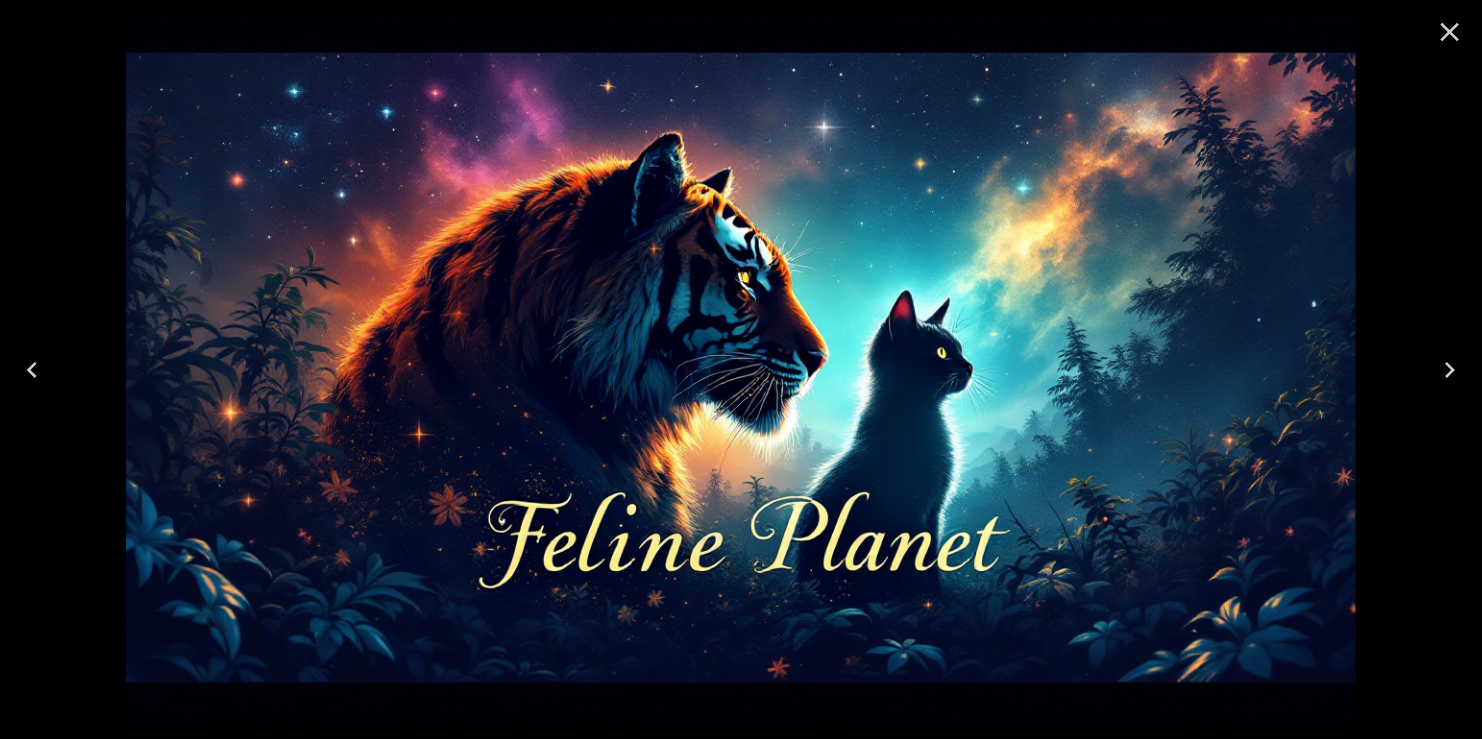 click 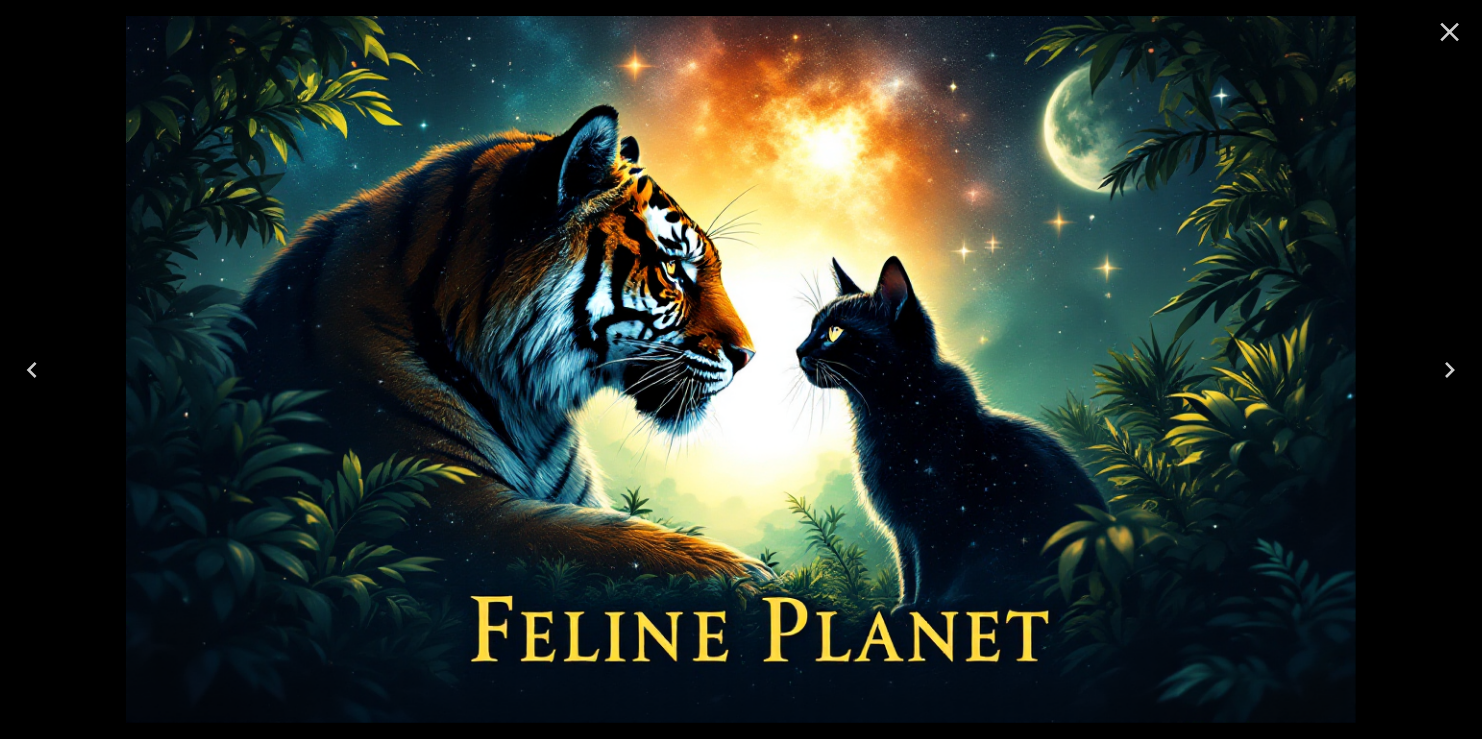click 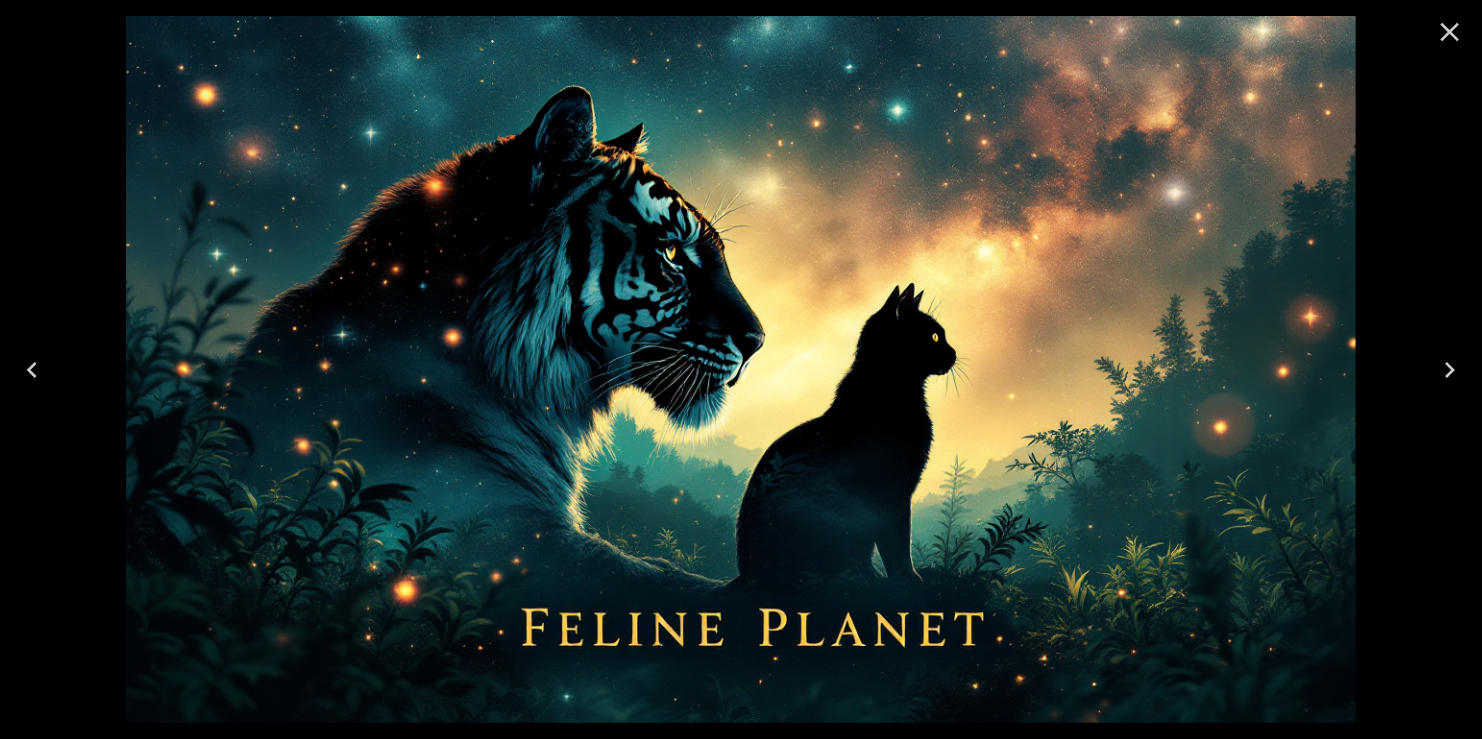 click 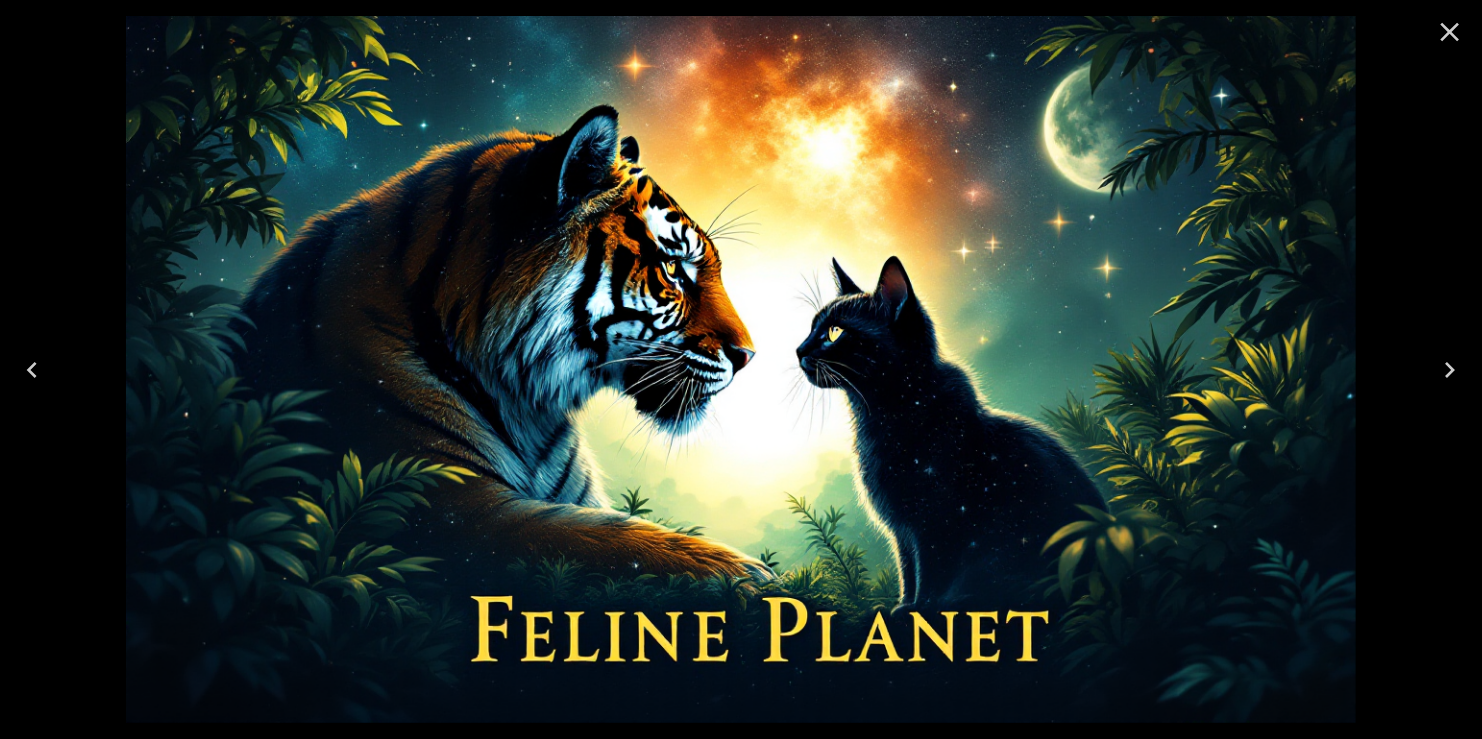 click 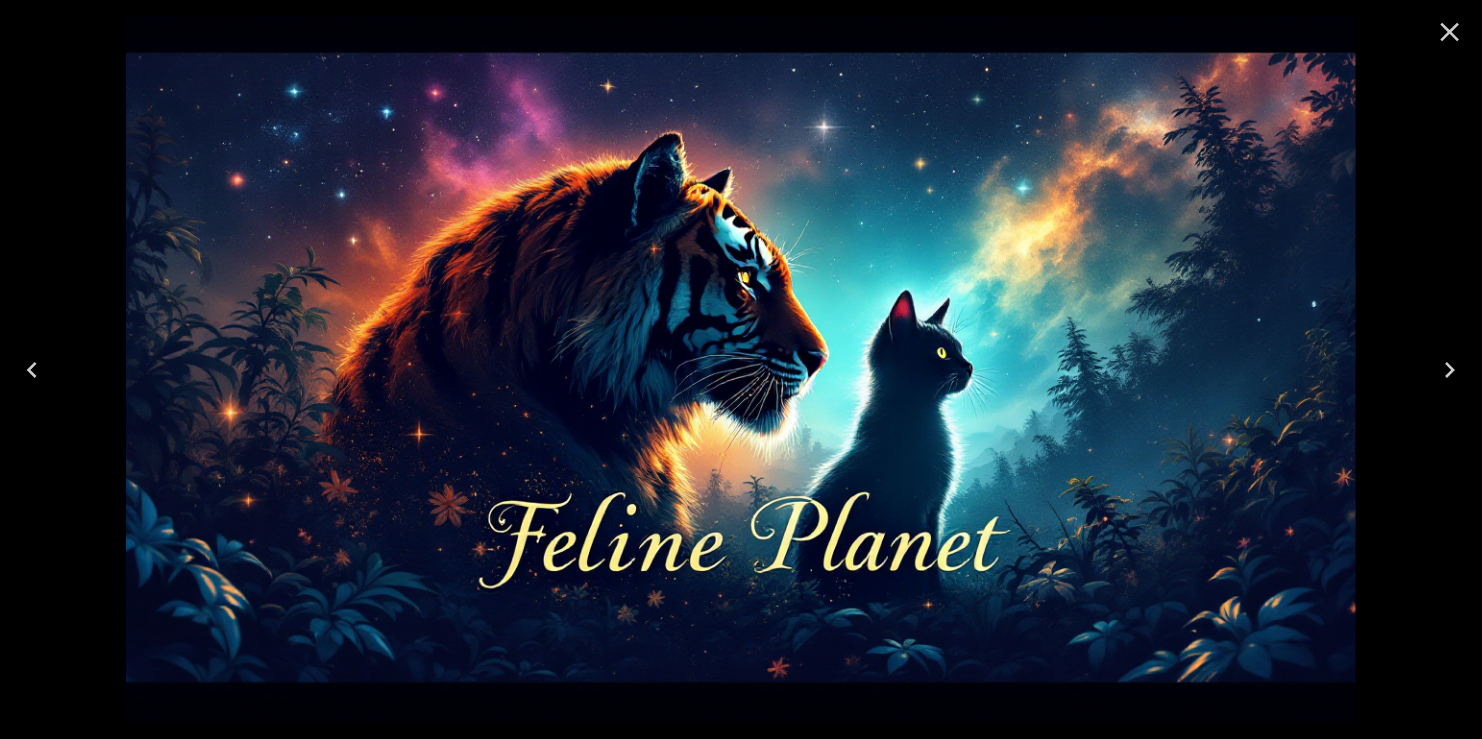 click 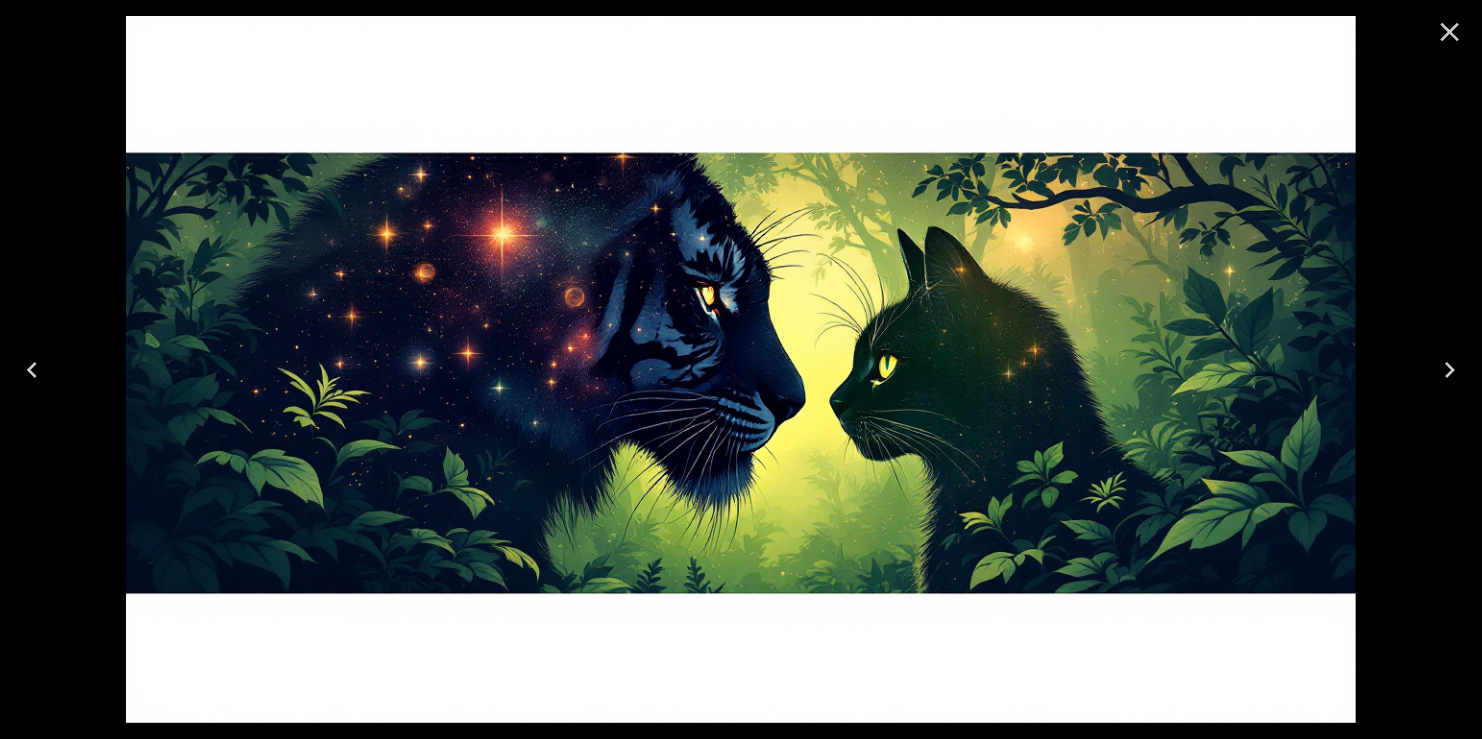 click 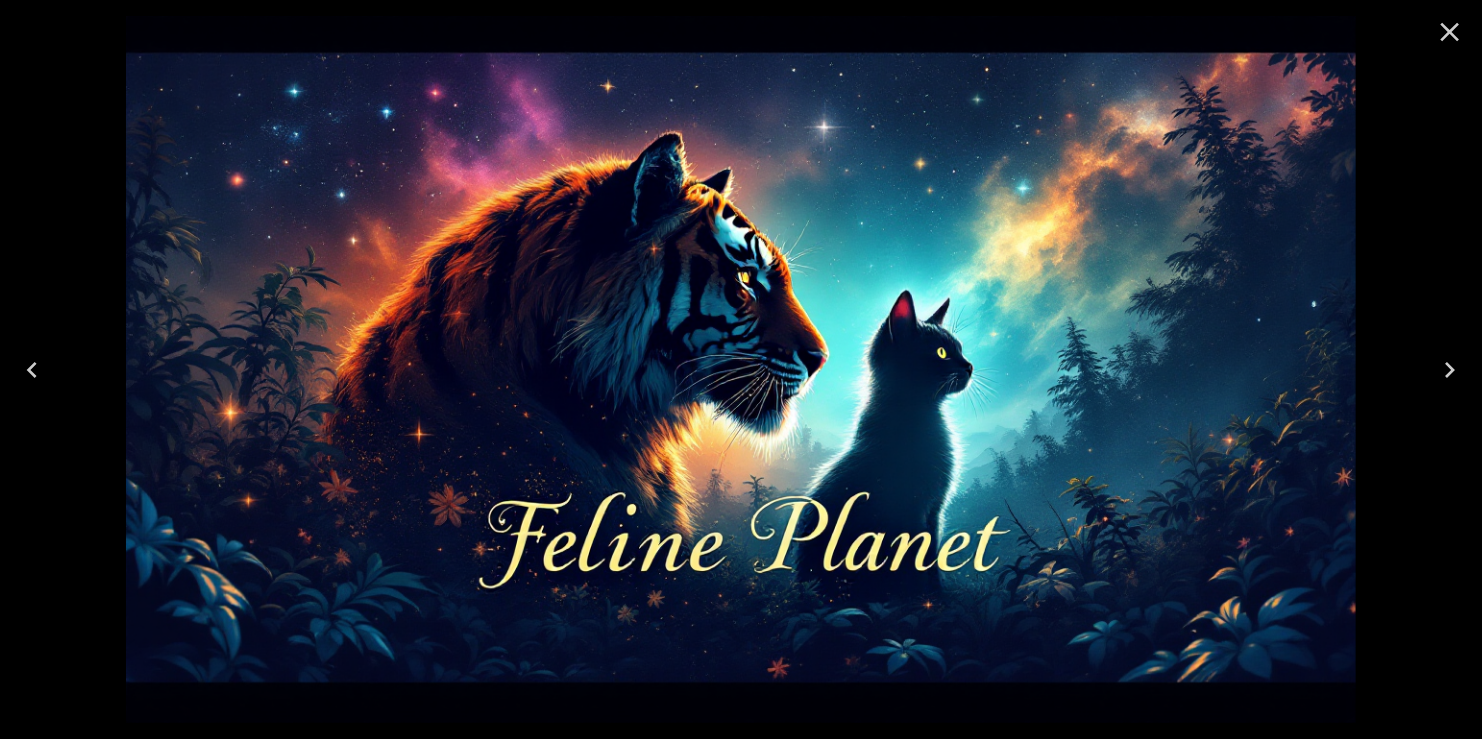 click 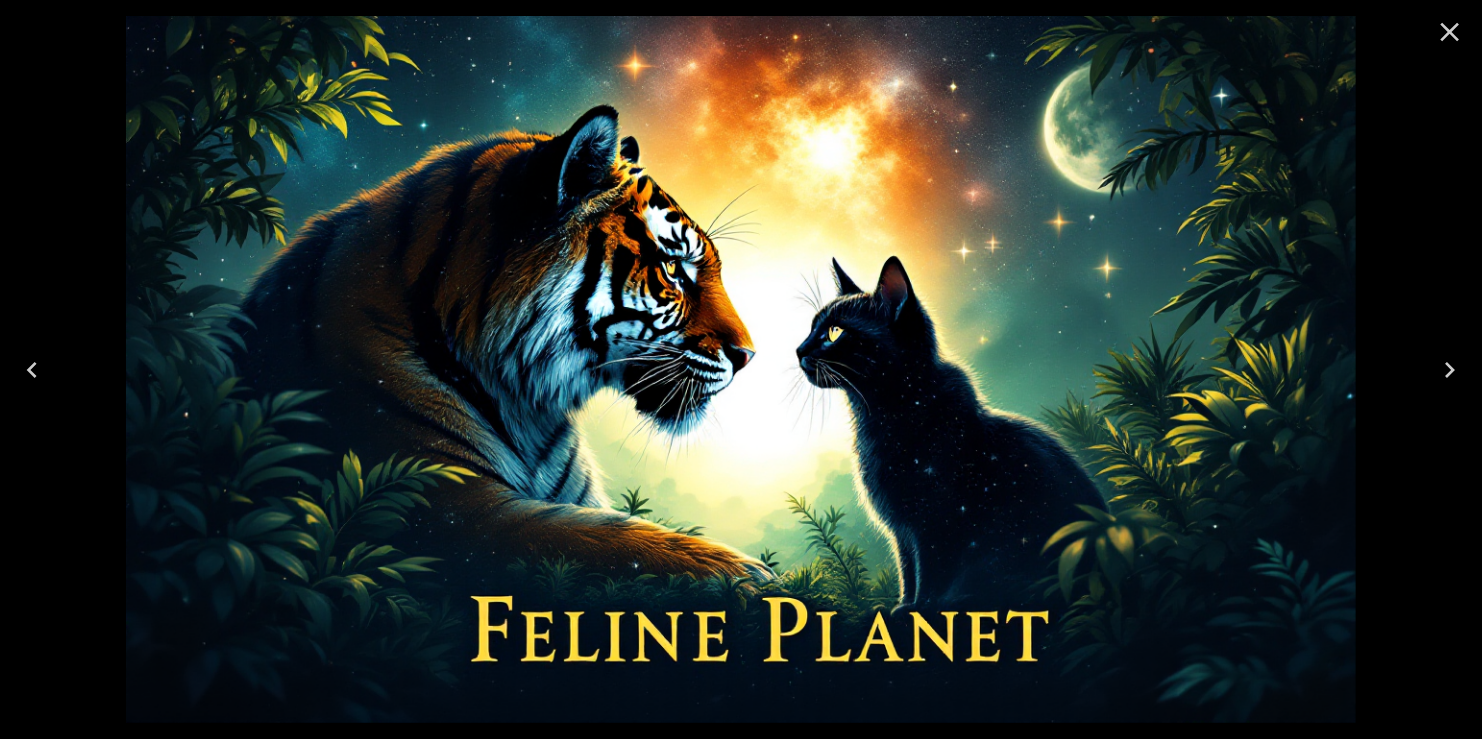 click 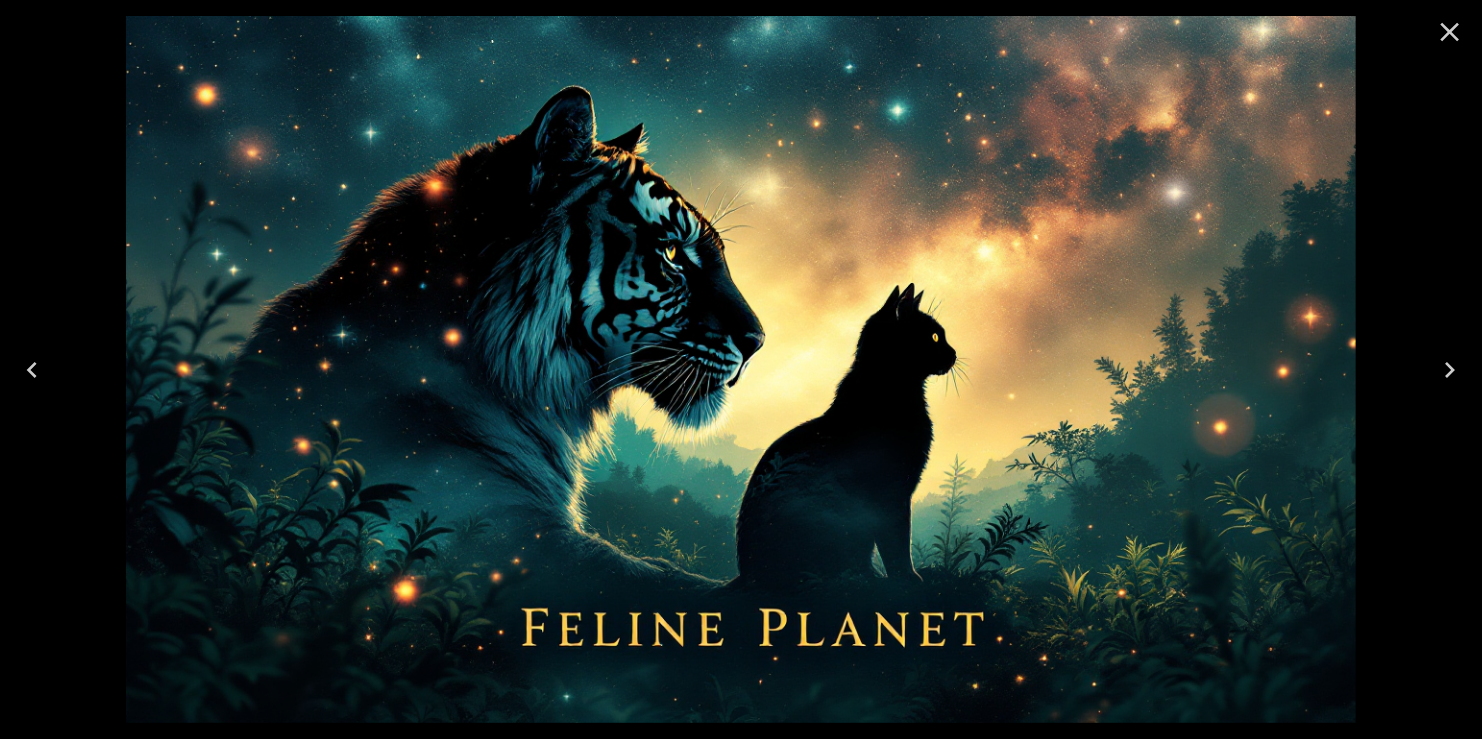 click 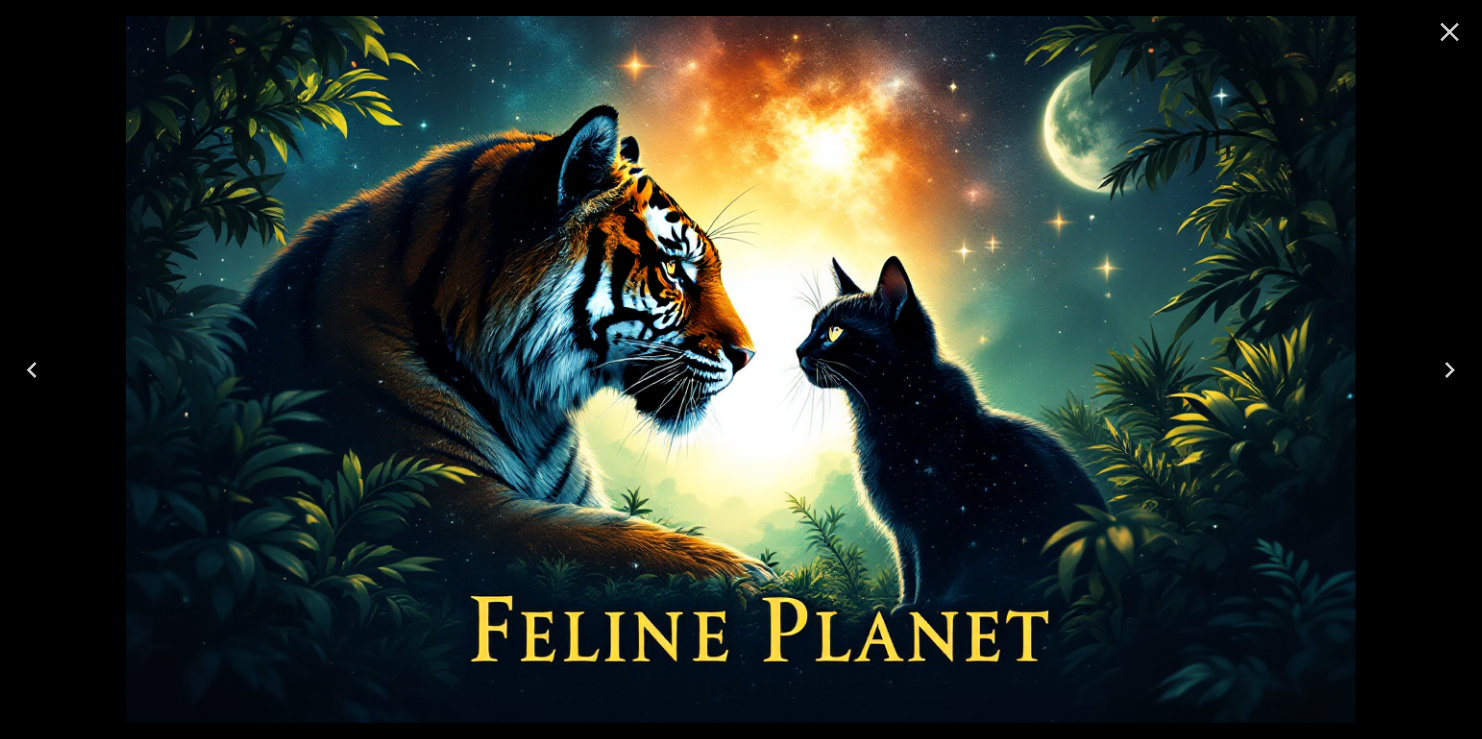 click at bounding box center [741, 369] 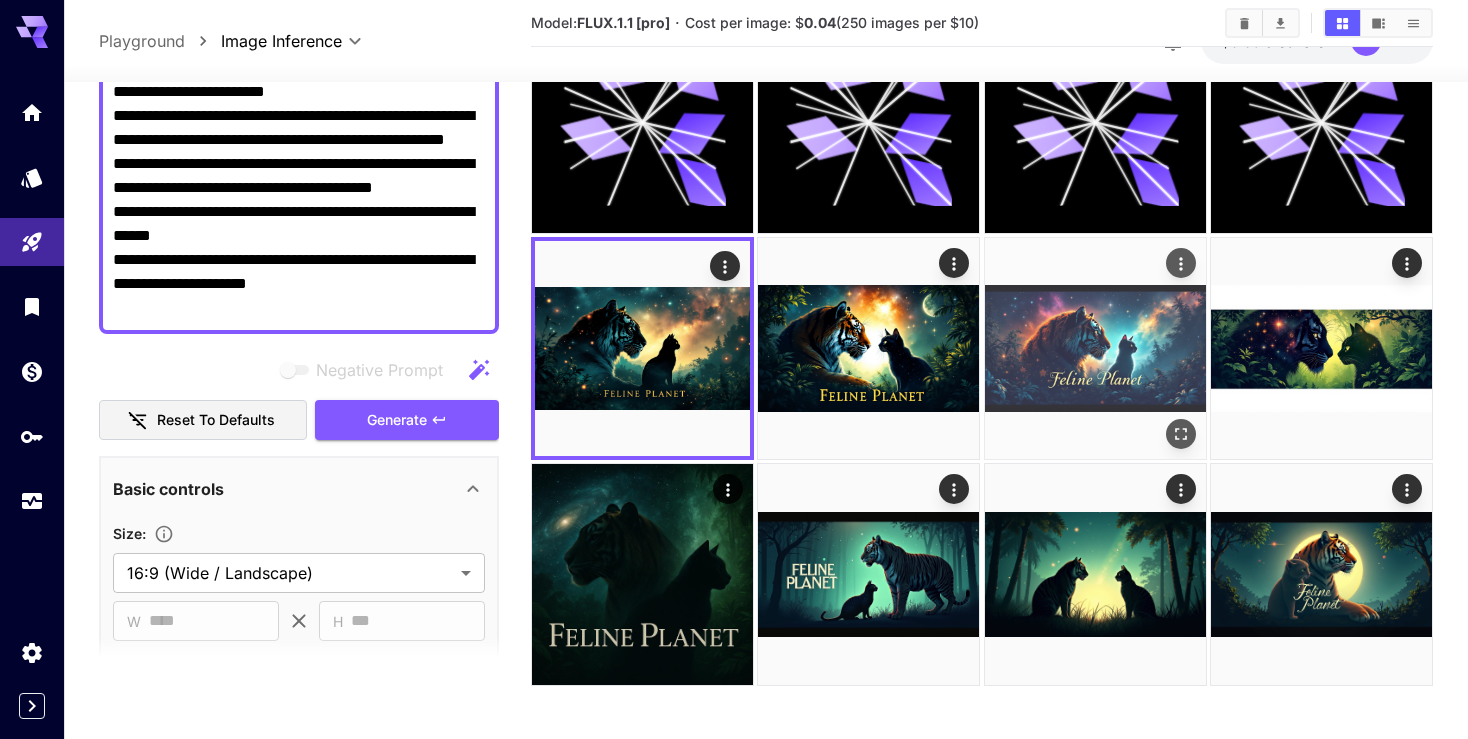 scroll, scrollTop: 932, scrollLeft: 0, axis: vertical 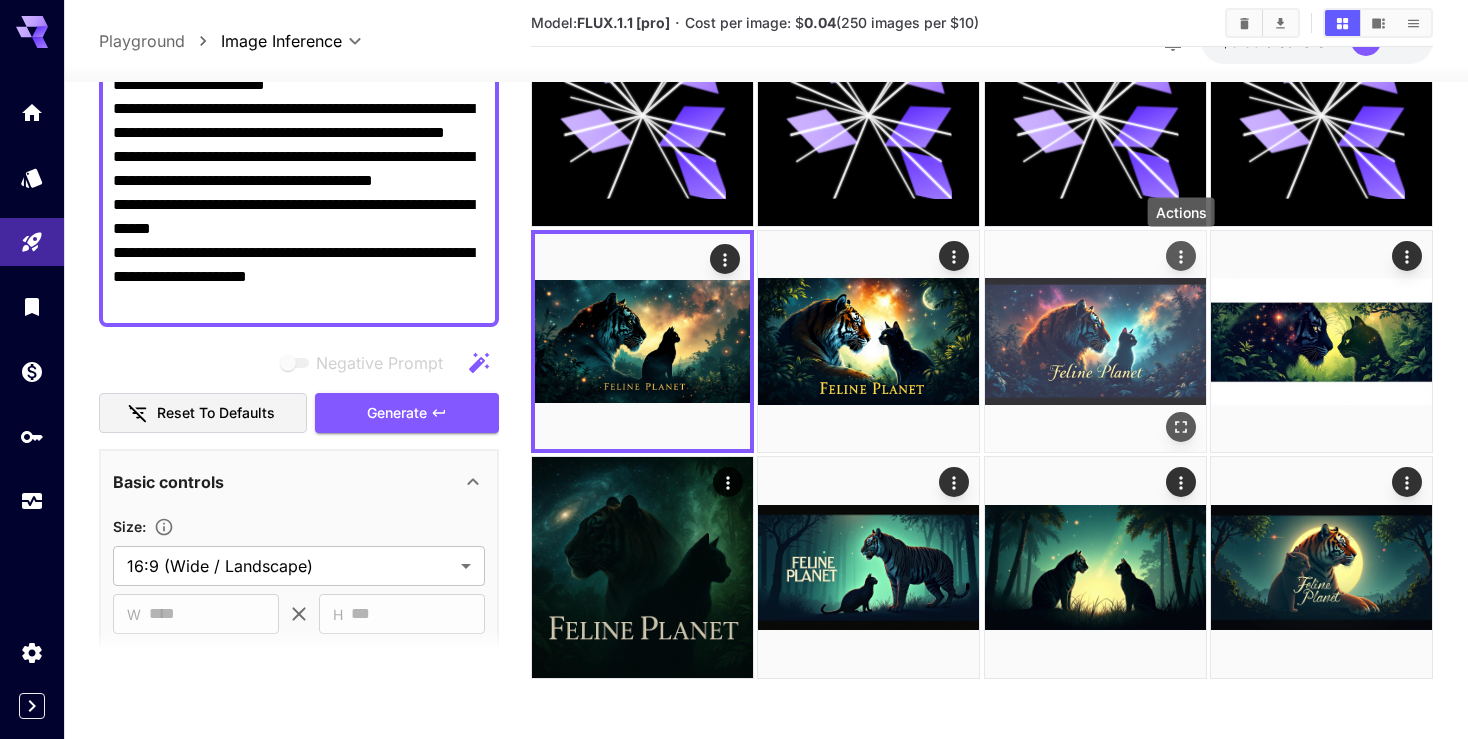 click 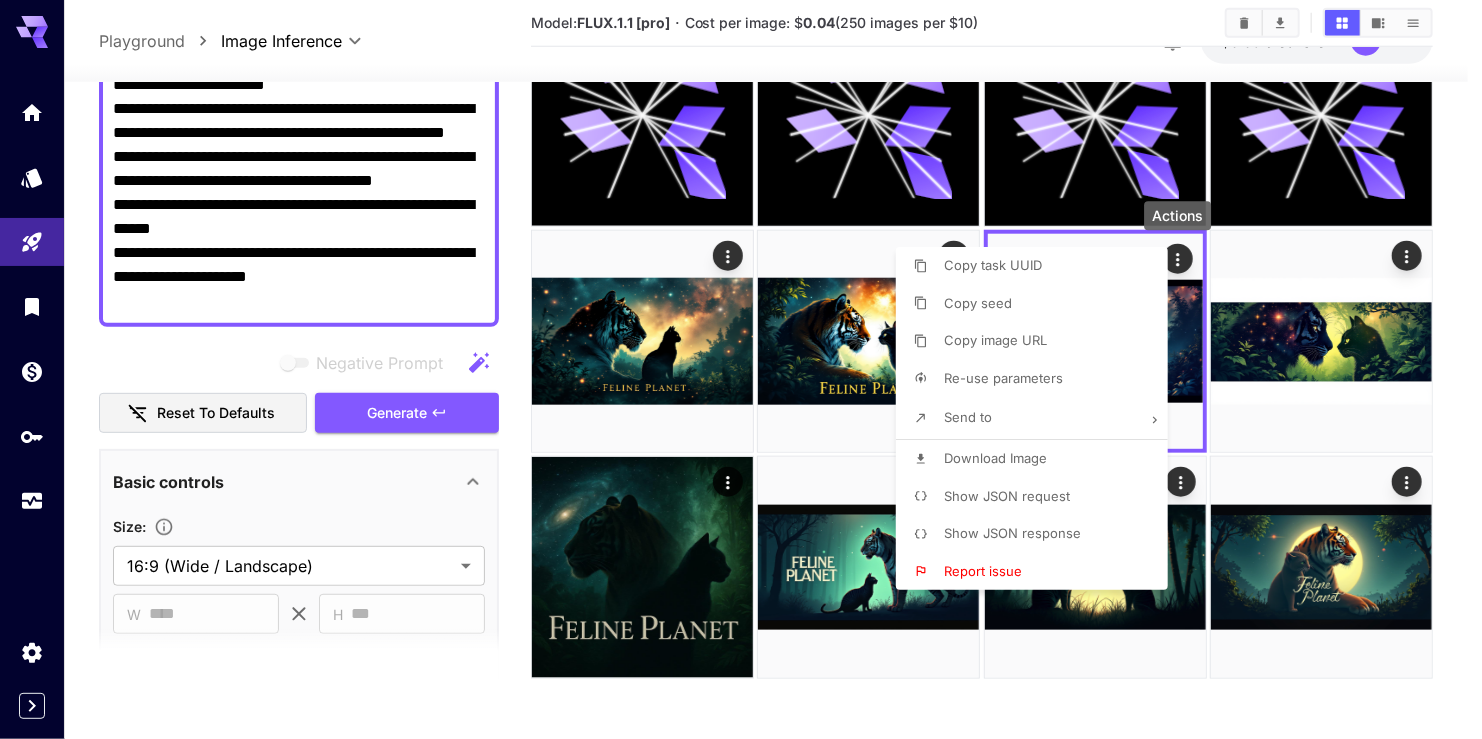 click on "Download Image" at bounding box center (995, 458) 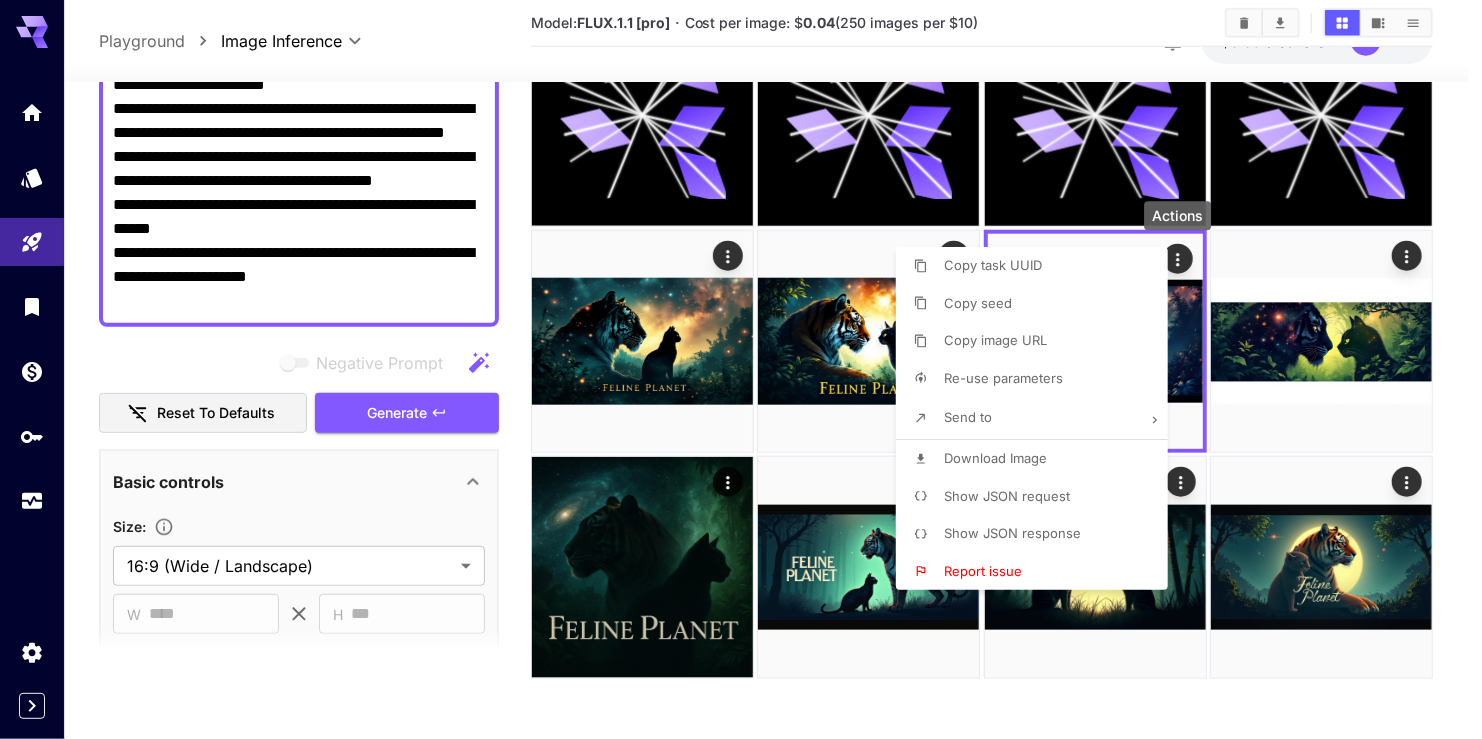 click at bounding box center (741, 369) 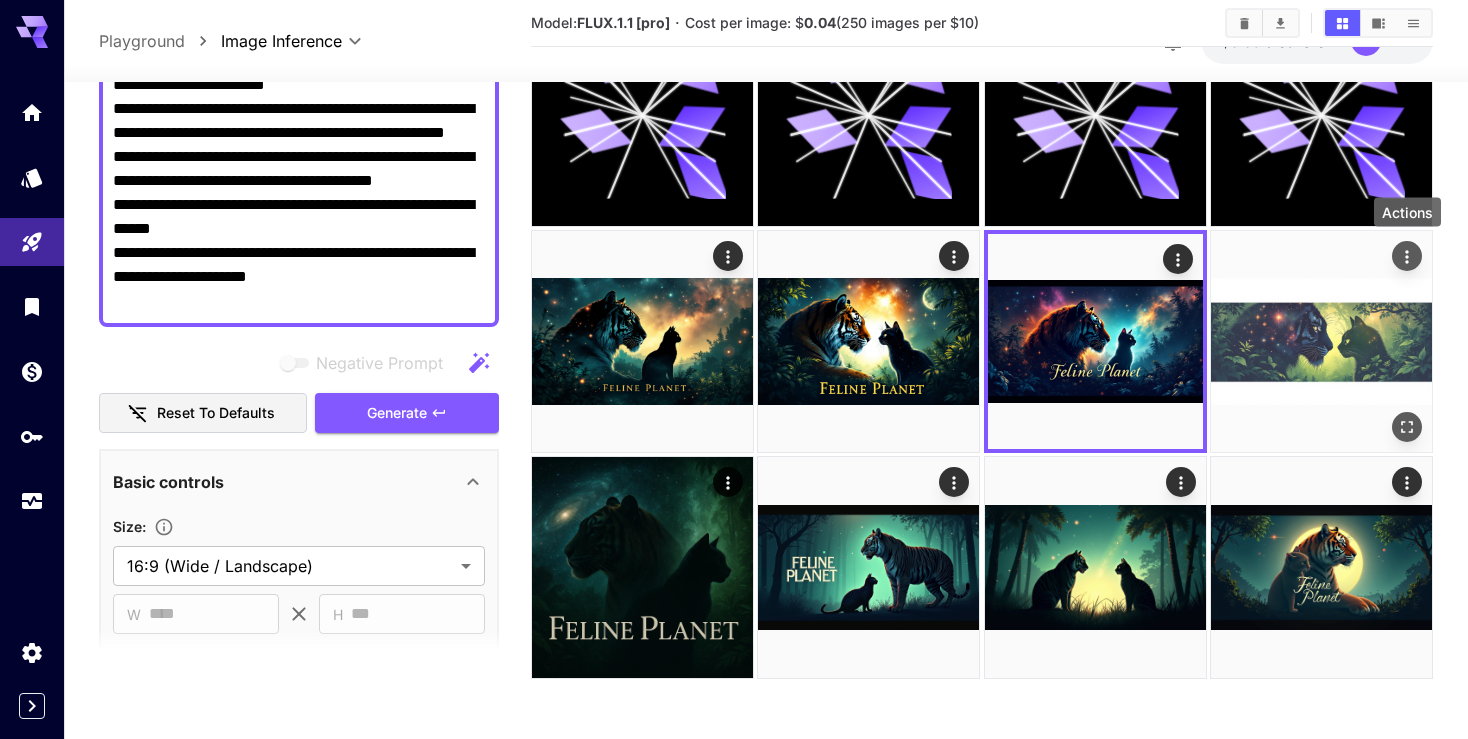 click 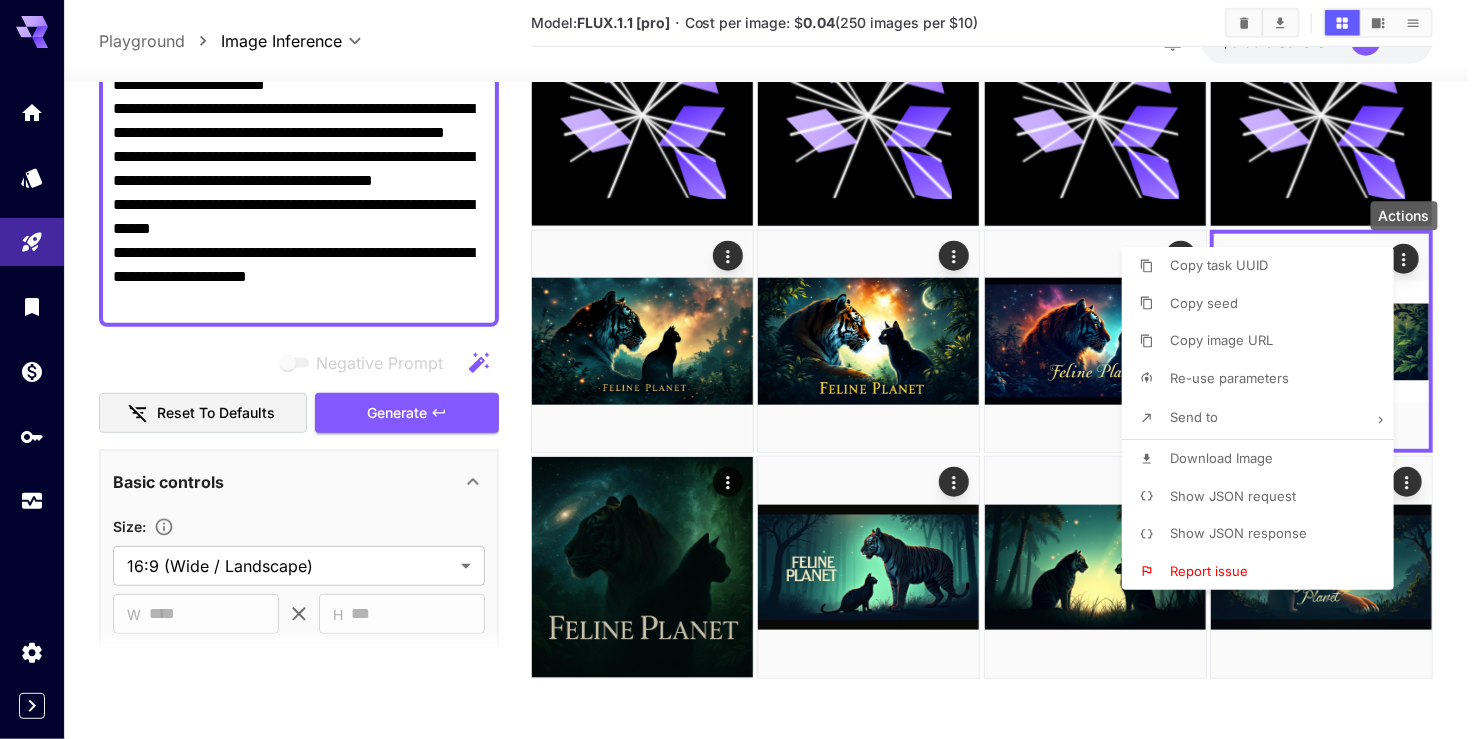 click on "Download Image" at bounding box center [1221, 458] 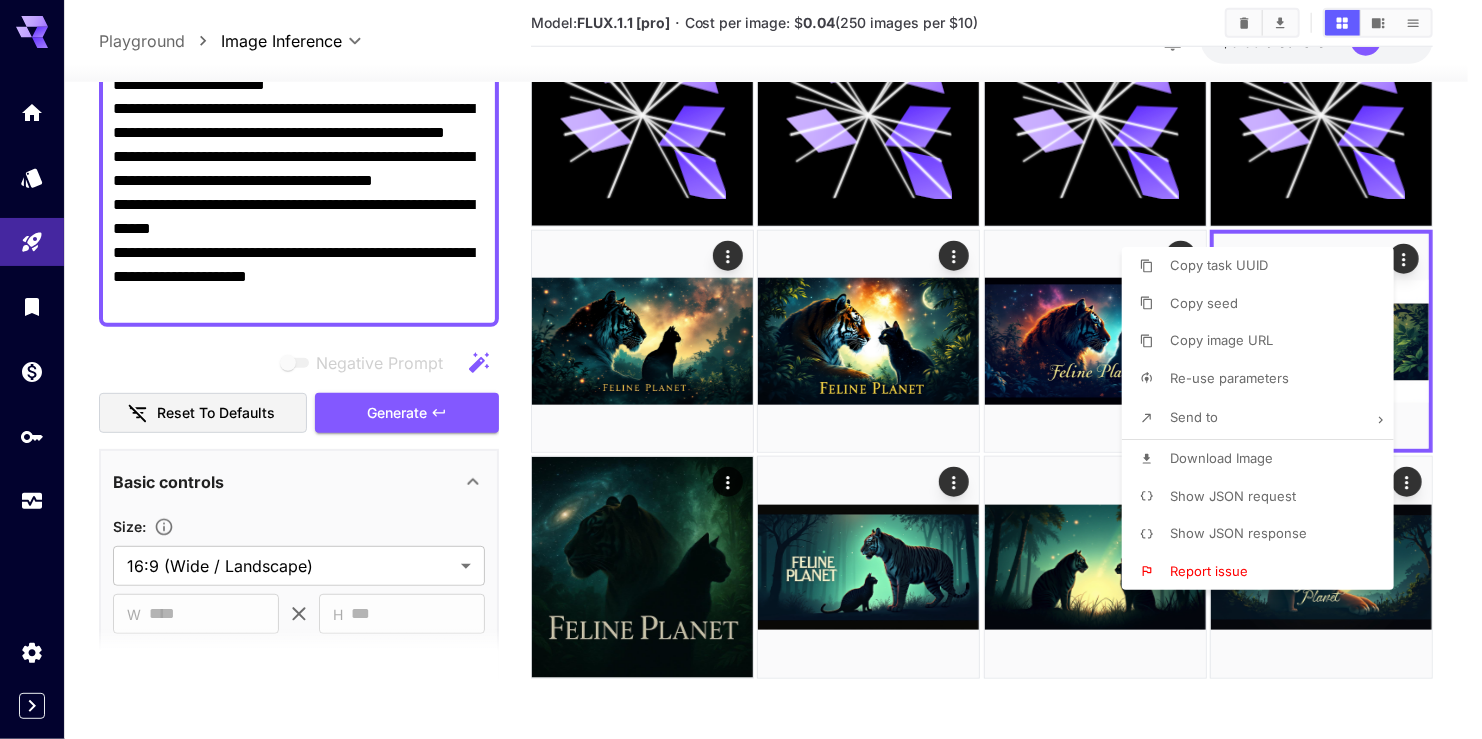 click at bounding box center [741, 369] 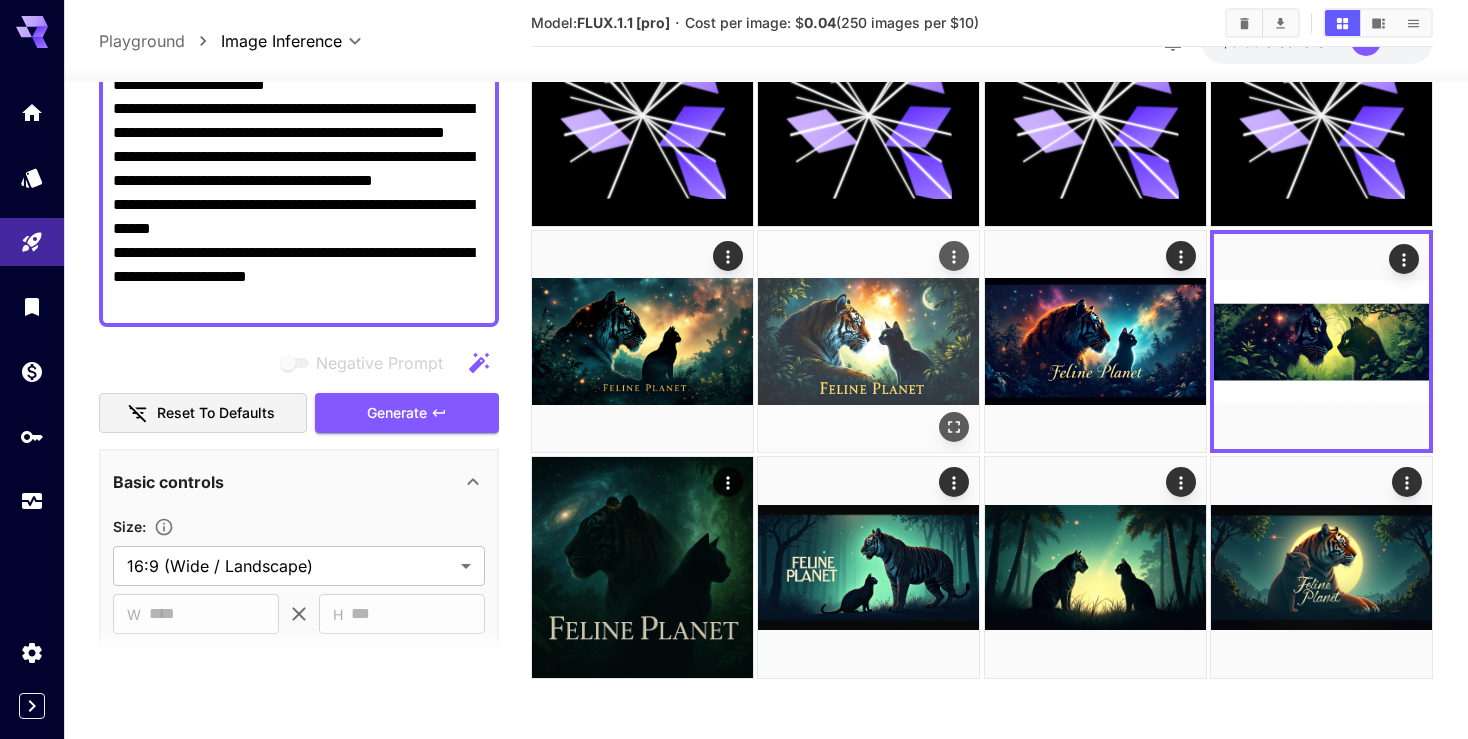 click 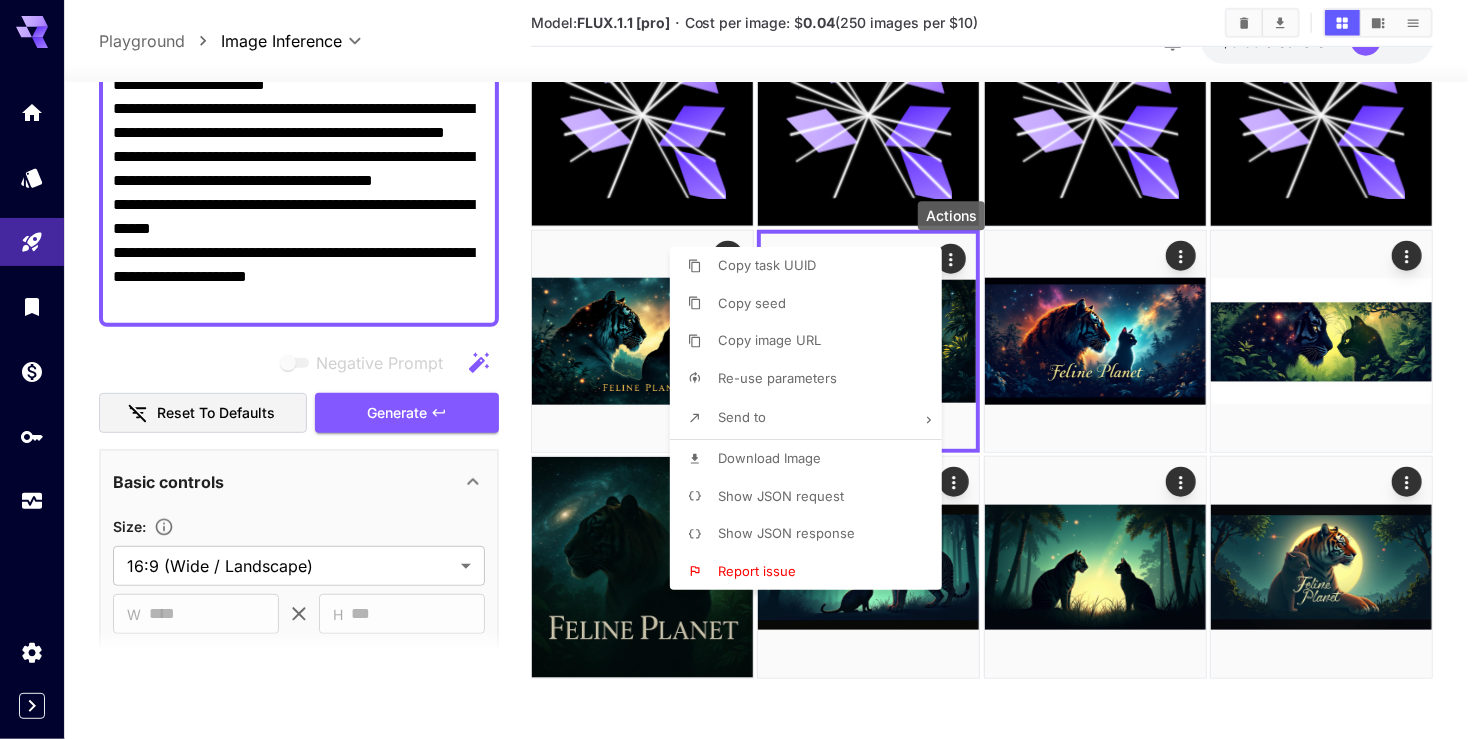 click on "Download Image" at bounding box center [769, 458] 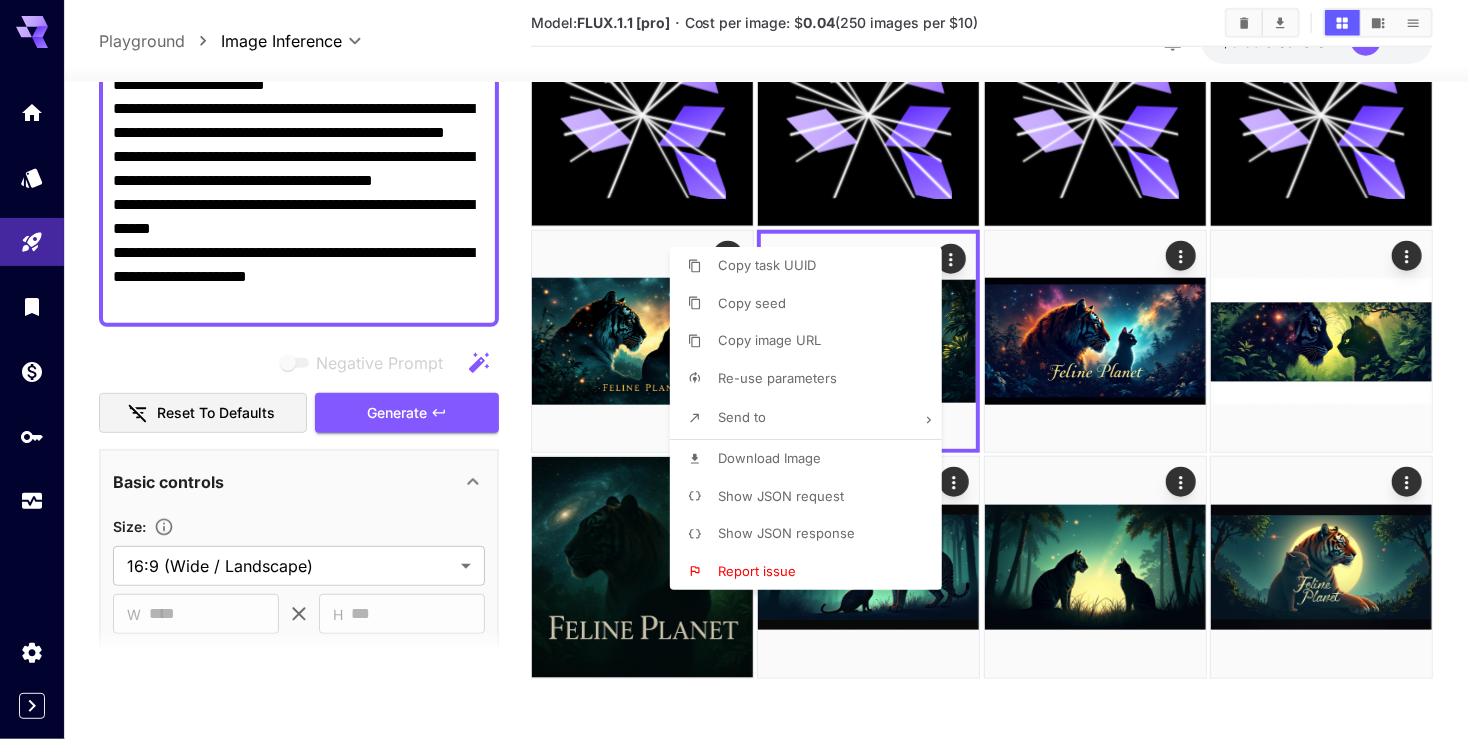 click at bounding box center (741, 369) 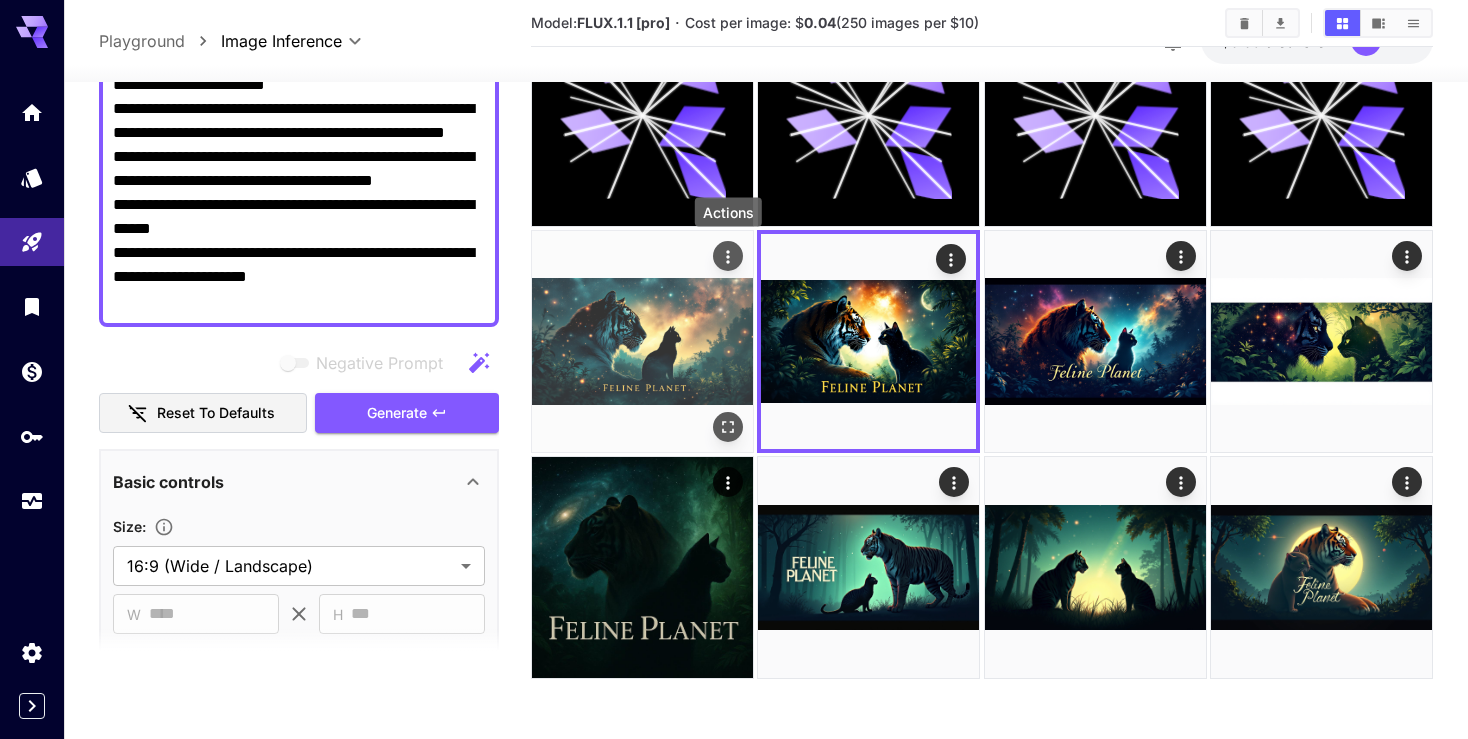 click 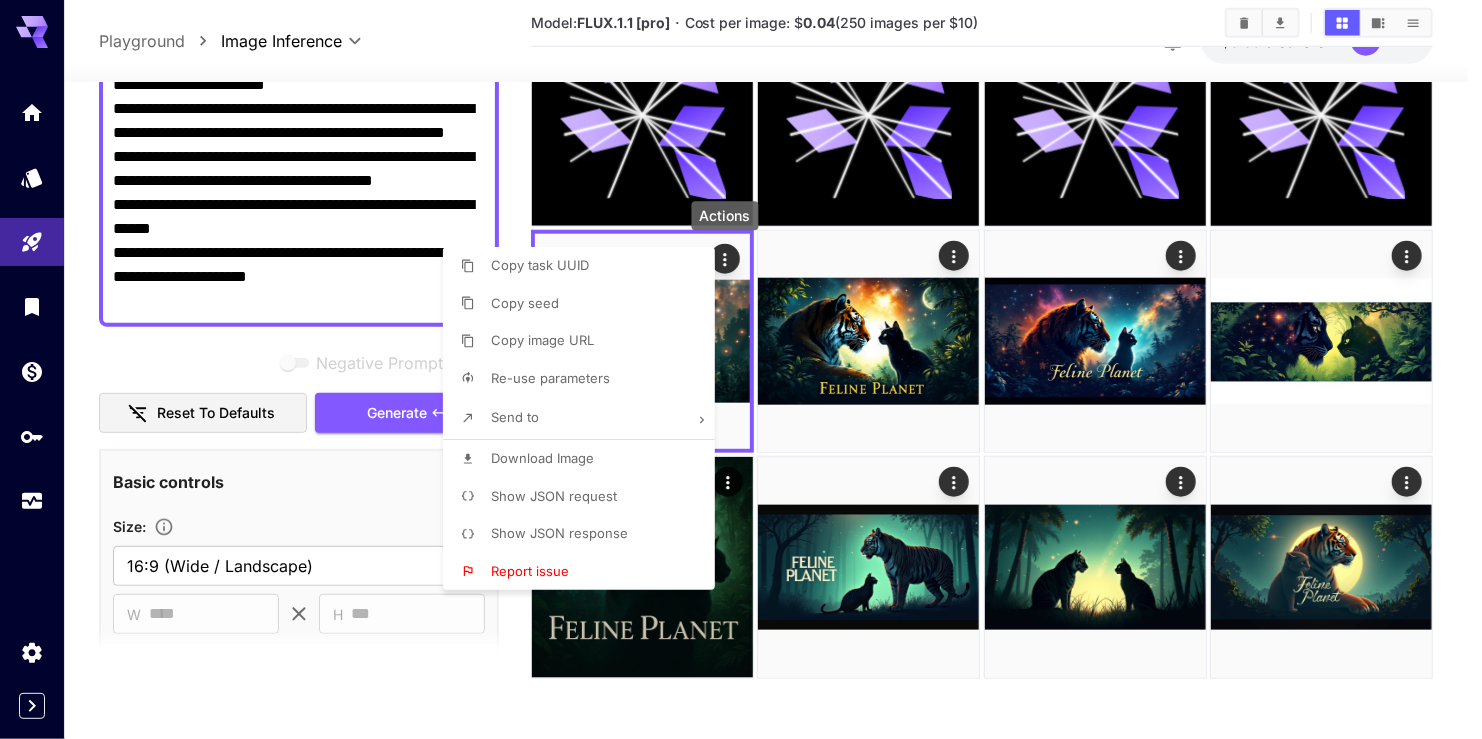 click on "Download Image" at bounding box center [542, 458] 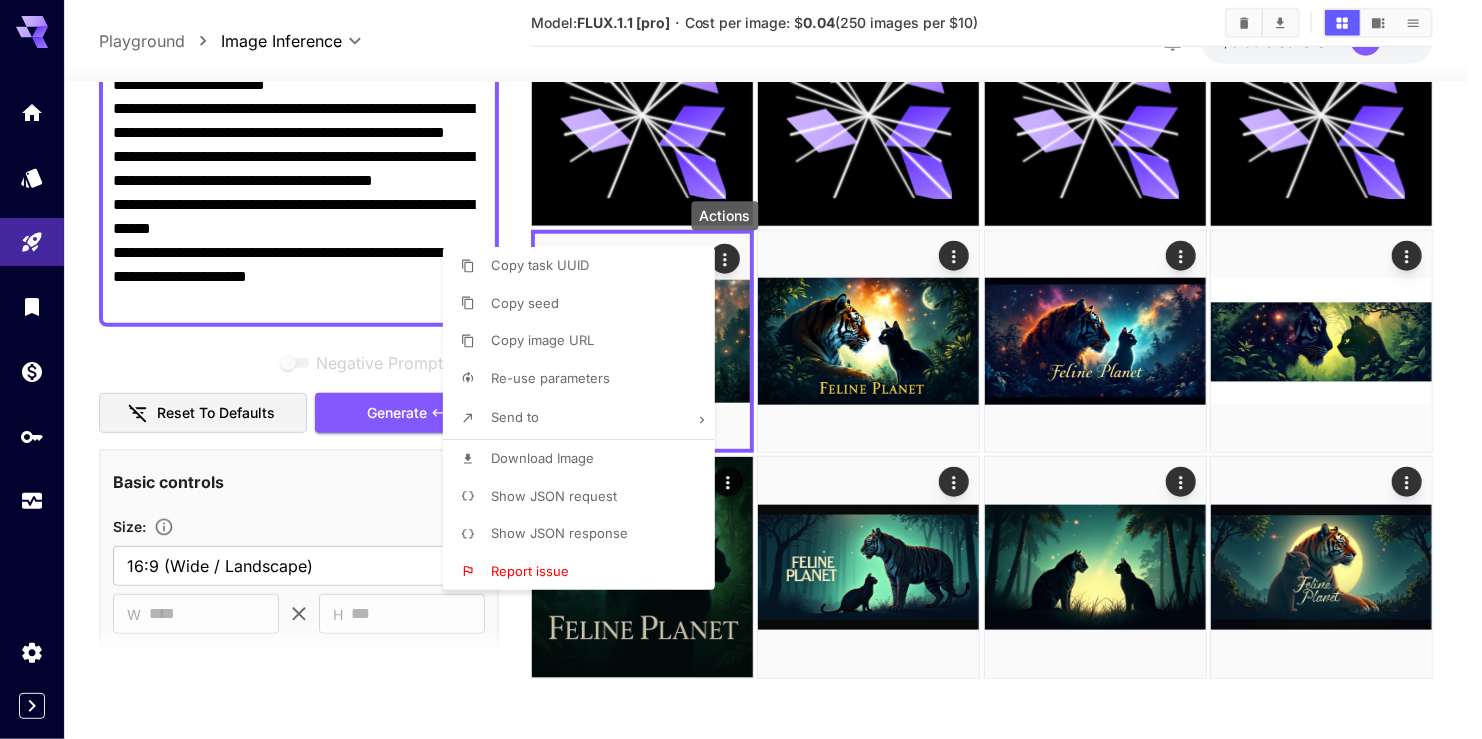 click at bounding box center [741, 369] 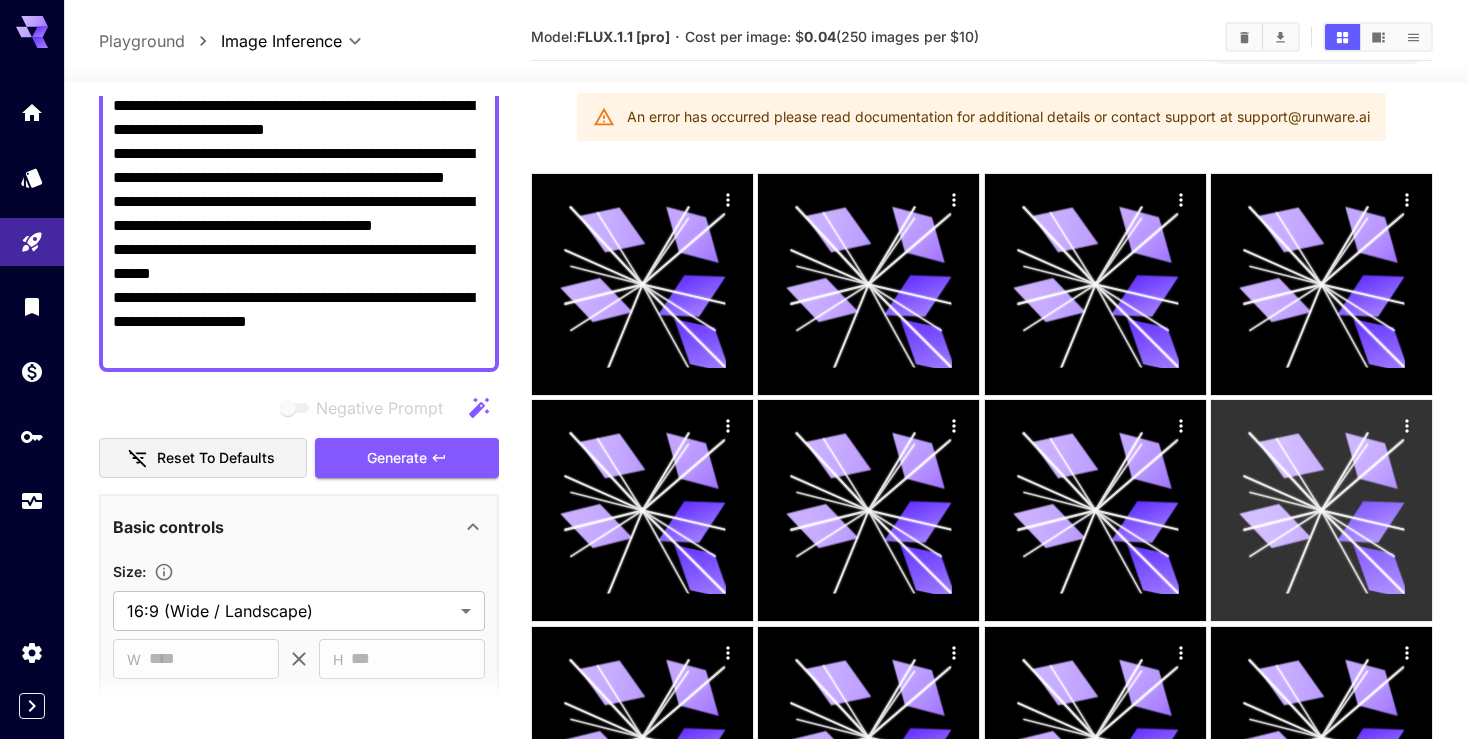 scroll, scrollTop: 0, scrollLeft: 0, axis: both 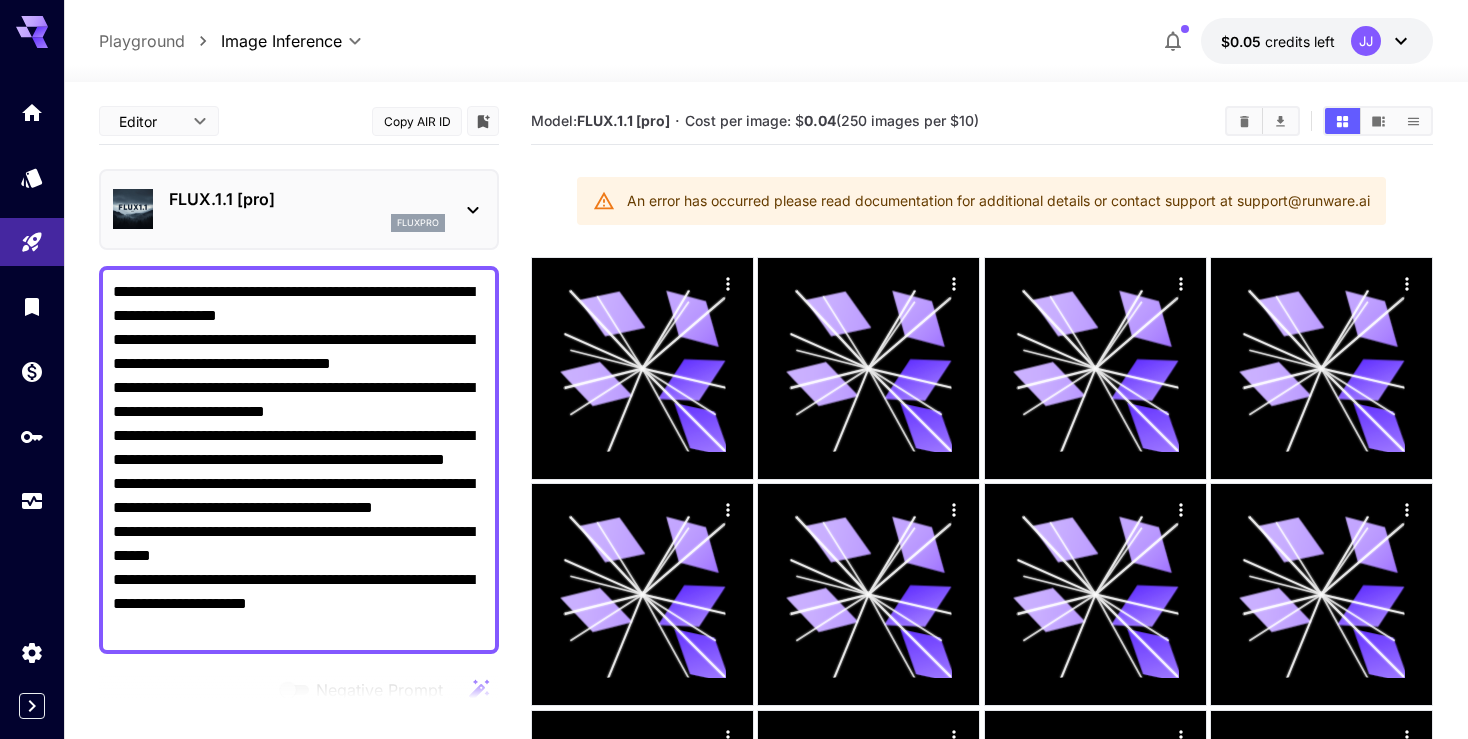 click 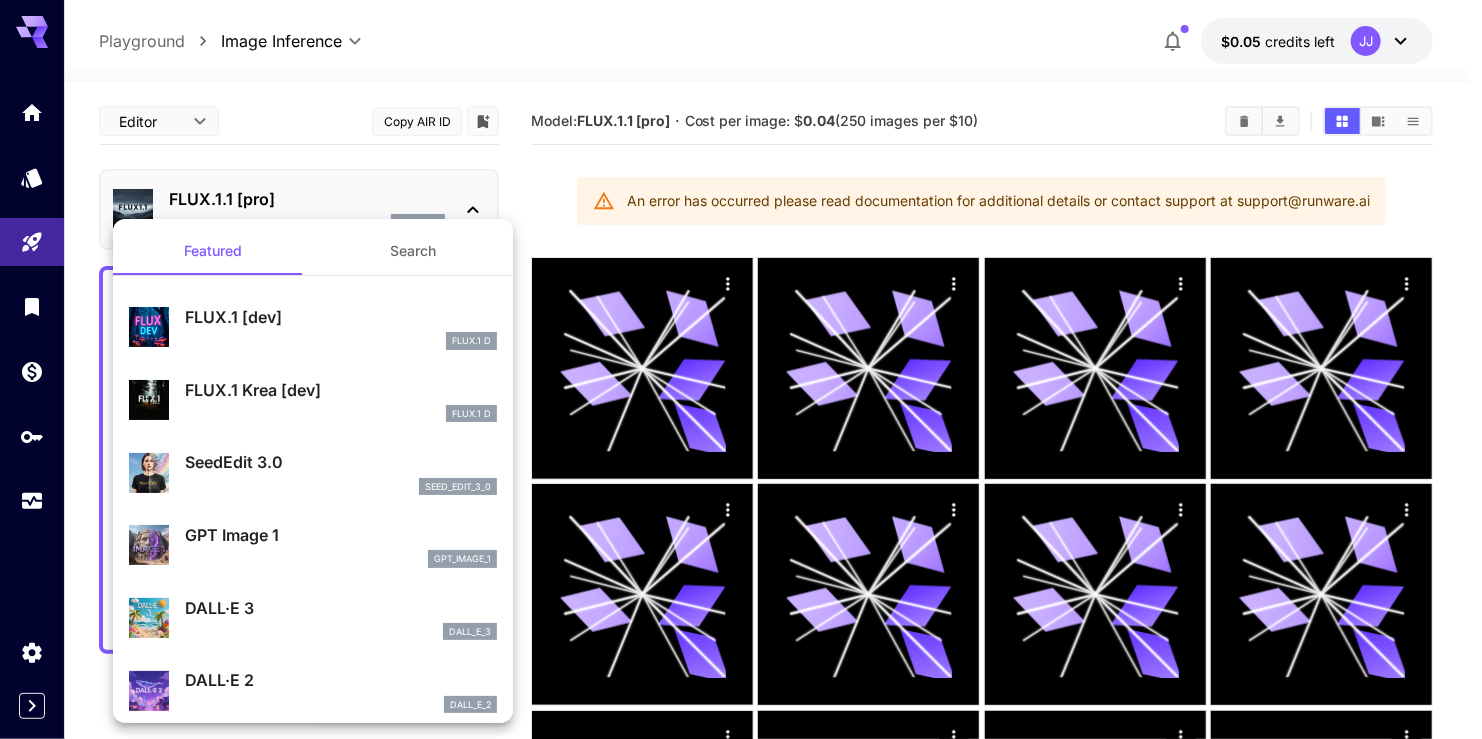 click on "FLUX.1 D" at bounding box center [341, 341] 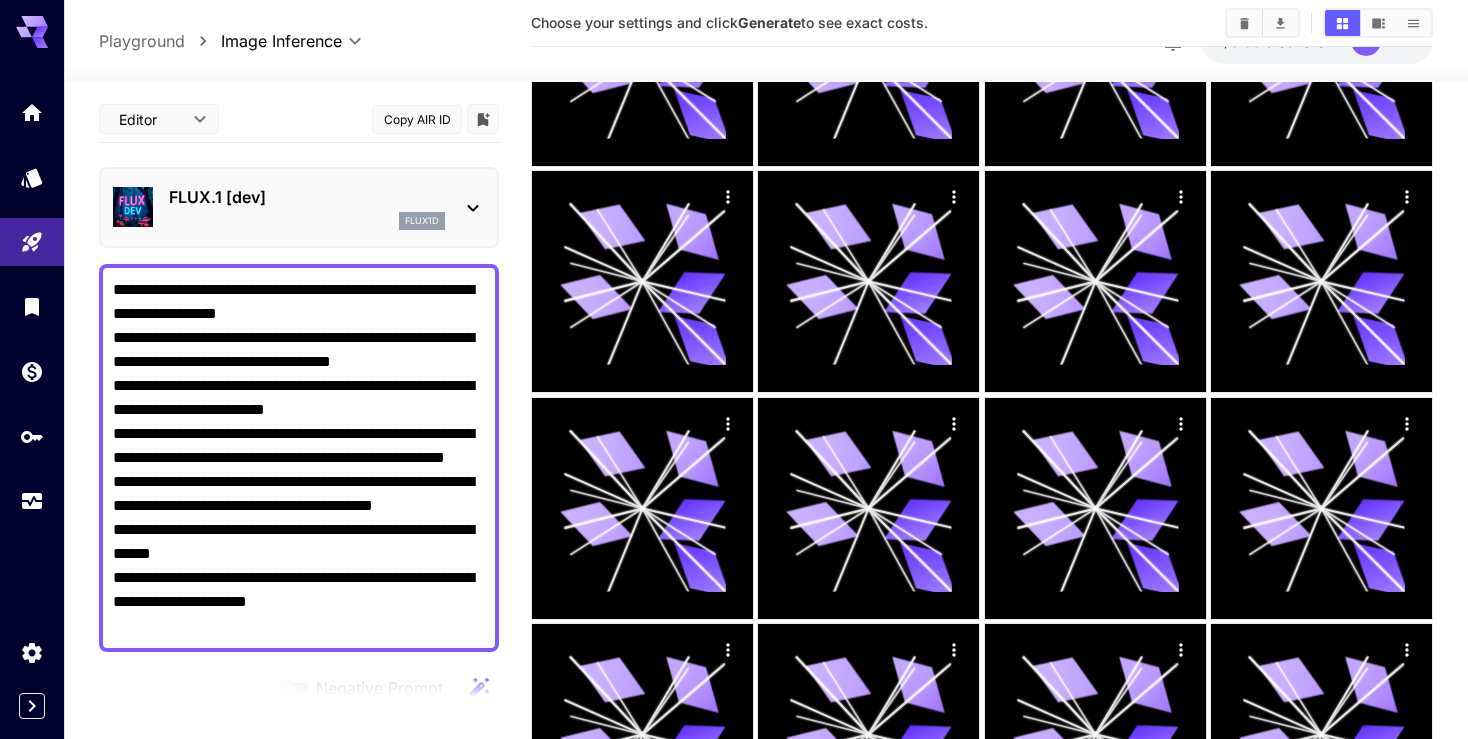 scroll, scrollTop: 300, scrollLeft: 0, axis: vertical 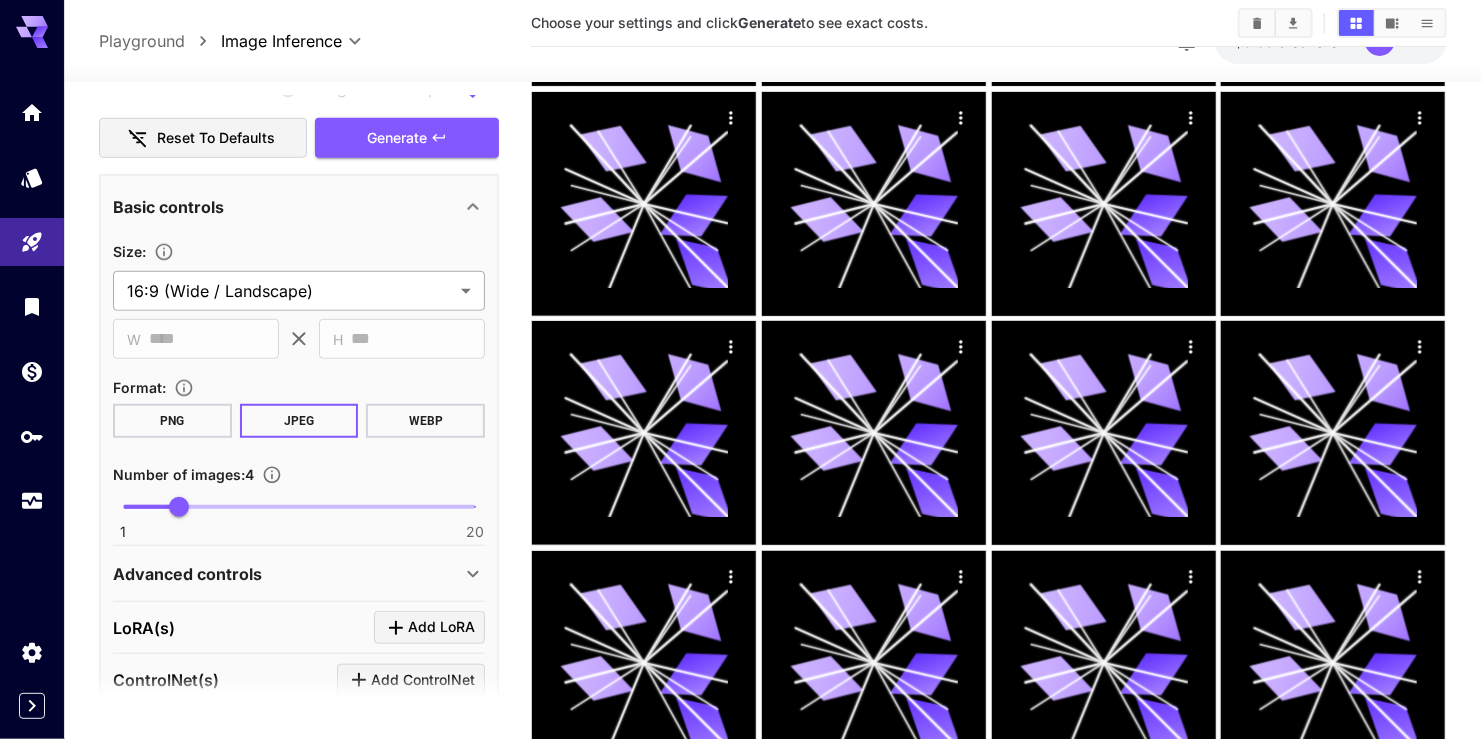 click on "**********" at bounding box center [741, 497] 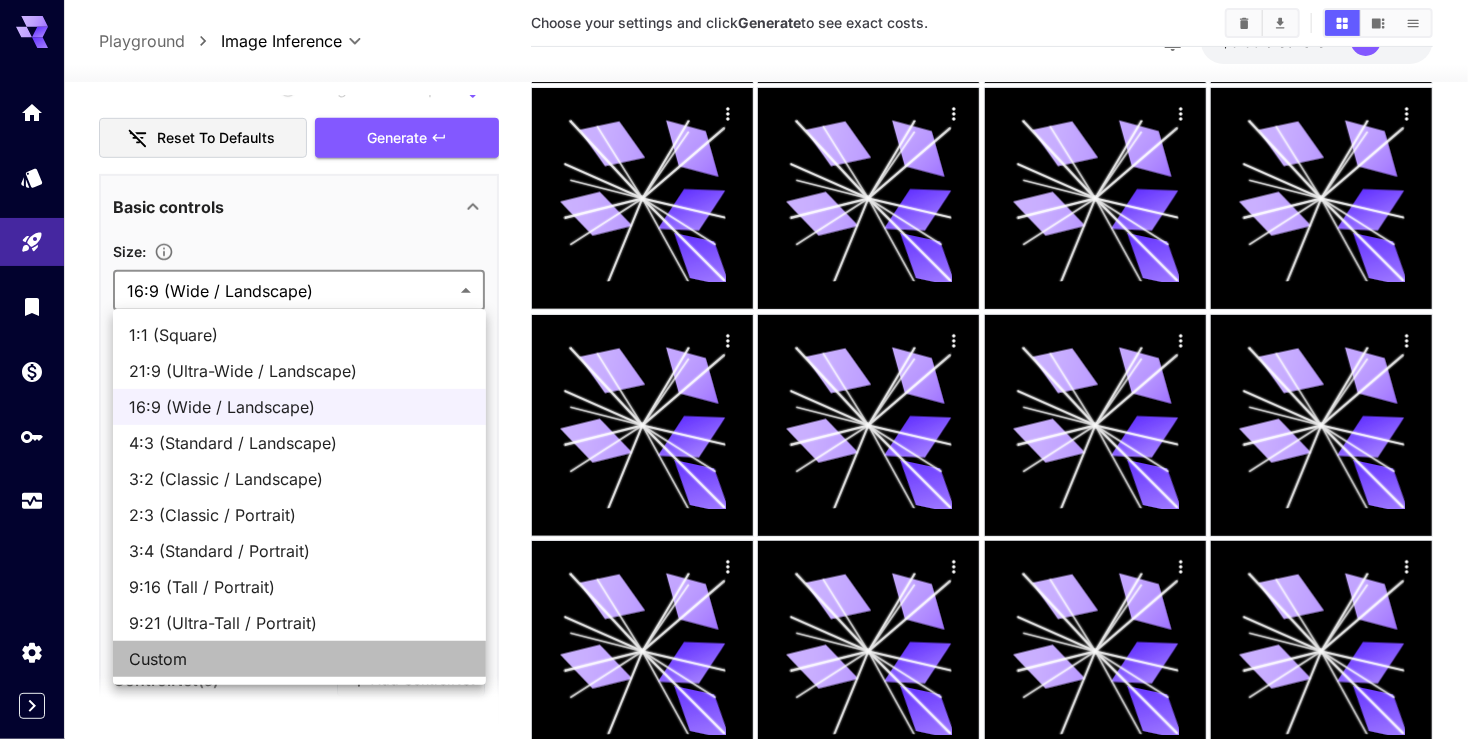 click on "Custom" at bounding box center [299, 659] 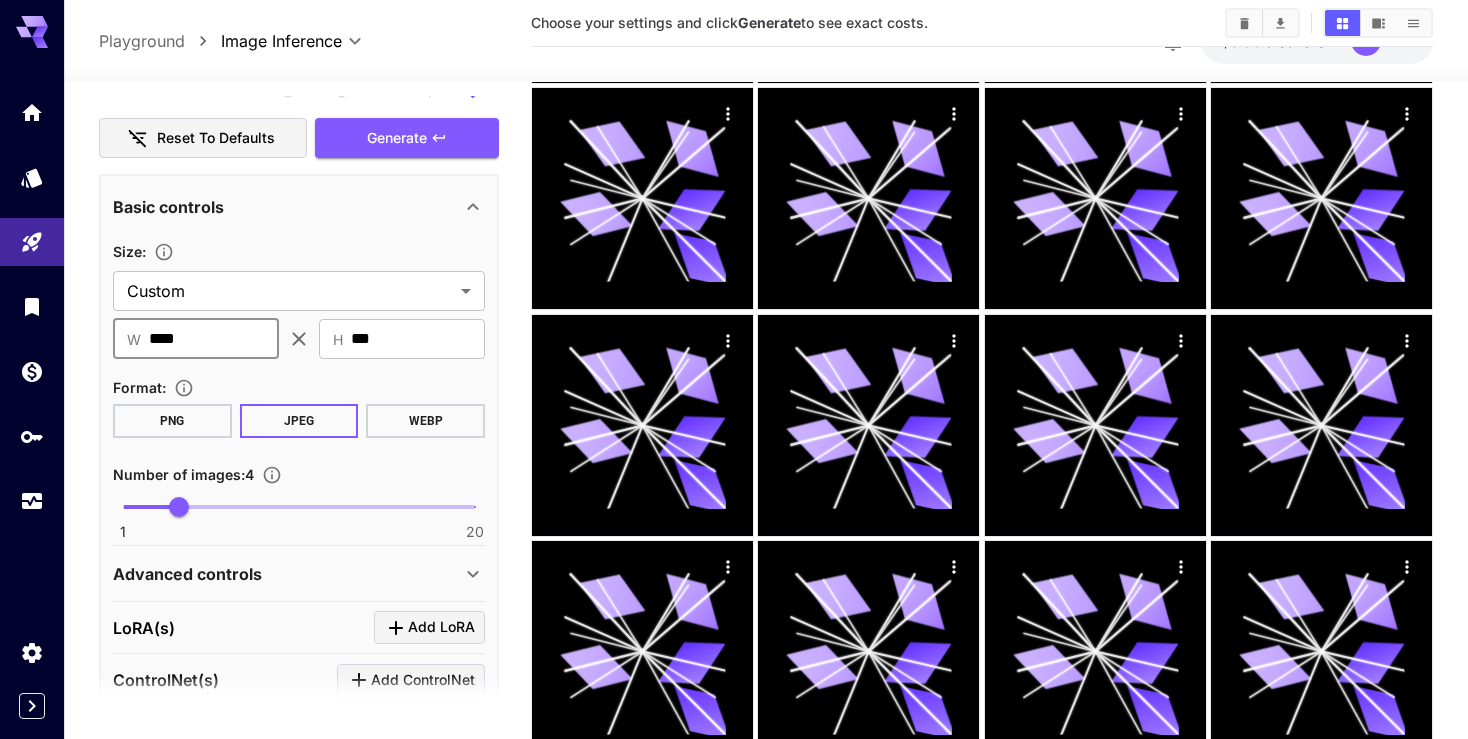 click on "****" at bounding box center [214, 339] 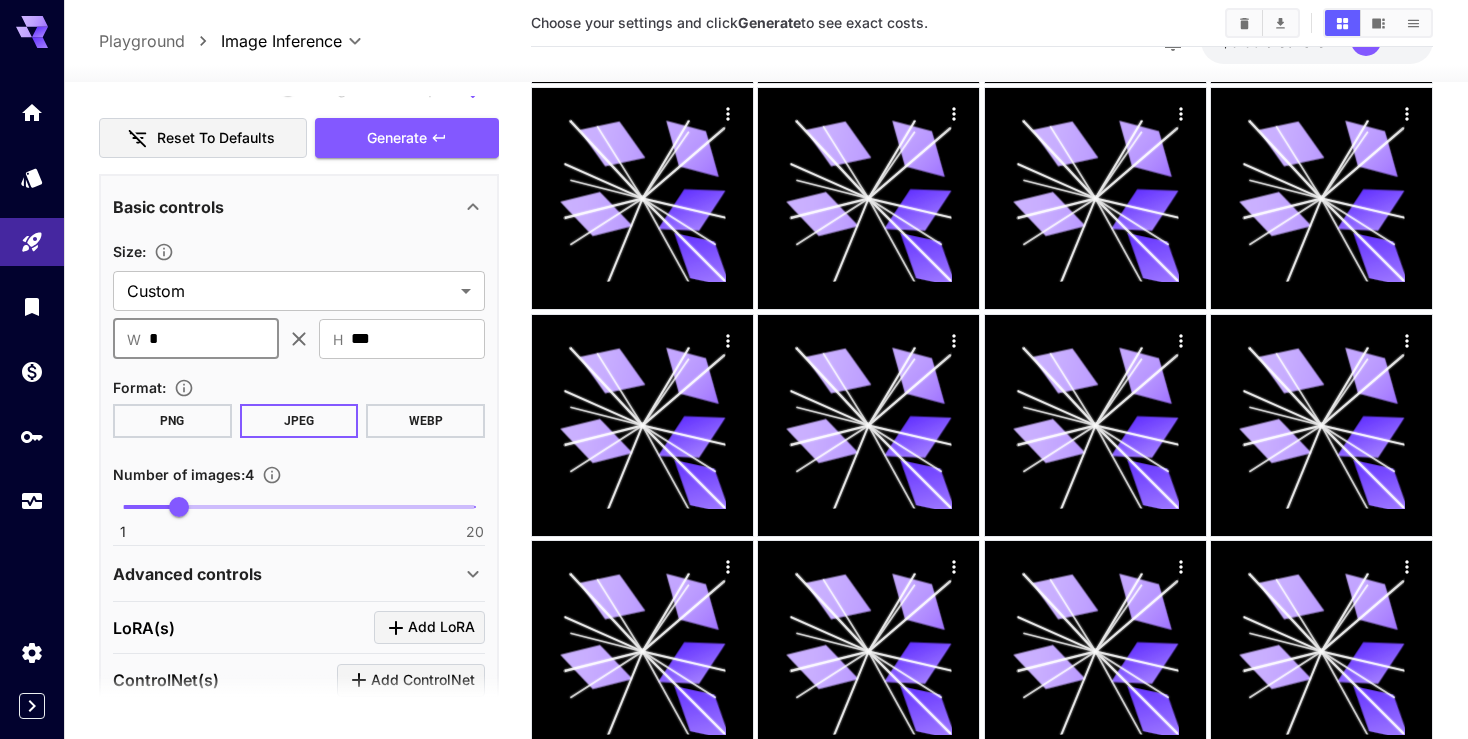 type on "****" 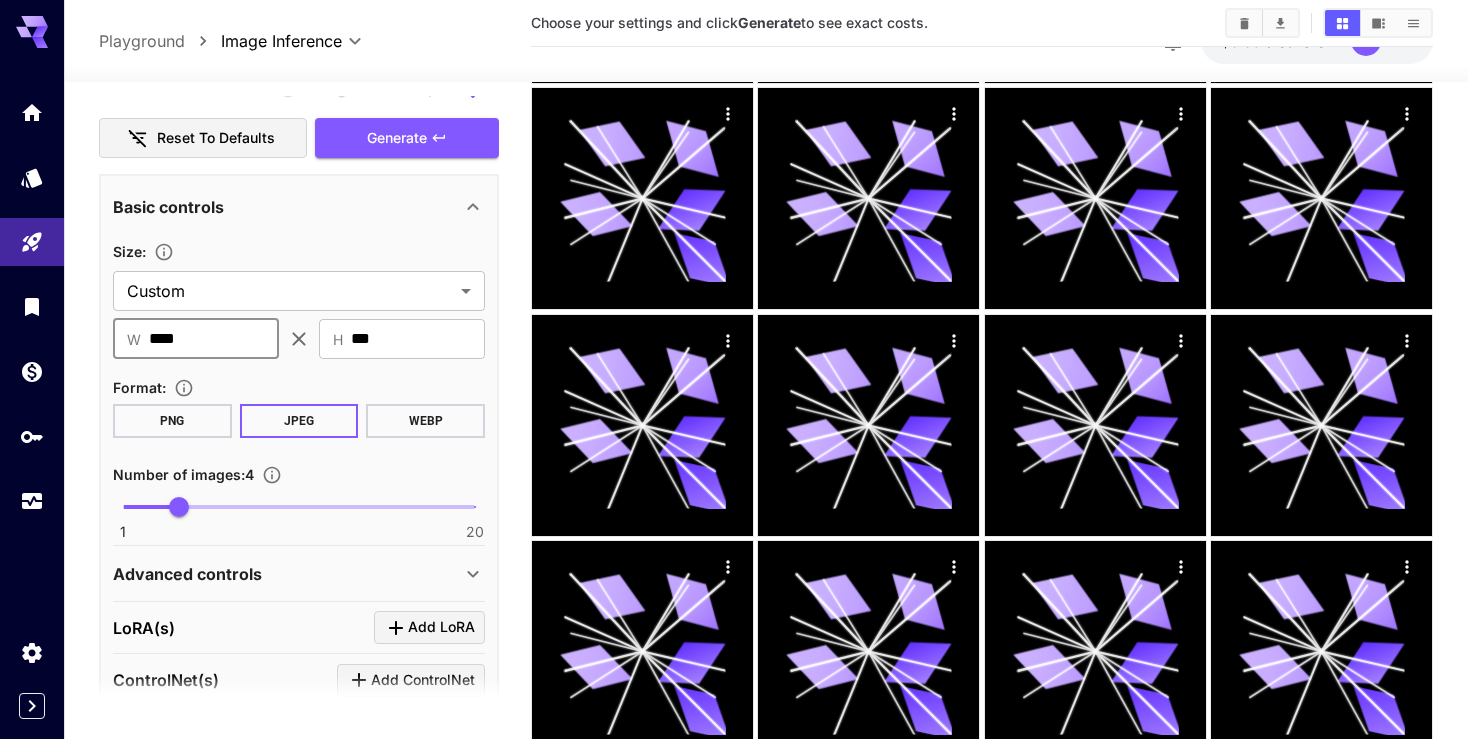 drag, startPoint x: 404, startPoint y: 332, endPoint x: 309, endPoint y: 320, distance: 95.7549 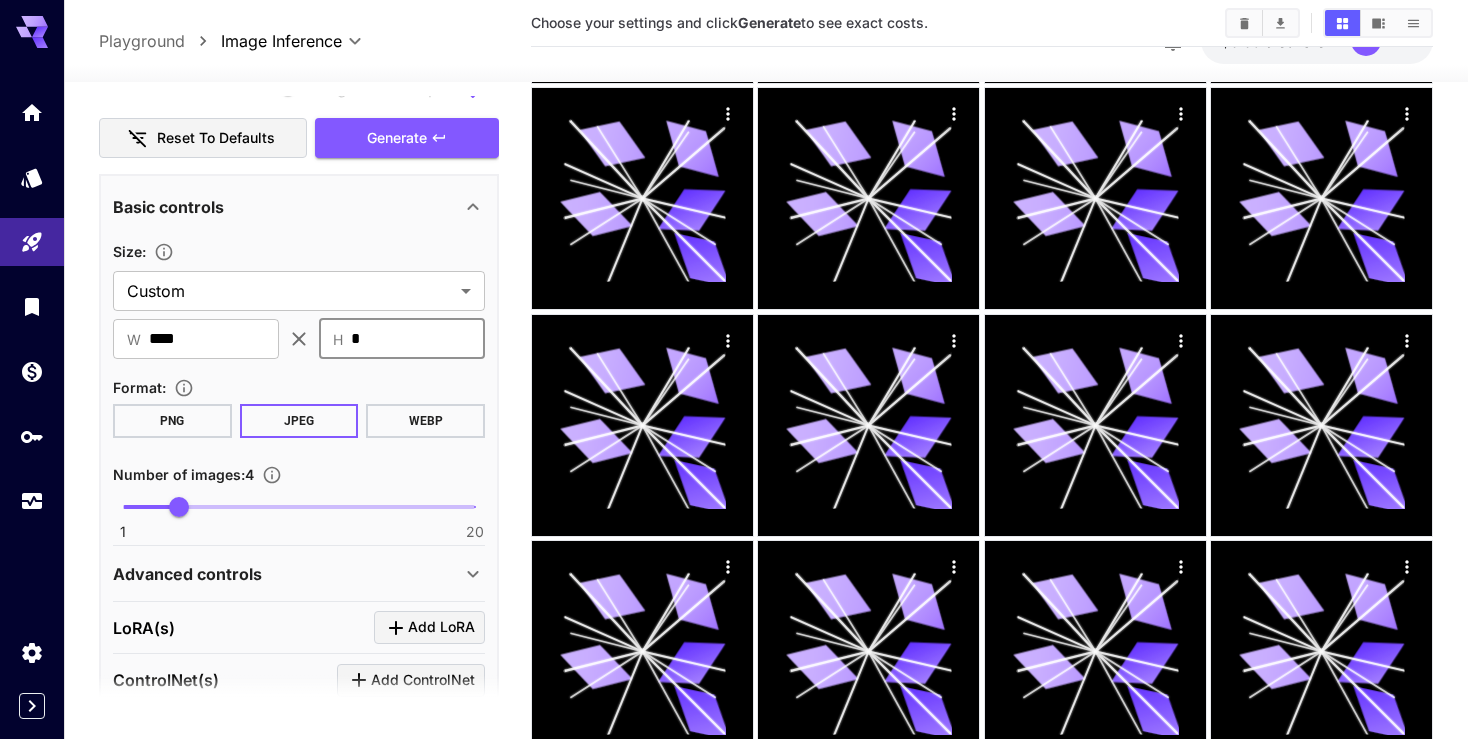 type on "****" 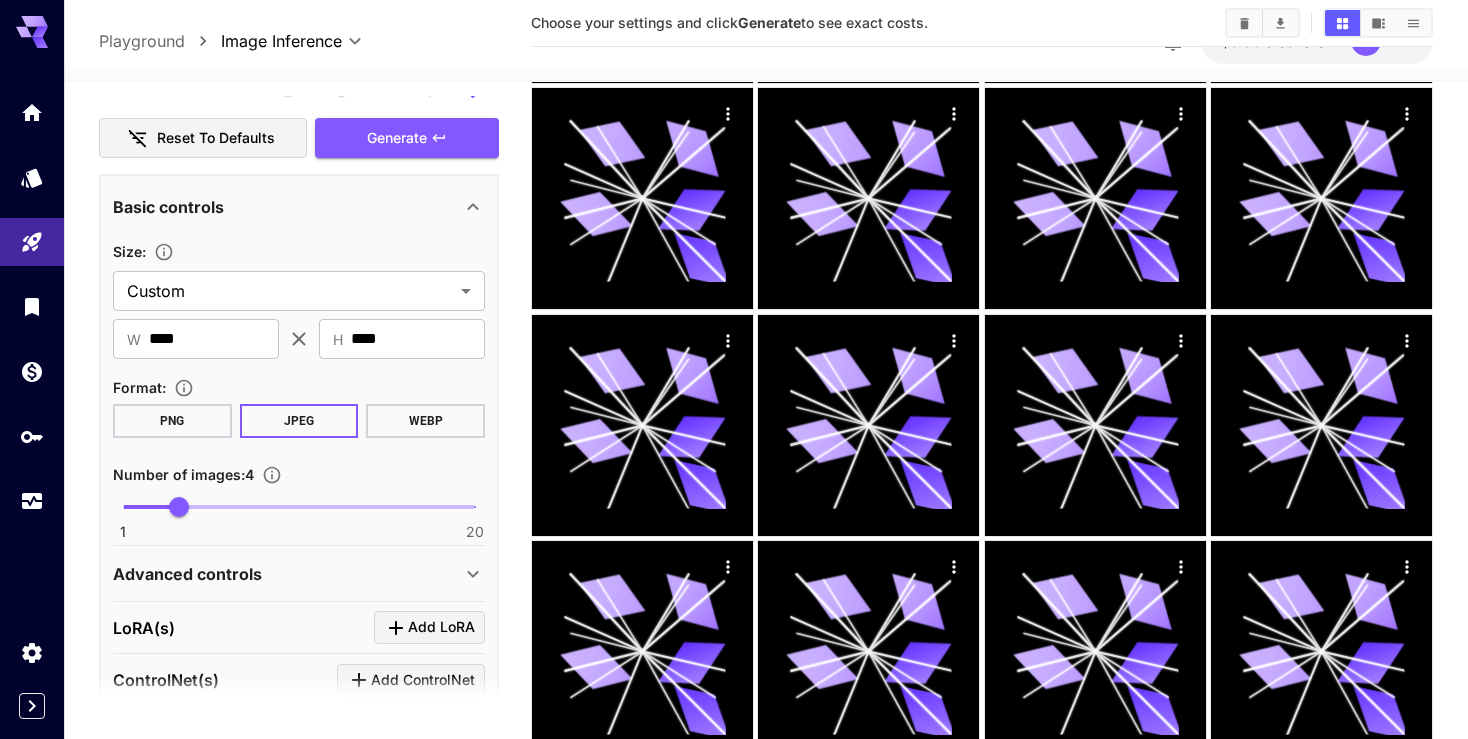 click on "PNG" at bounding box center (172, 421) 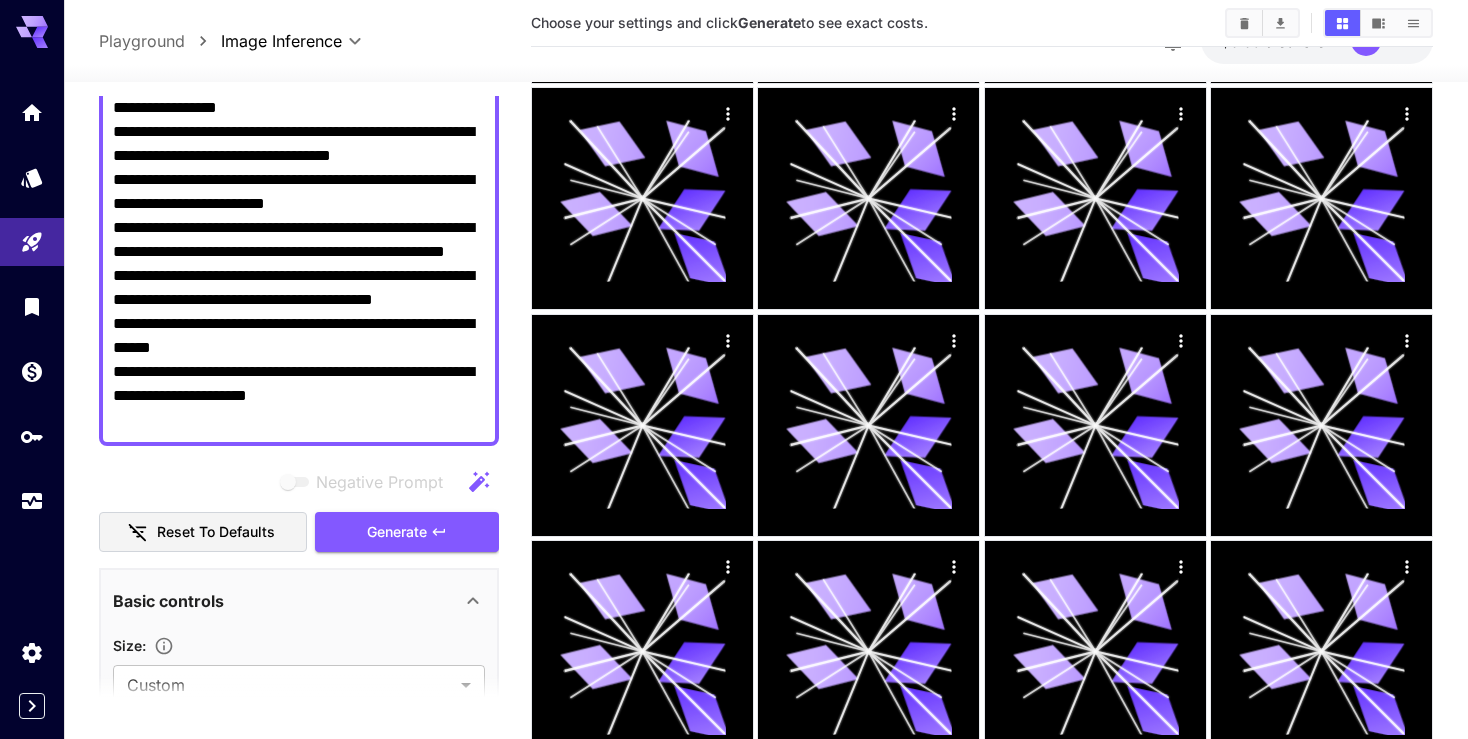 scroll, scrollTop: 0, scrollLeft: 0, axis: both 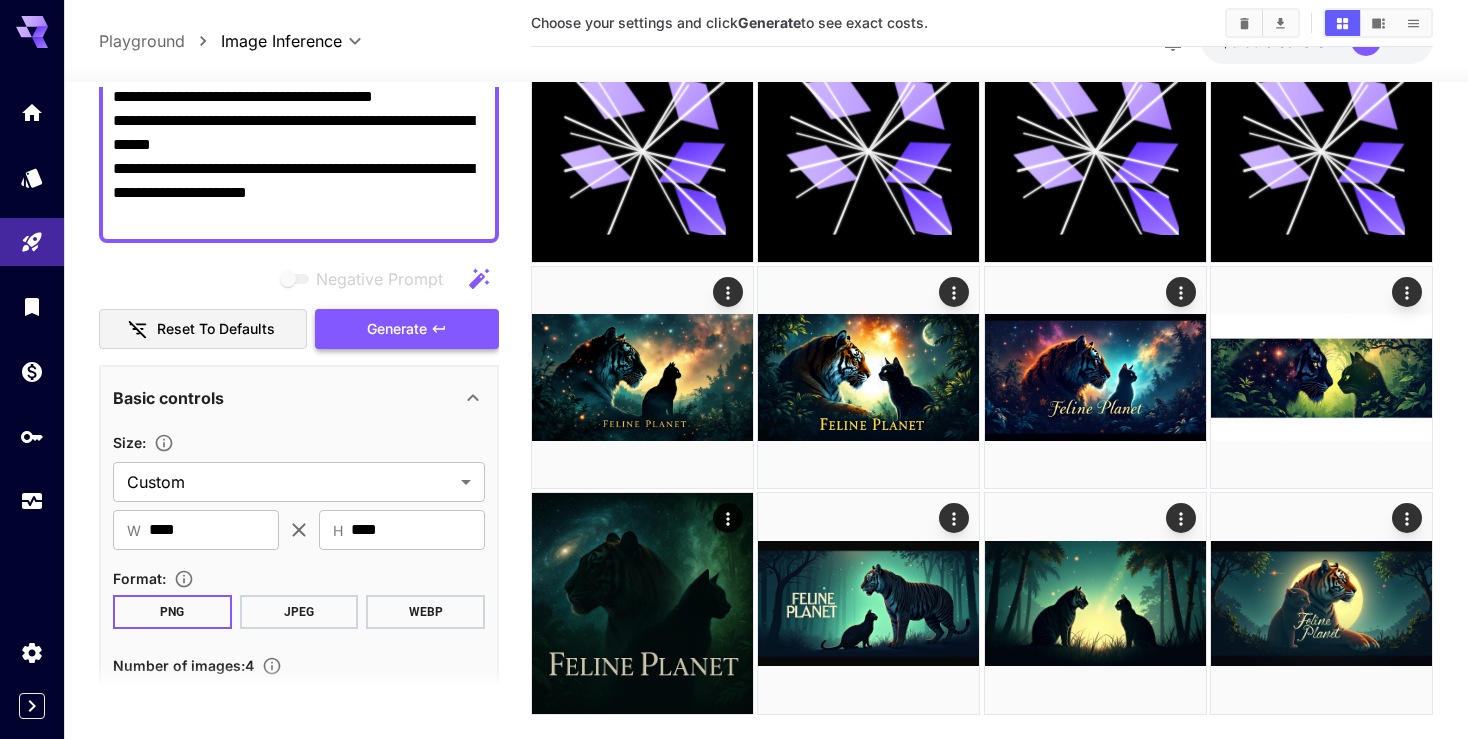 click on "Generate" at bounding box center (407, 329) 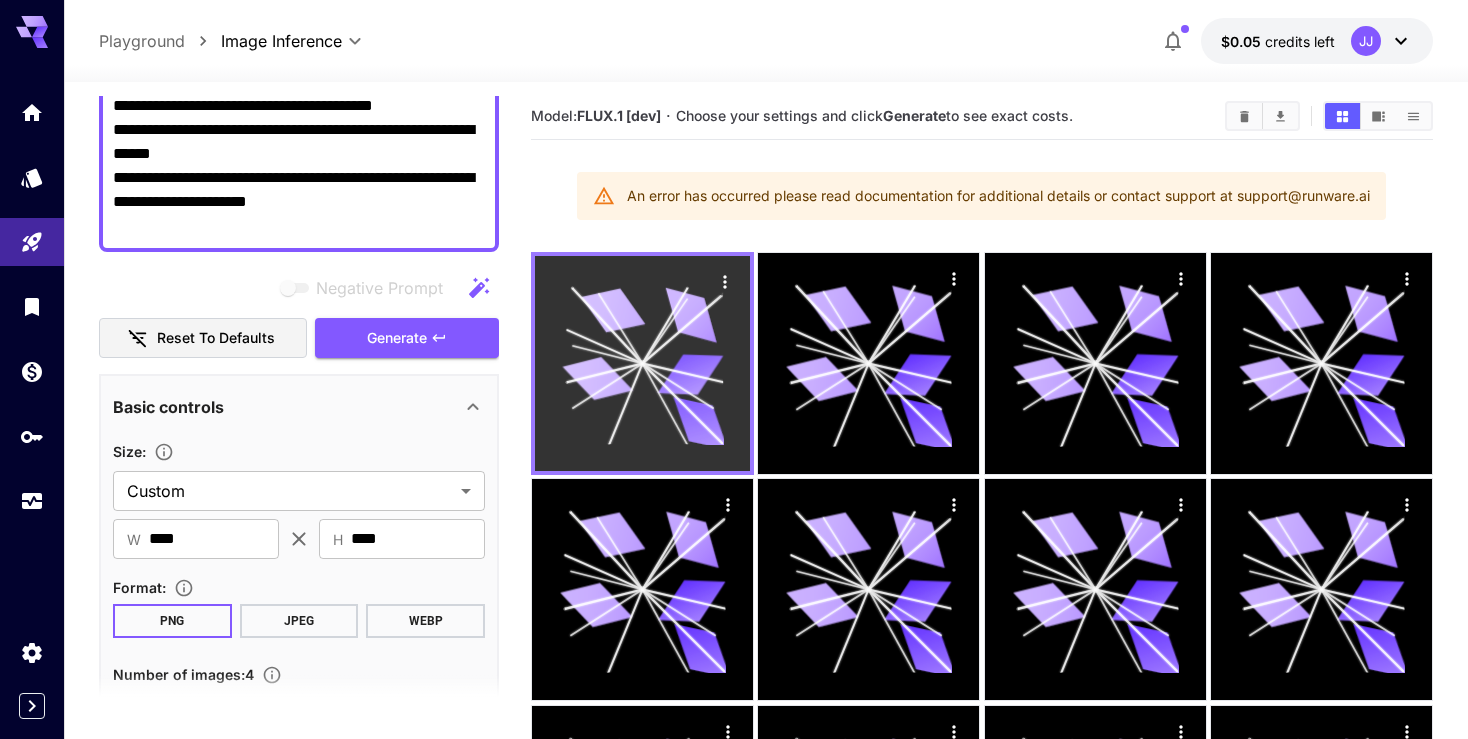 scroll, scrollTop: 0, scrollLeft: 0, axis: both 